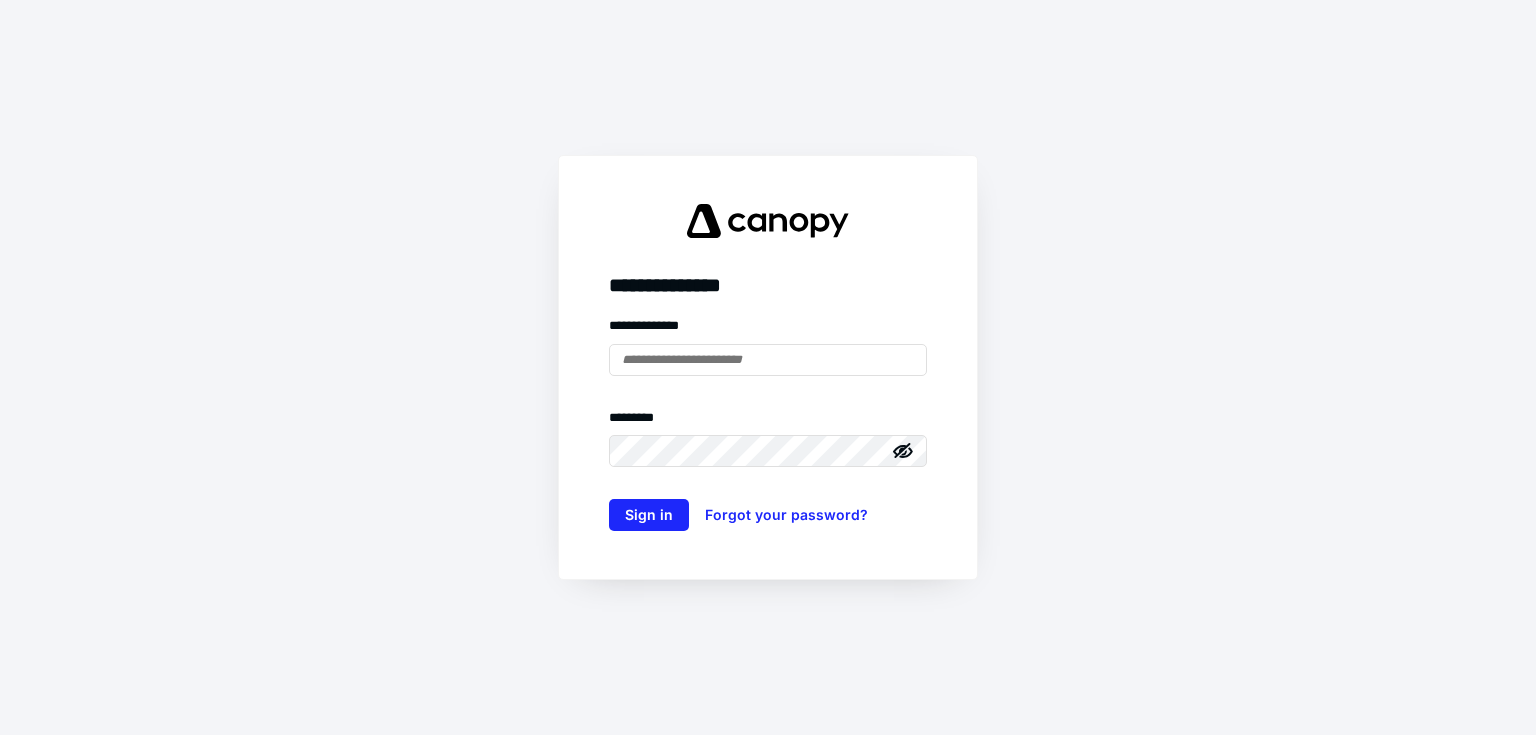 scroll, scrollTop: 0, scrollLeft: 0, axis: both 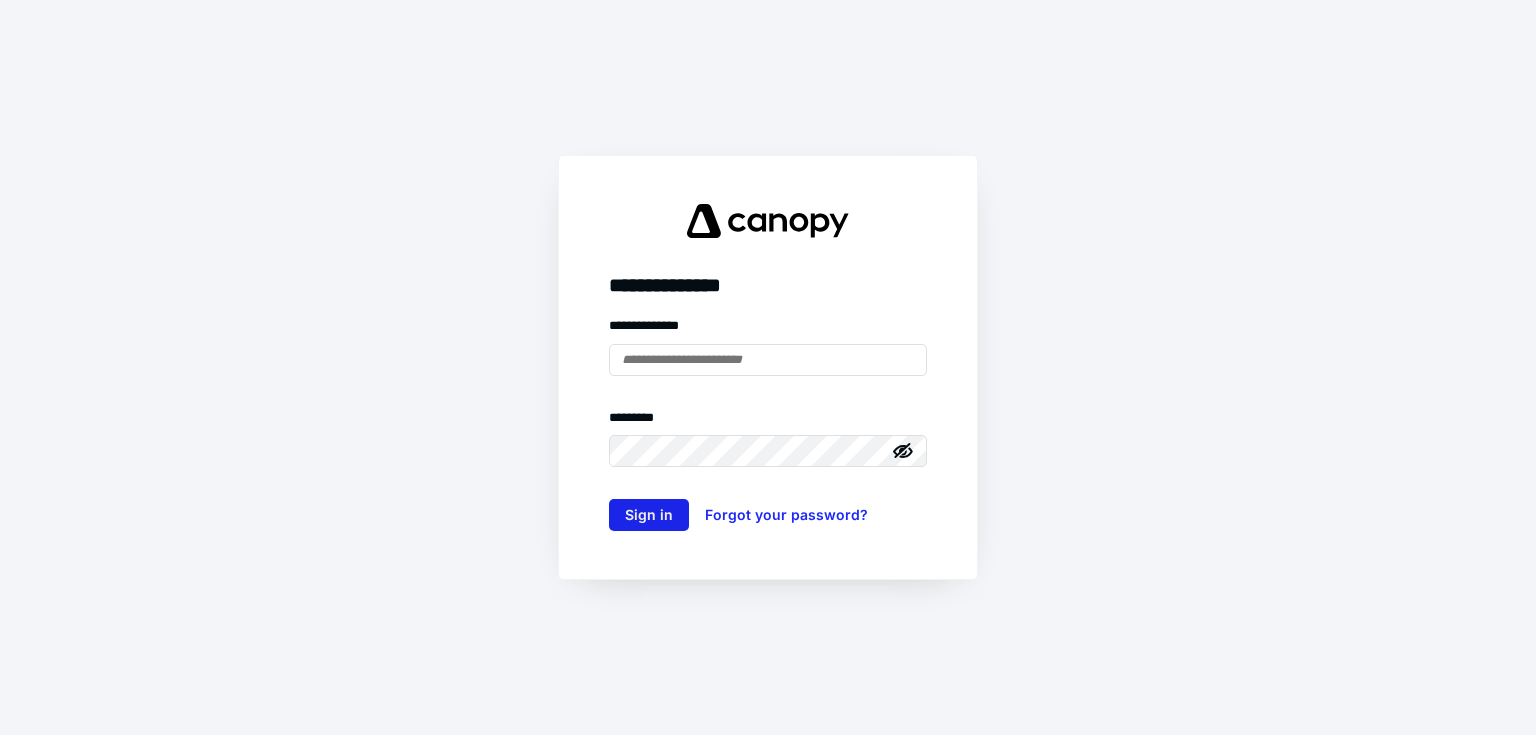 type on "**********" 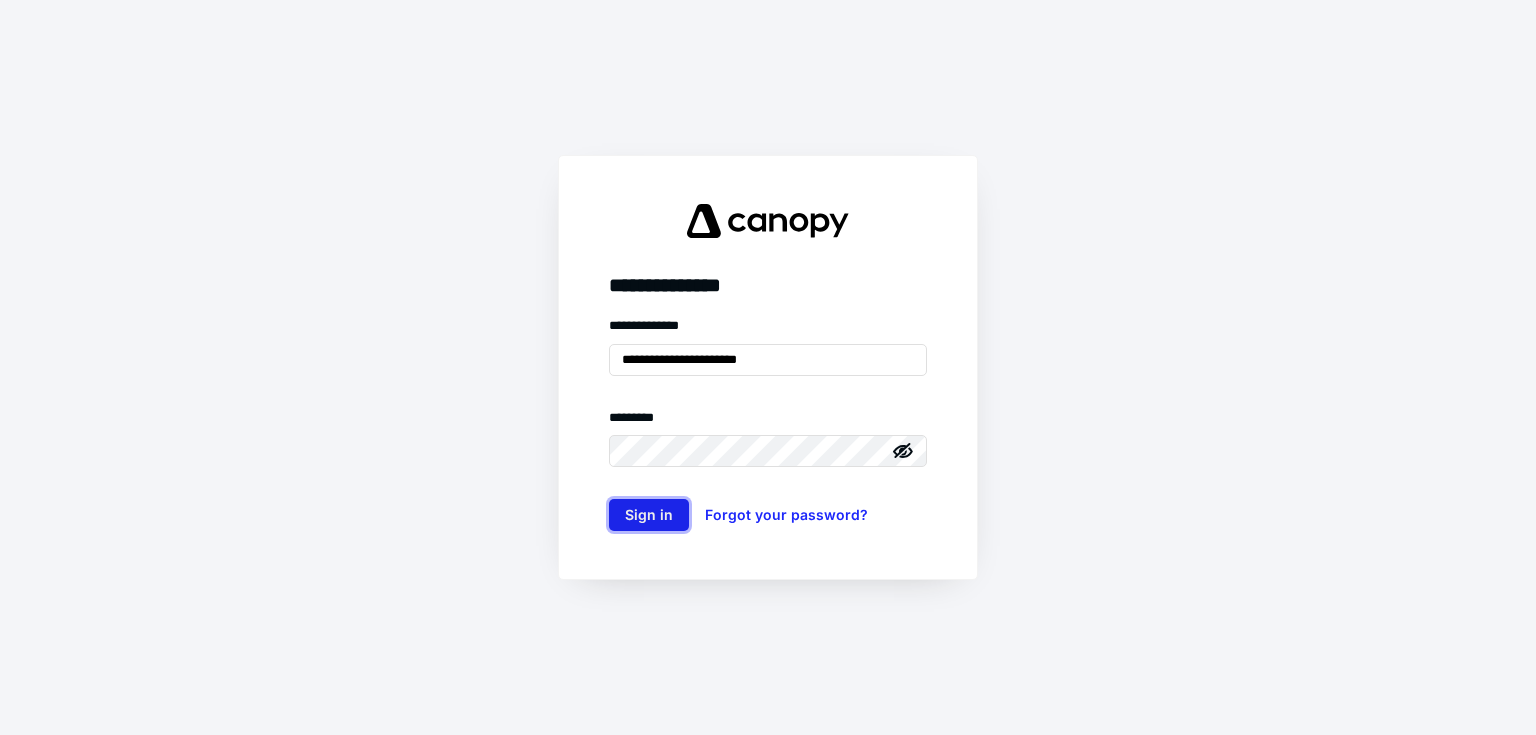 click on "Sign in" at bounding box center [649, 515] 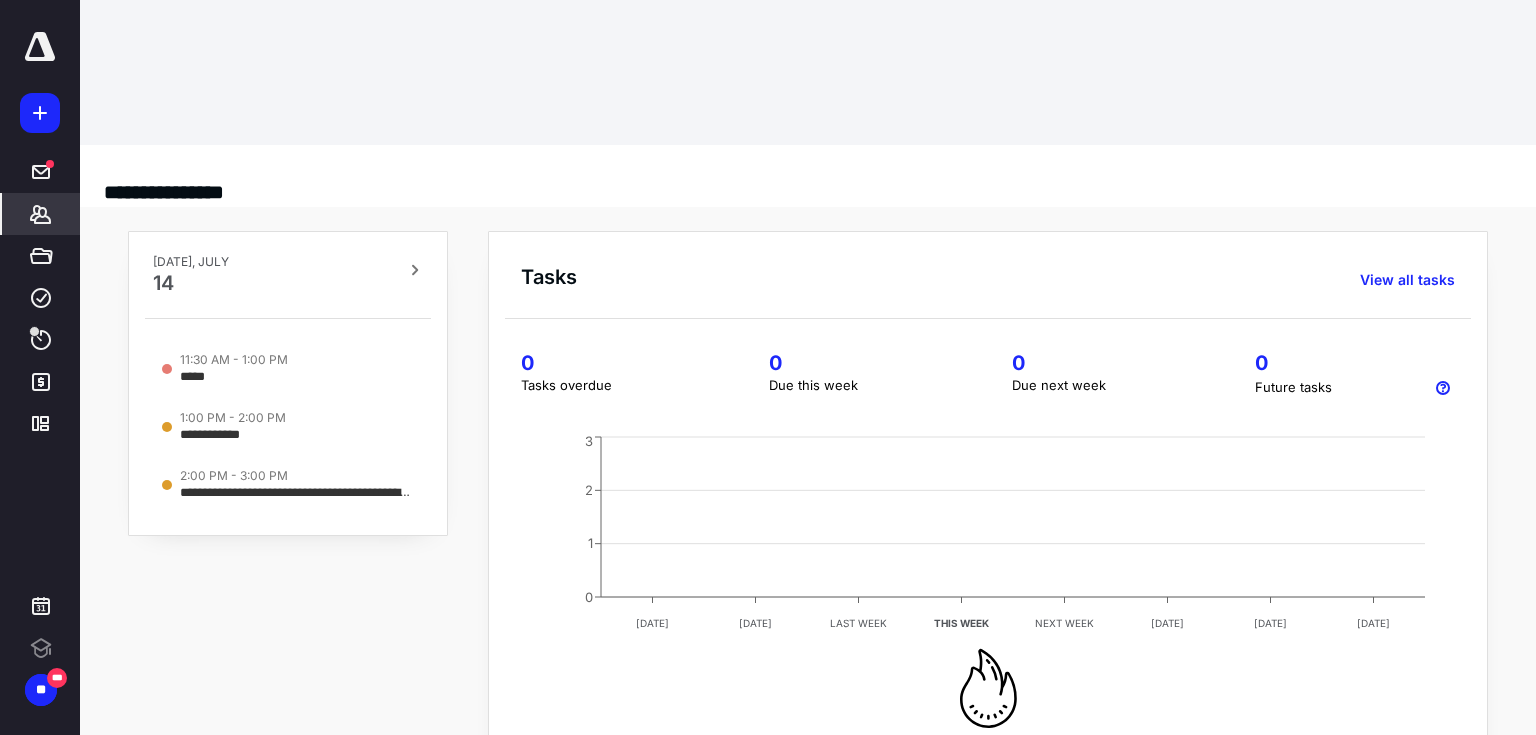scroll, scrollTop: 0, scrollLeft: 0, axis: both 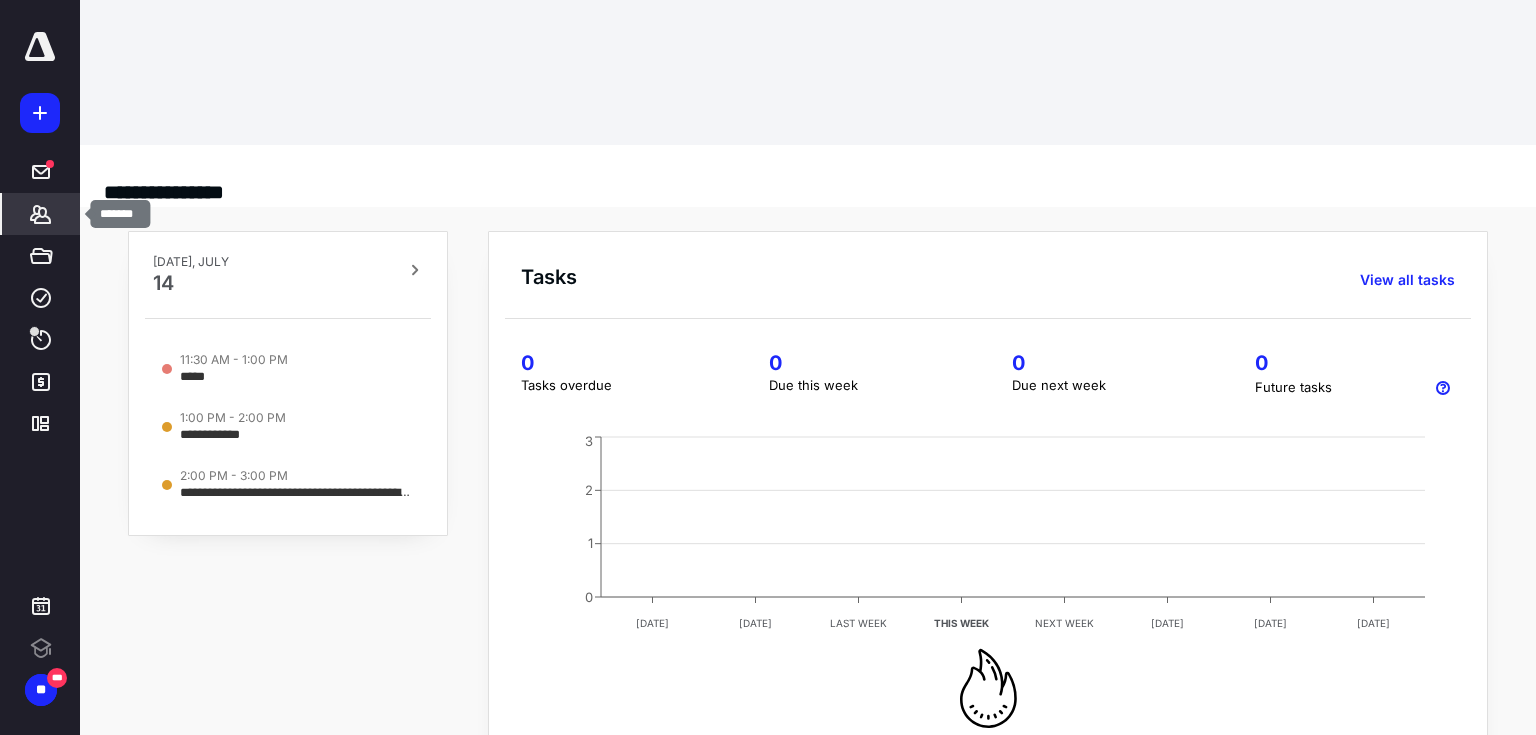 click 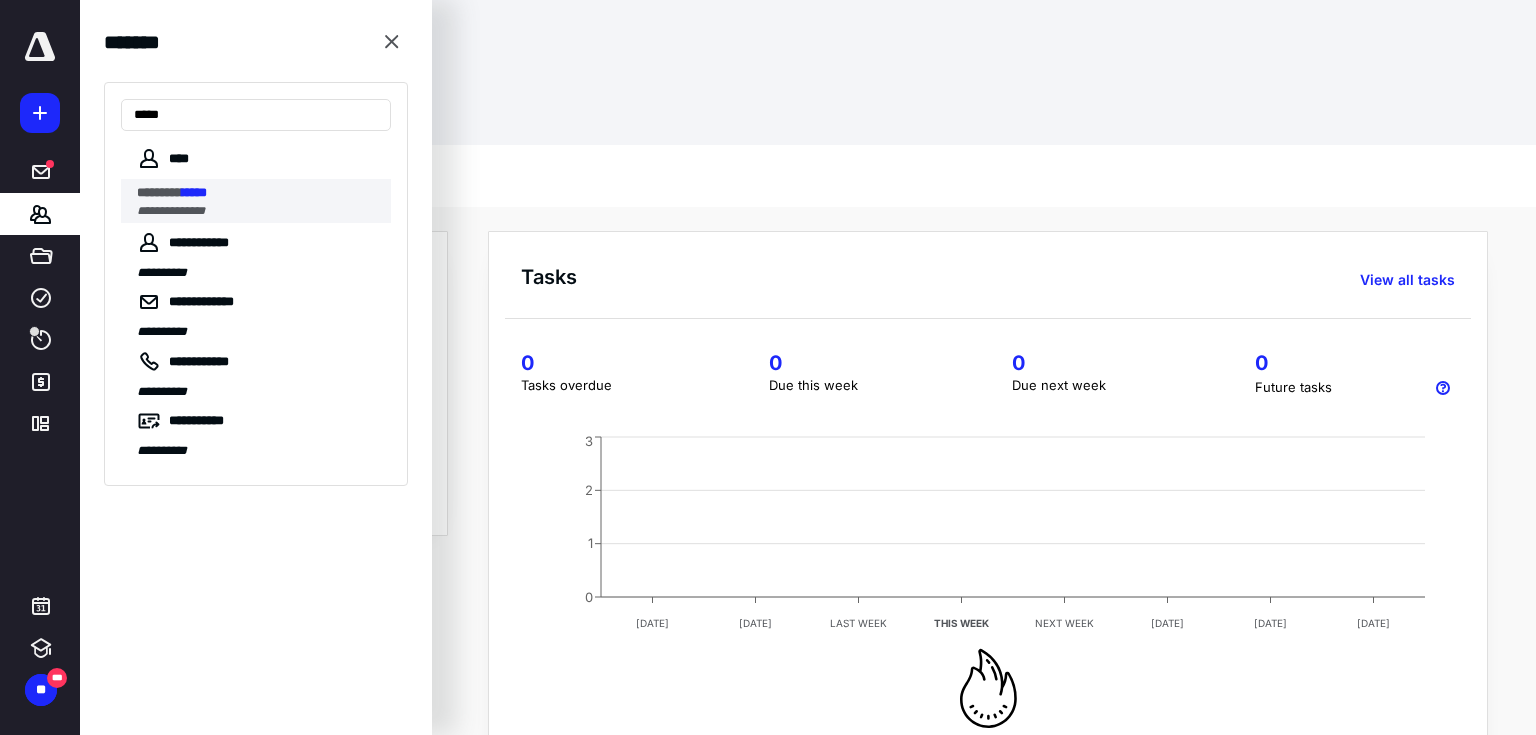 type on "*****" 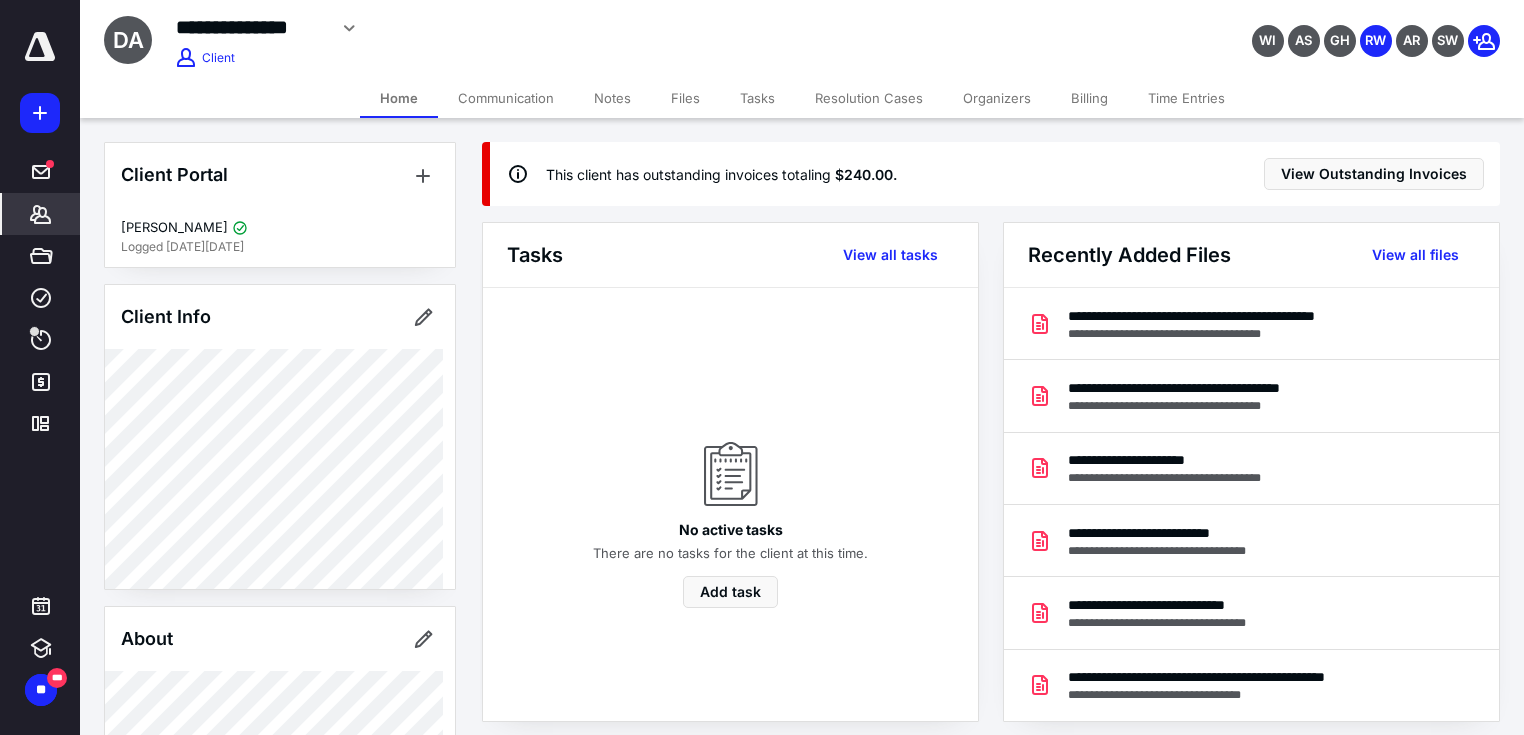 click on "Files" at bounding box center [685, 98] 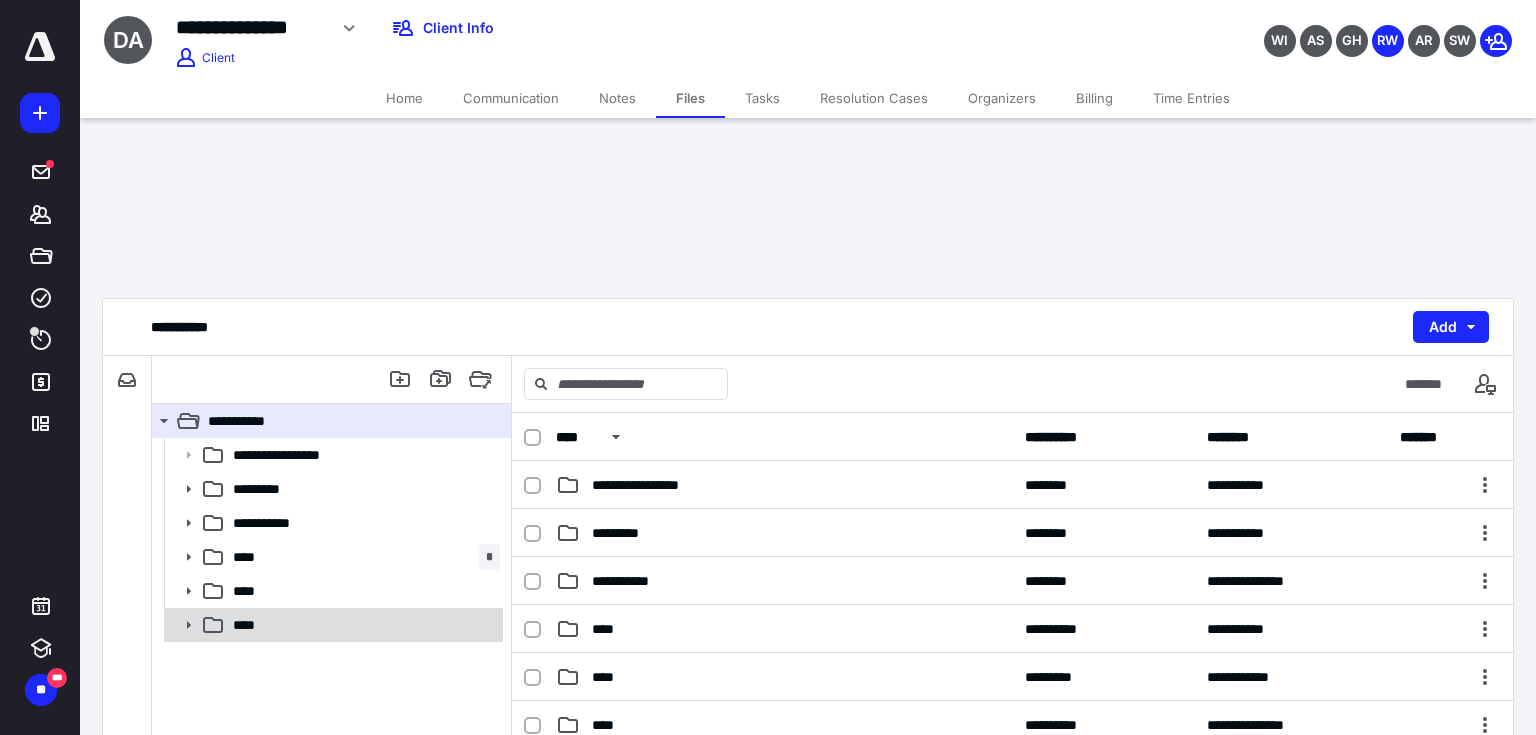 click 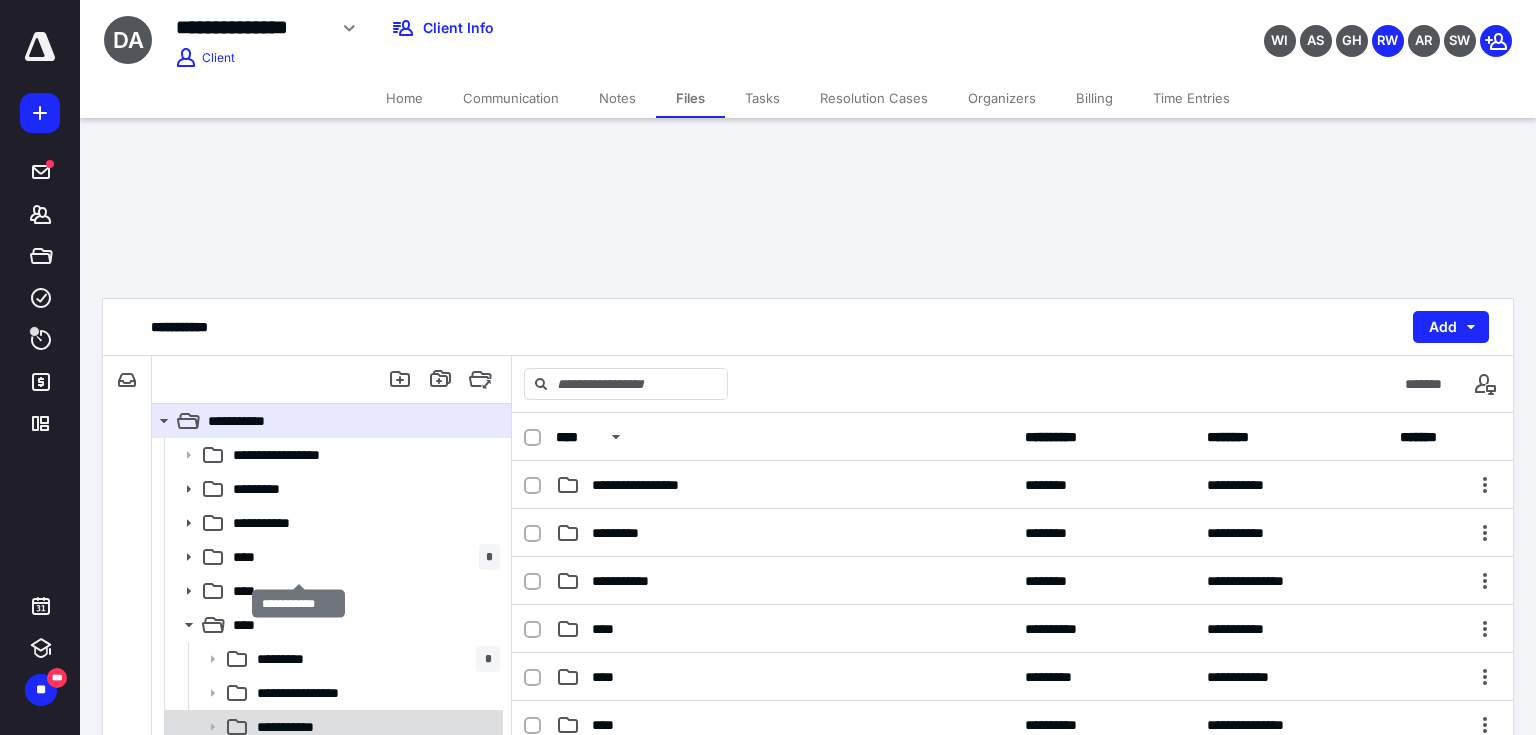 click on "**********" at bounding box center (299, 727) 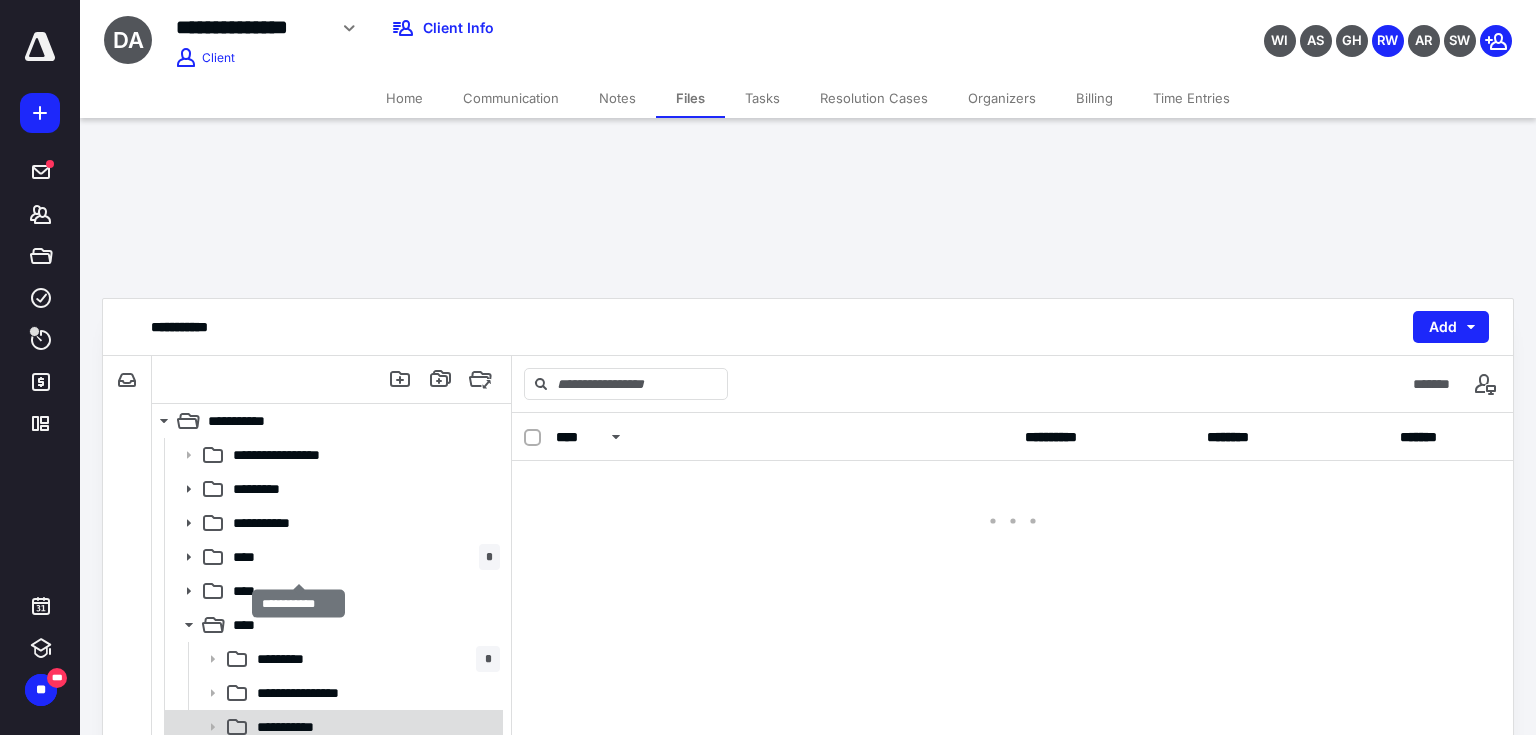 click on "**********" at bounding box center (299, 727) 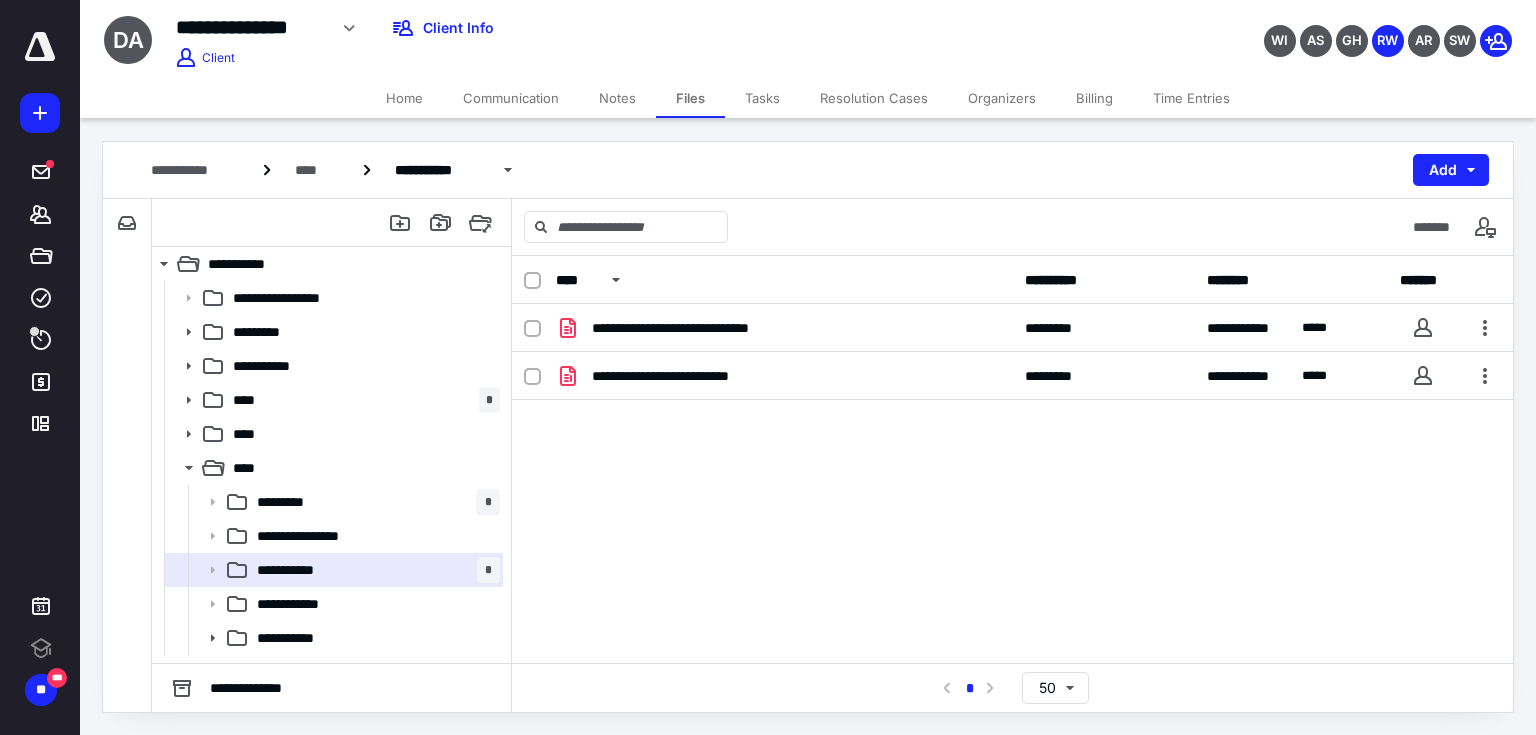 scroll, scrollTop: 0, scrollLeft: 0, axis: both 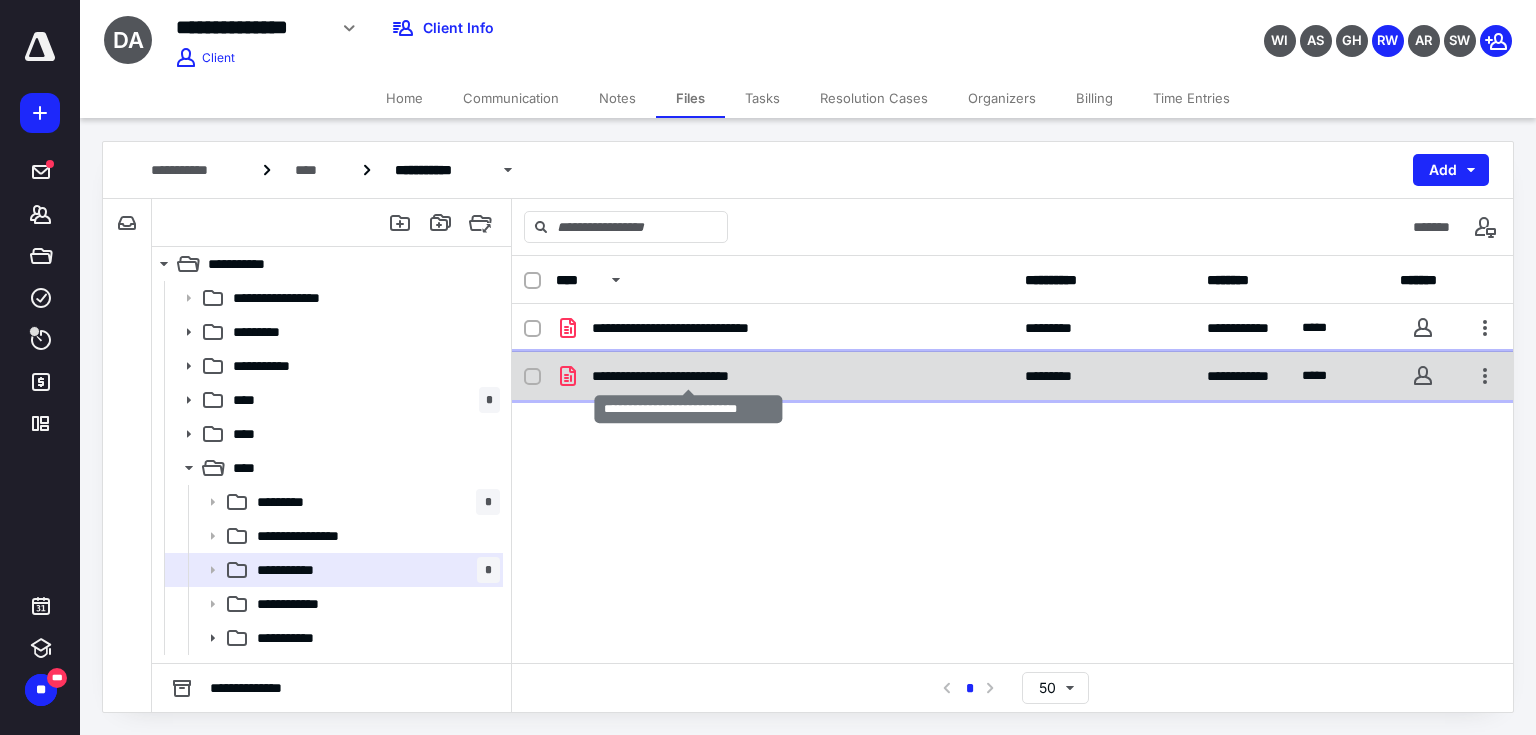 click on "**********" at bounding box center [689, 376] 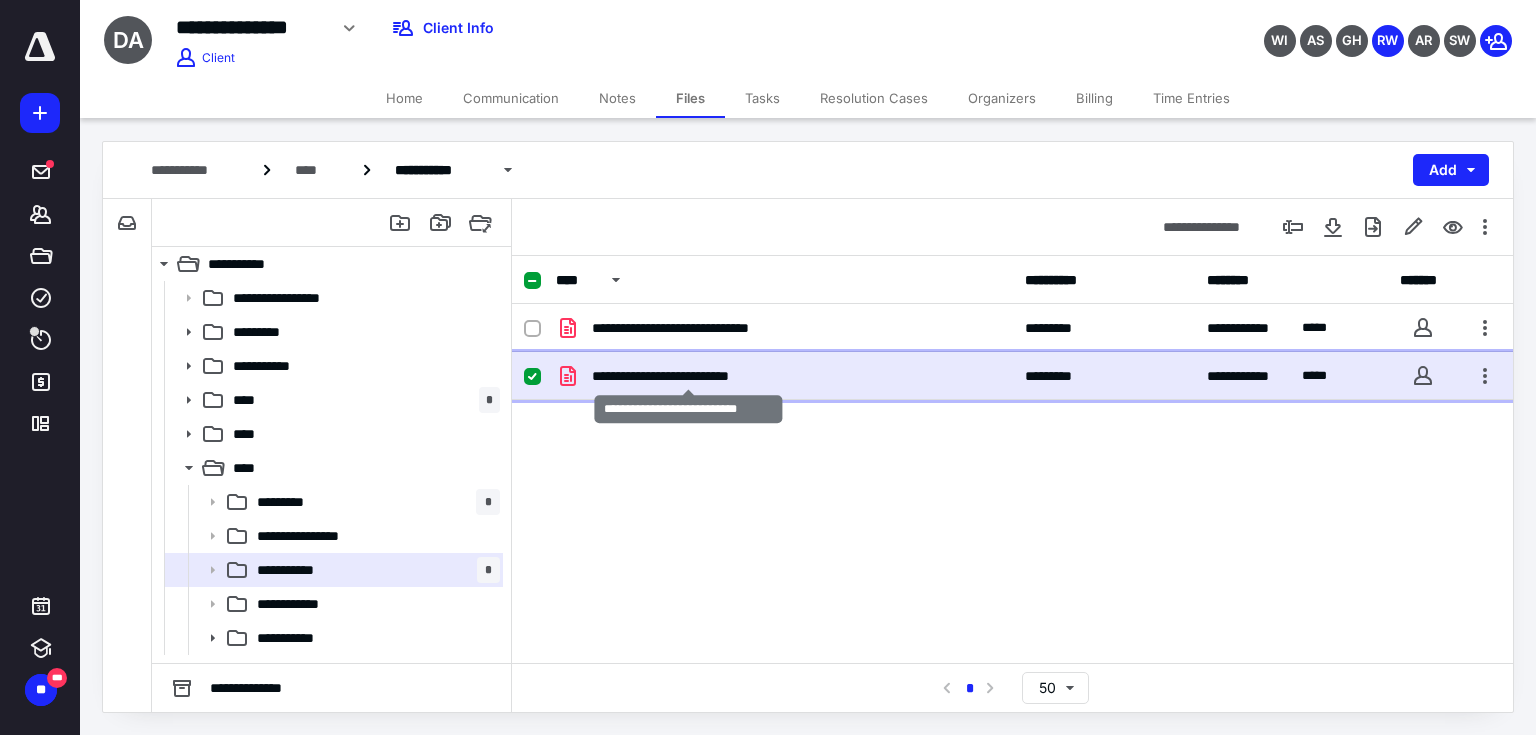 click on "**********" at bounding box center [689, 376] 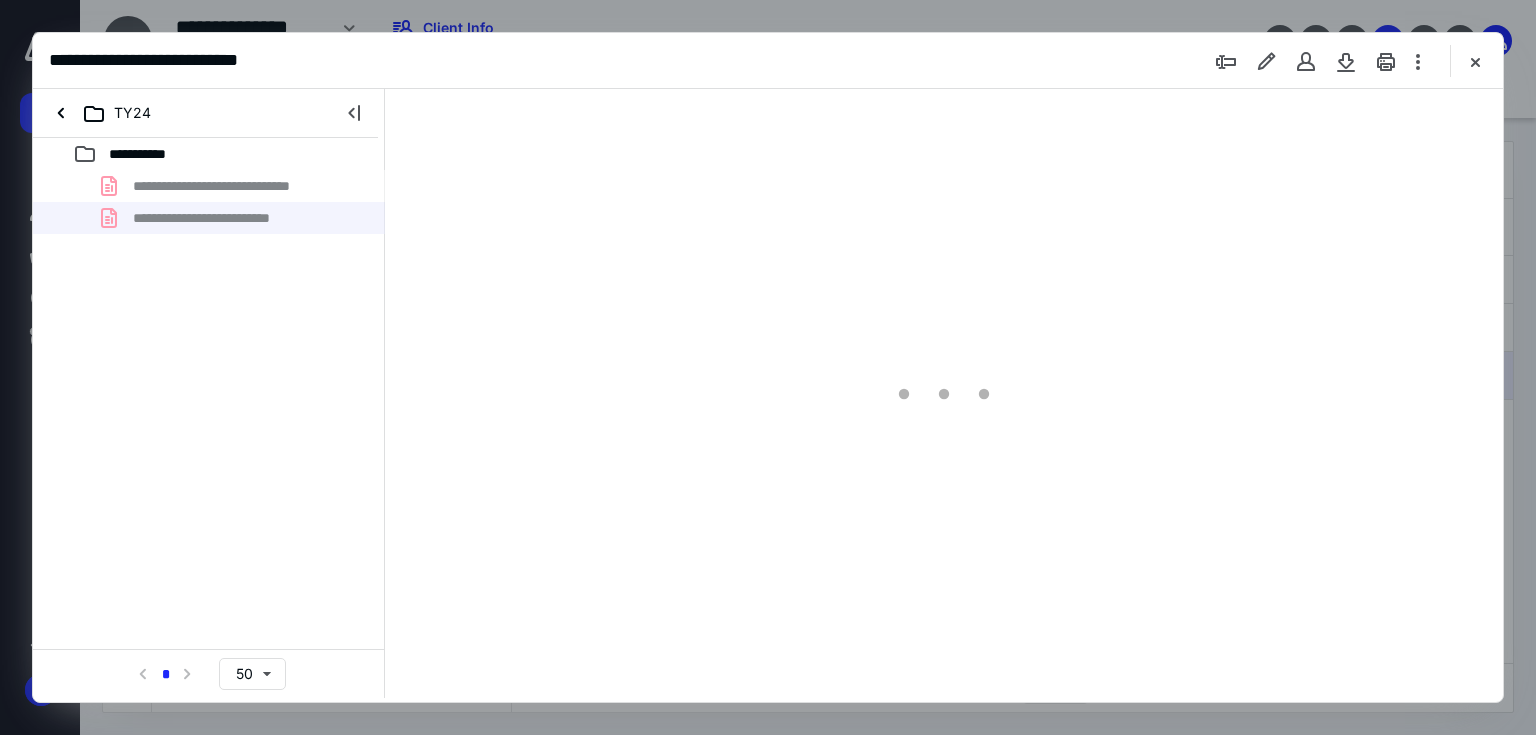 scroll, scrollTop: 0, scrollLeft: 0, axis: both 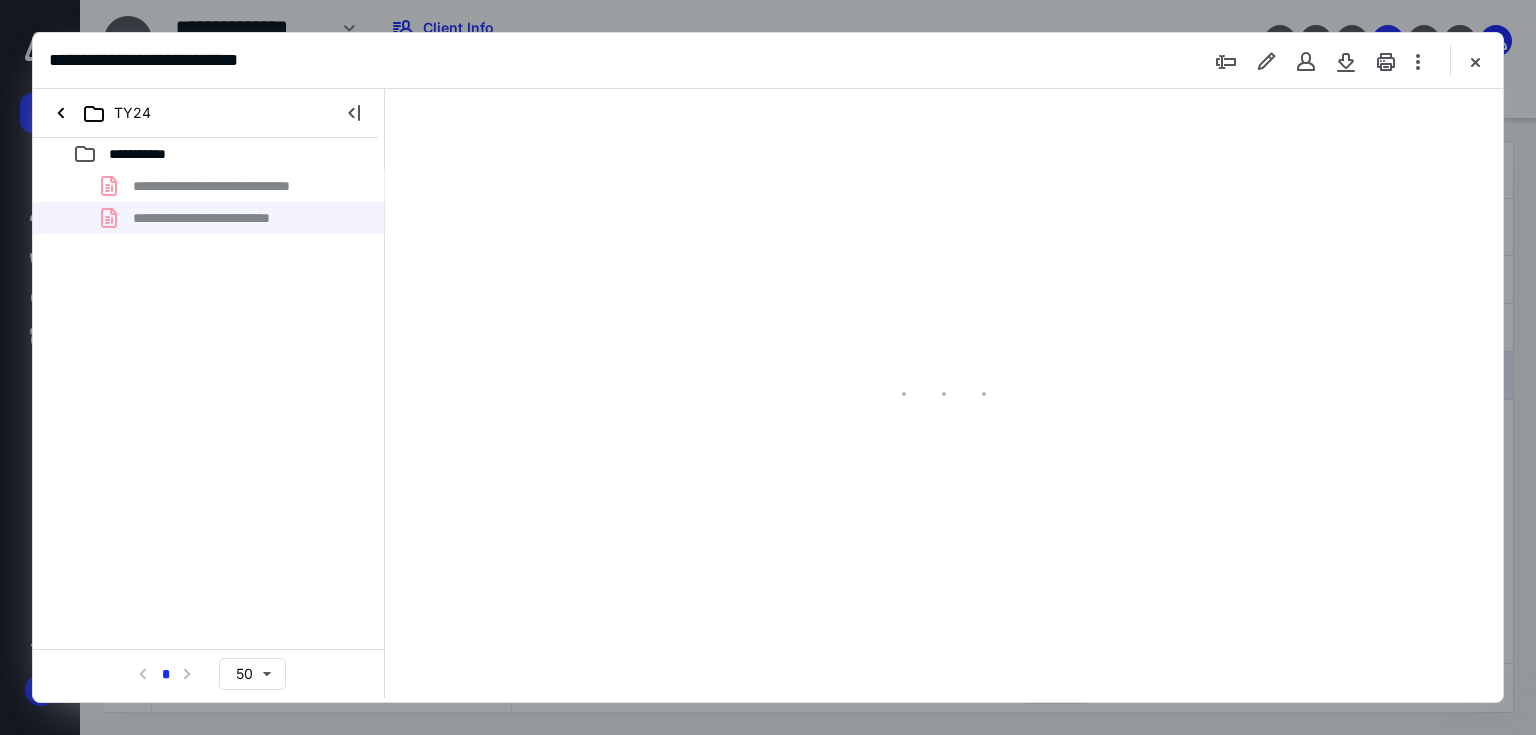 type on "200" 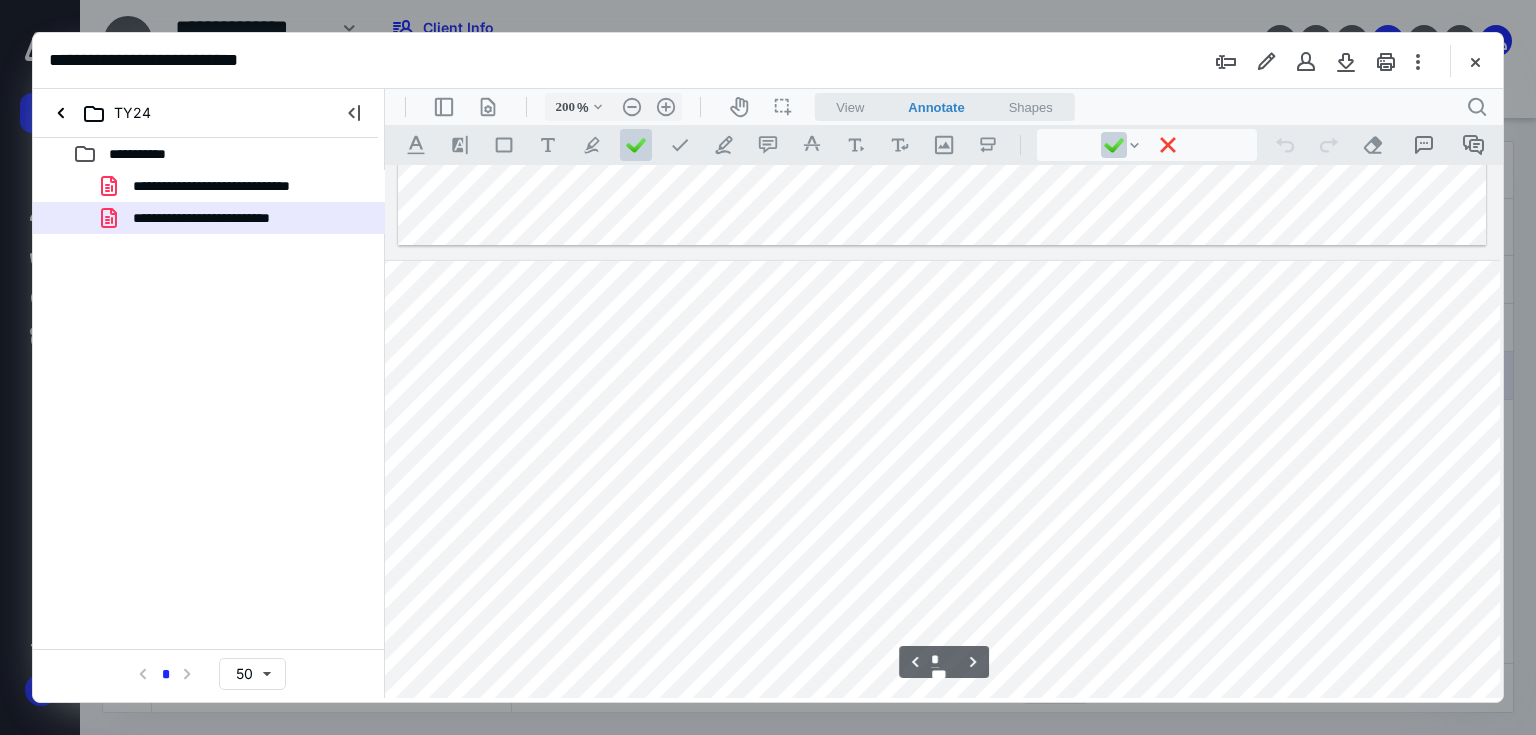 scroll, scrollTop: 1844, scrollLeft: 56, axis: both 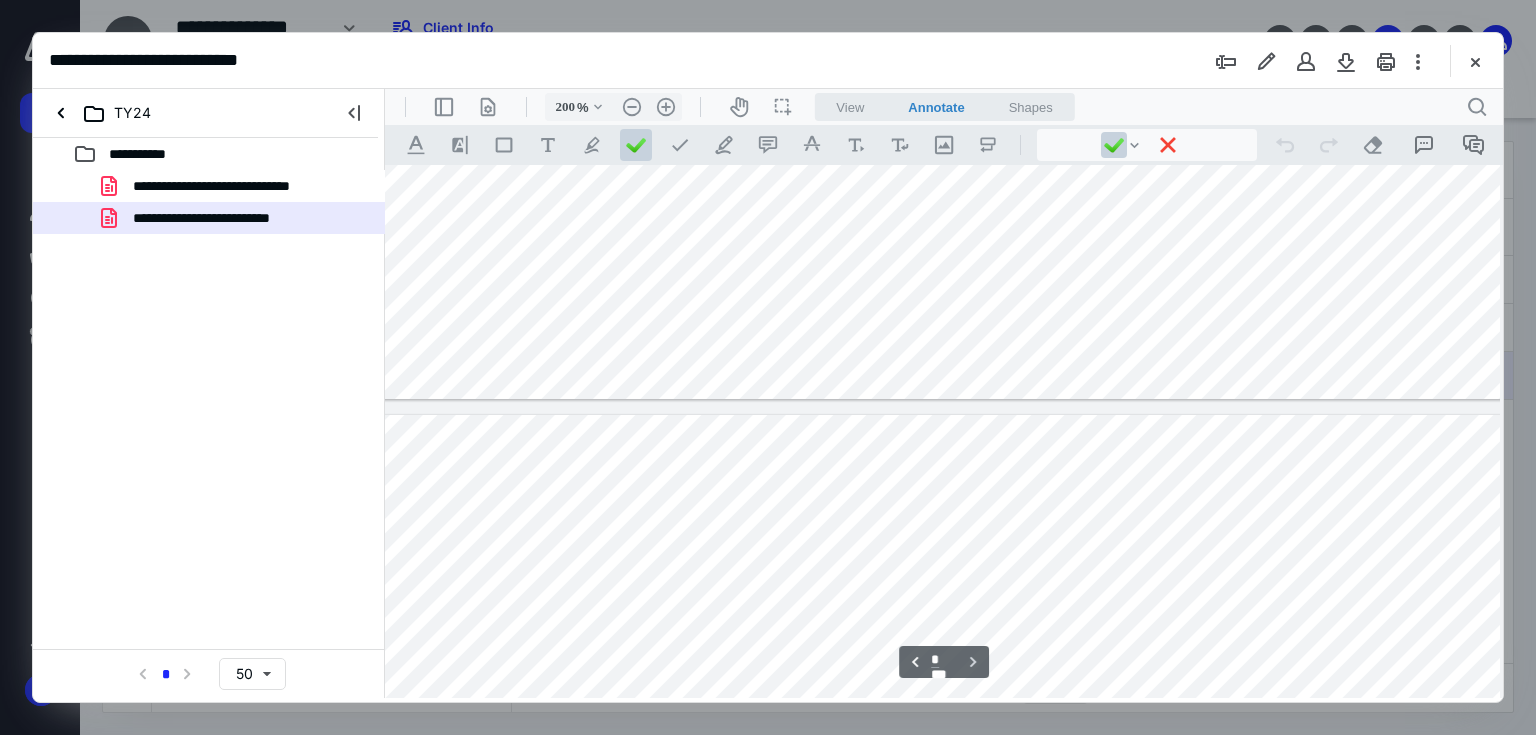 type on "*" 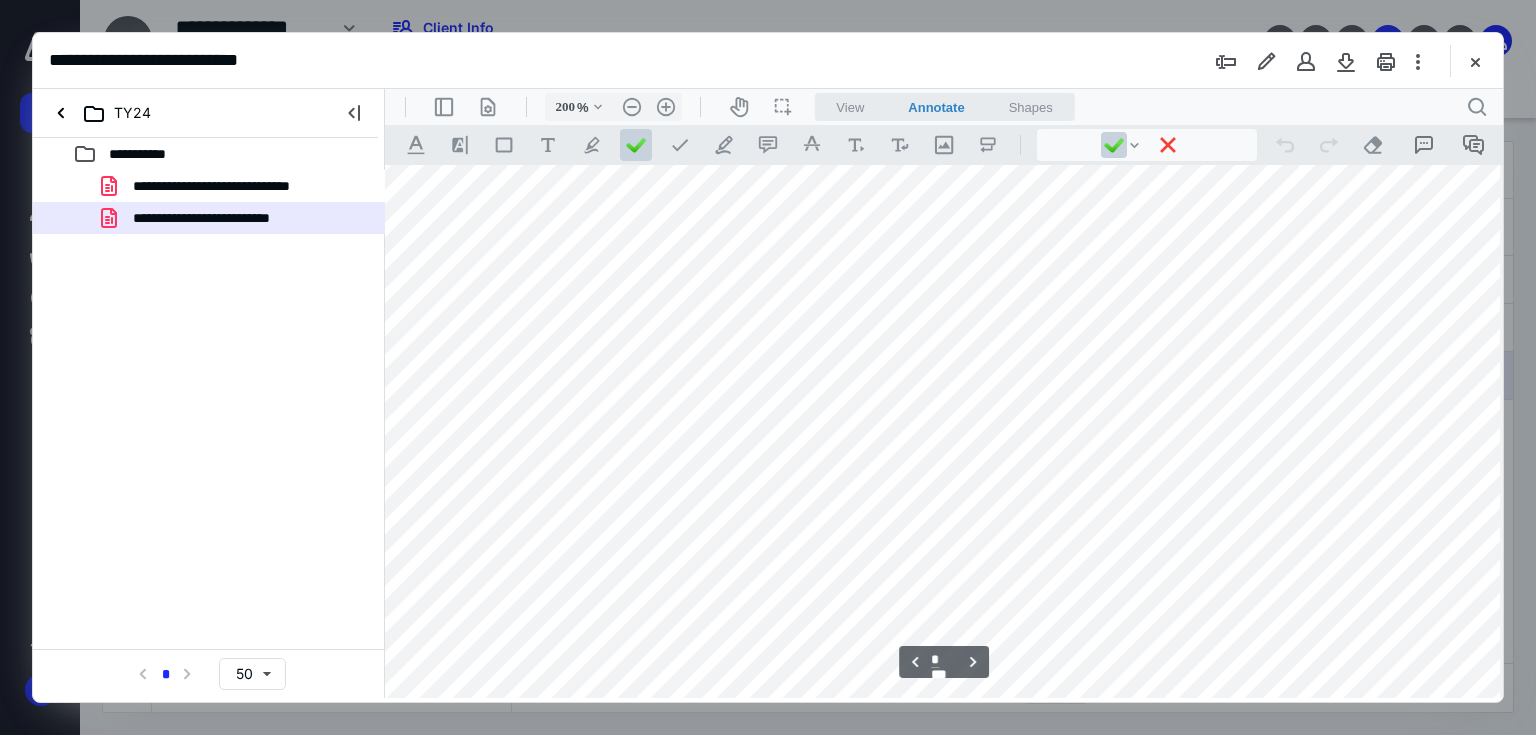scroll, scrollTop: 1924, scrollLeft: 56, axis: both 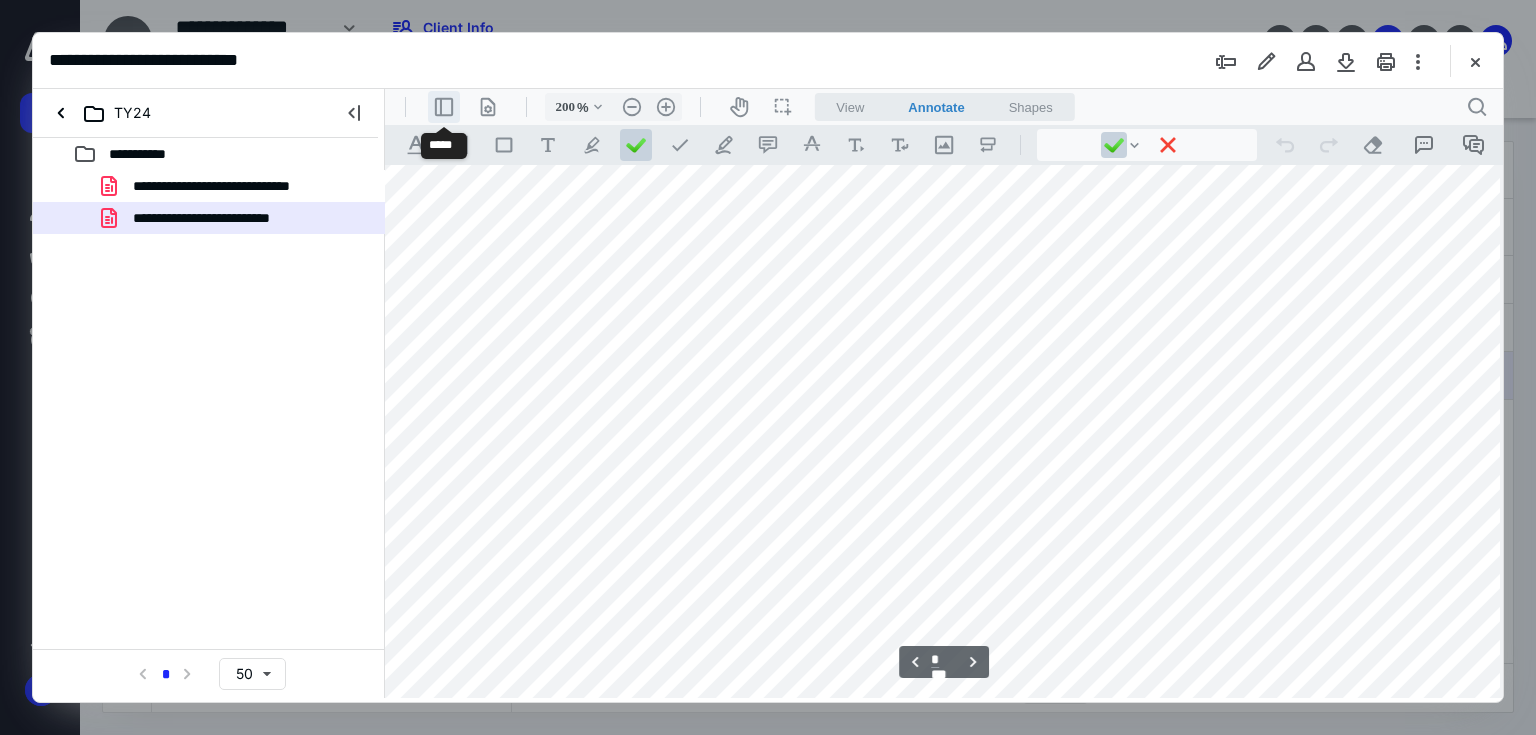 click on ".cls-1{fill:#abb0c4;} icon - header - sidebar - line" at bounding box center (444, 107) 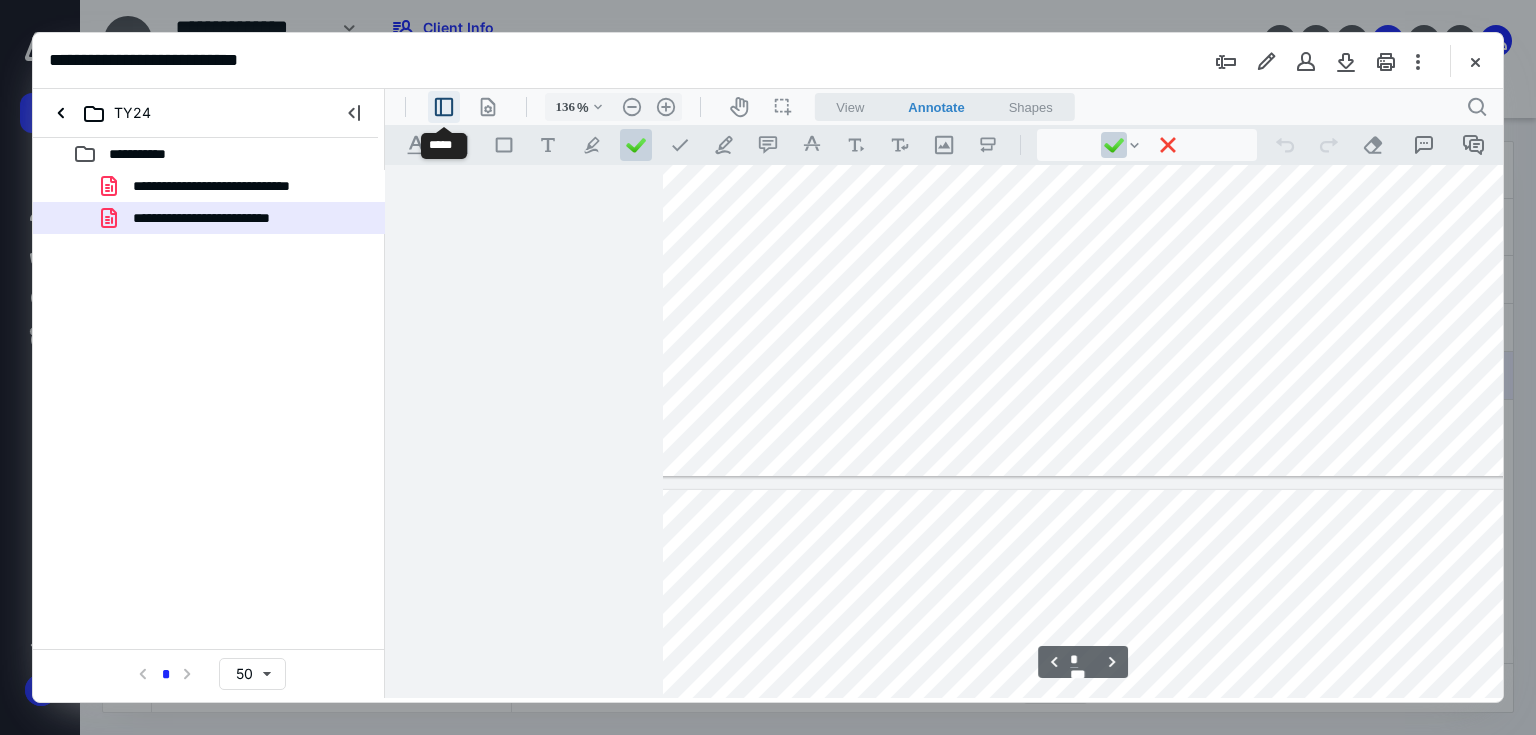 type on "135" 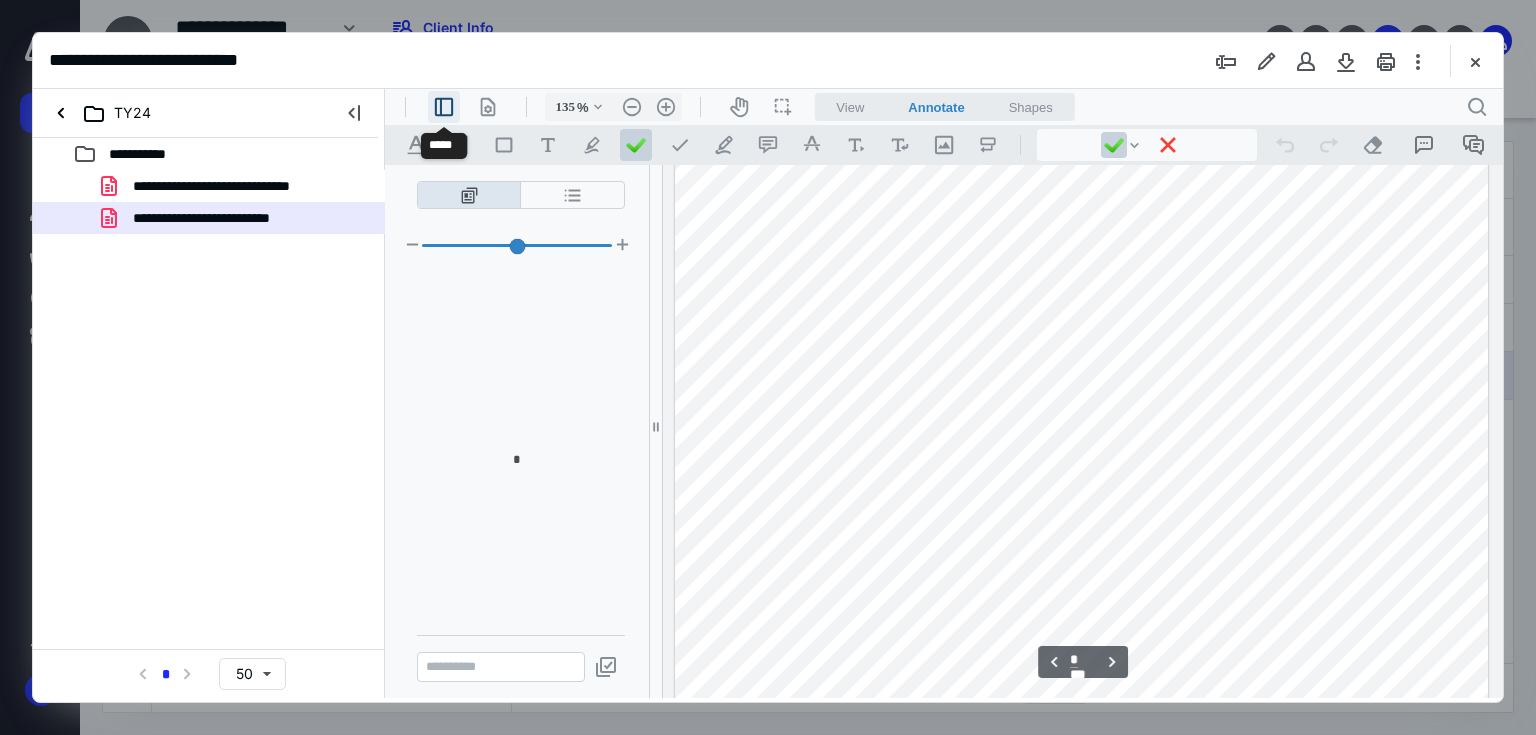 scroll, scrollTop: 1312, scrollLeft: 0, axis: vertical 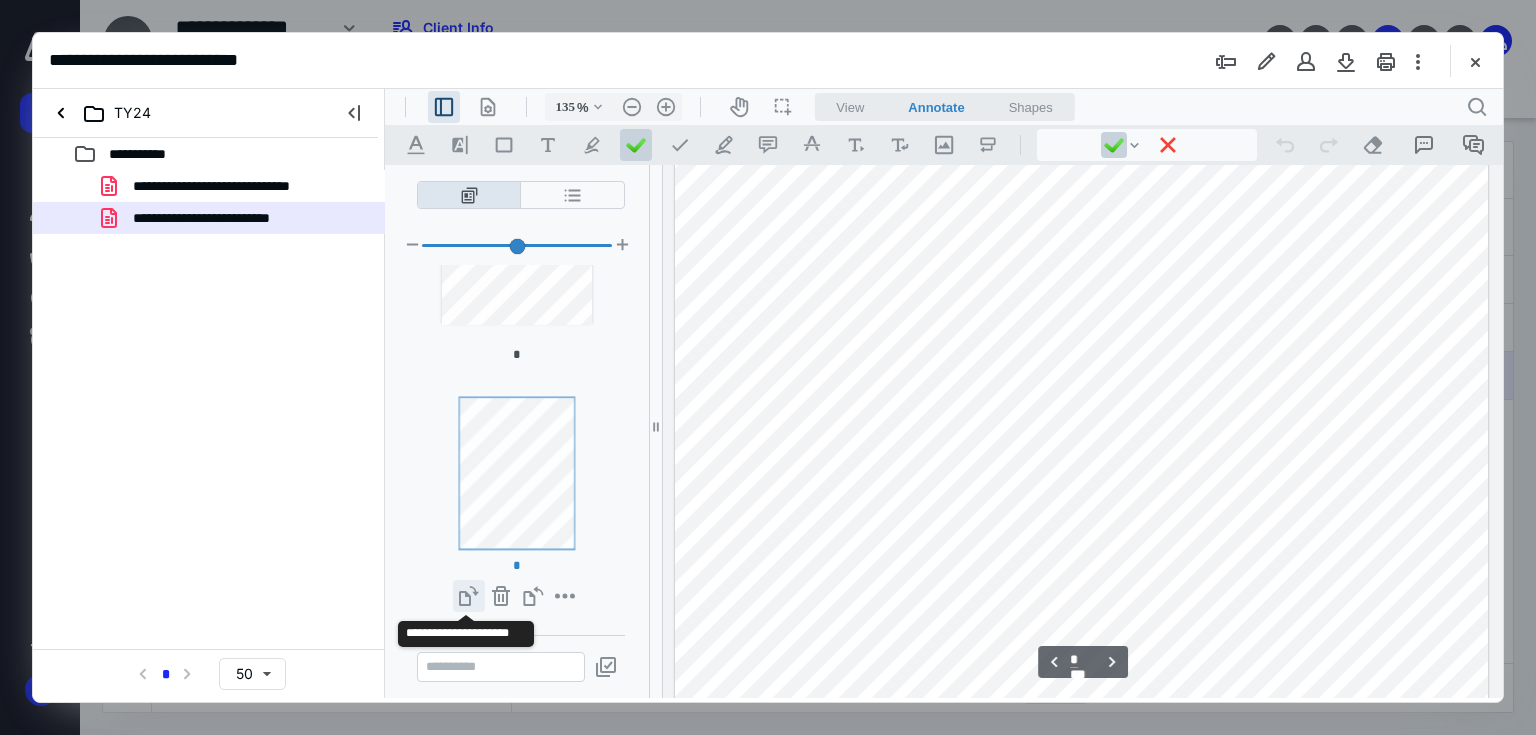 click on "**********" at bounding box center (469, 596) 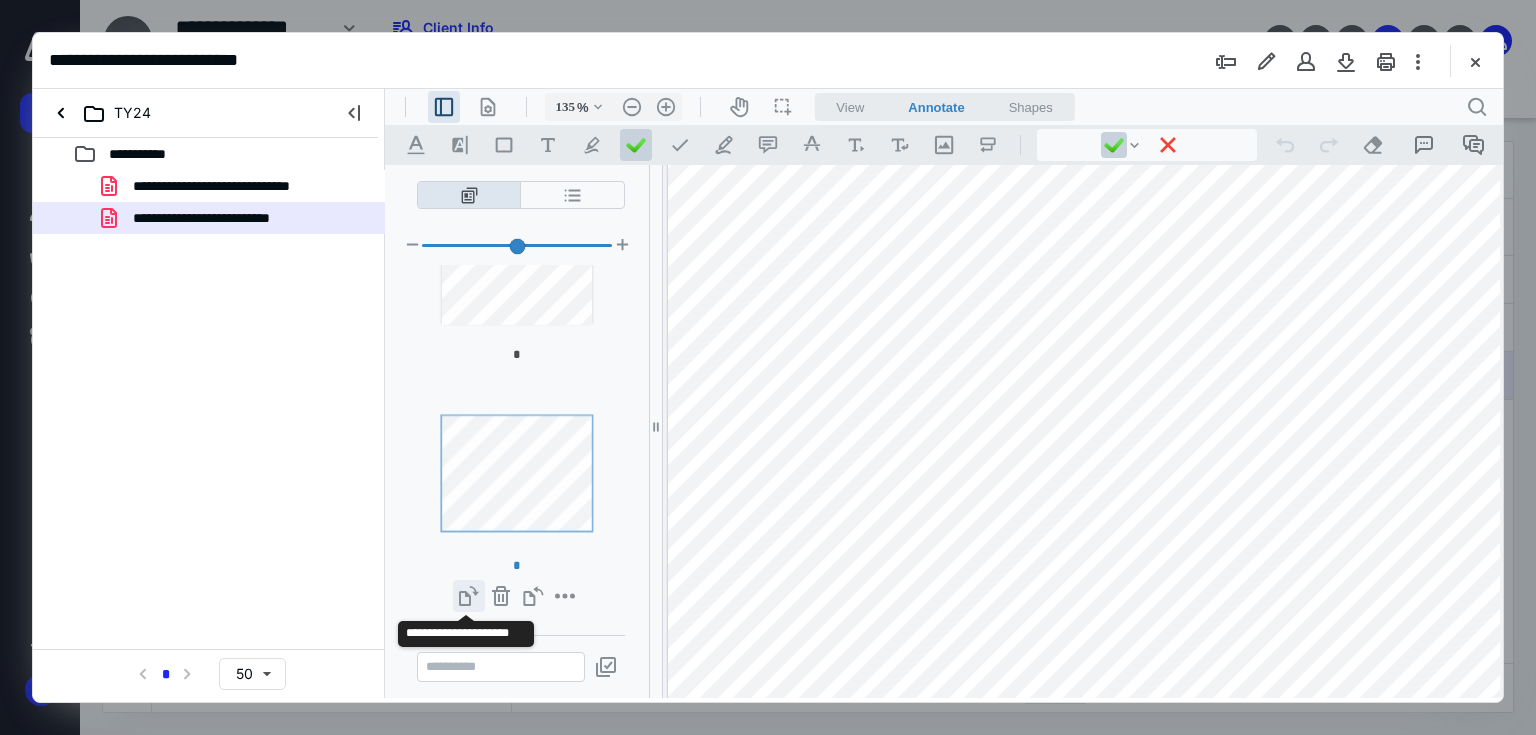 click on "**********" at bounding box center (469, 596) 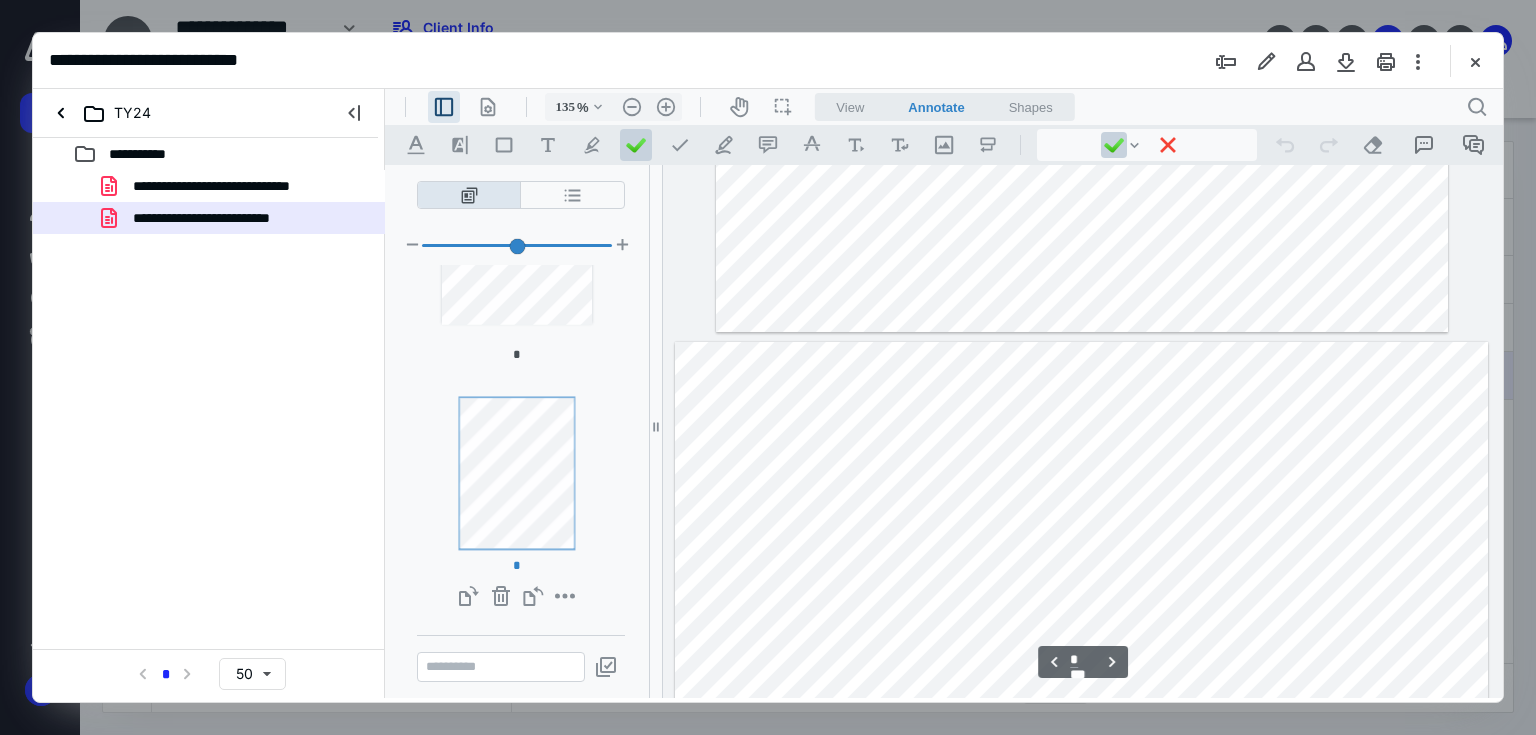 scroll, scrollTop: 992, scrollLeft: 0, axis: vertical 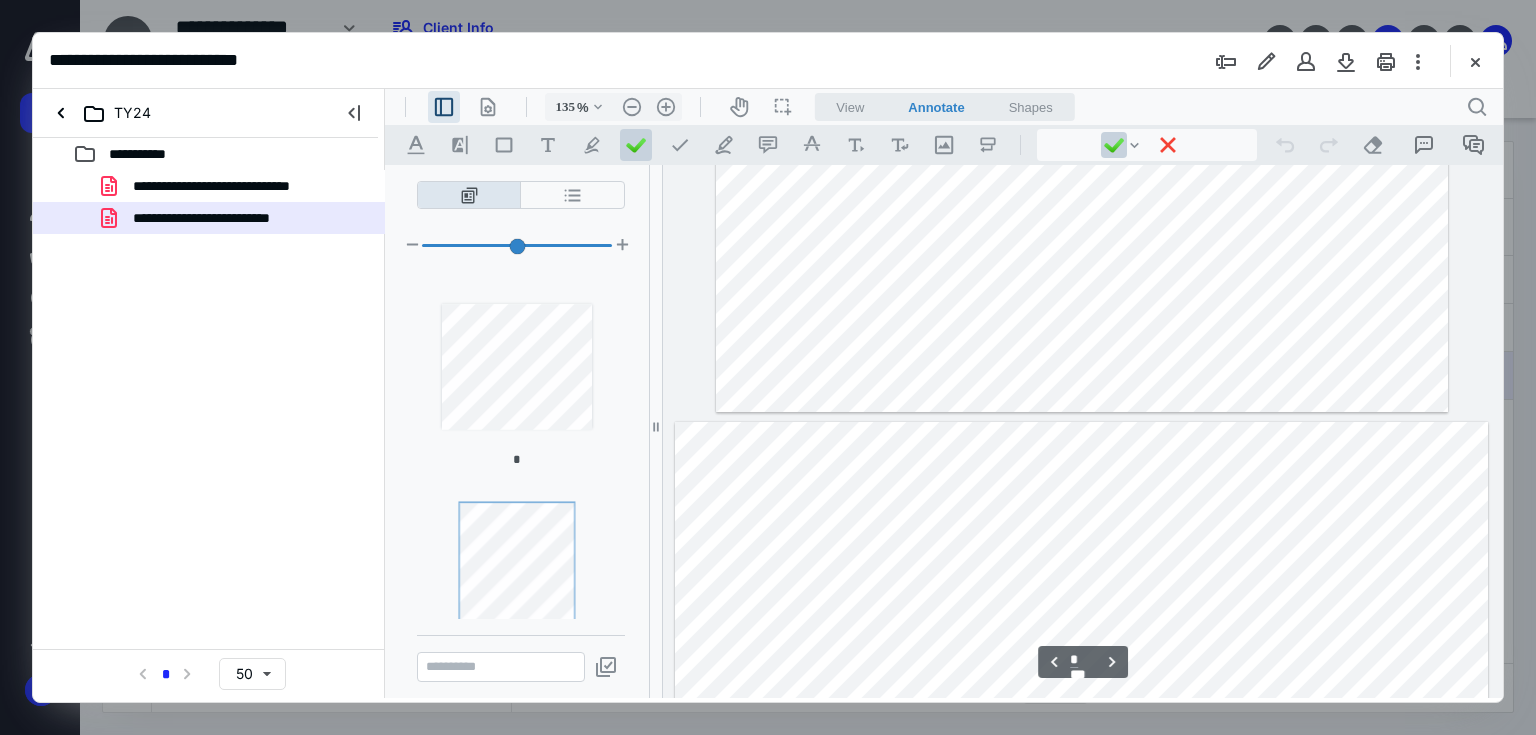 type on "*" 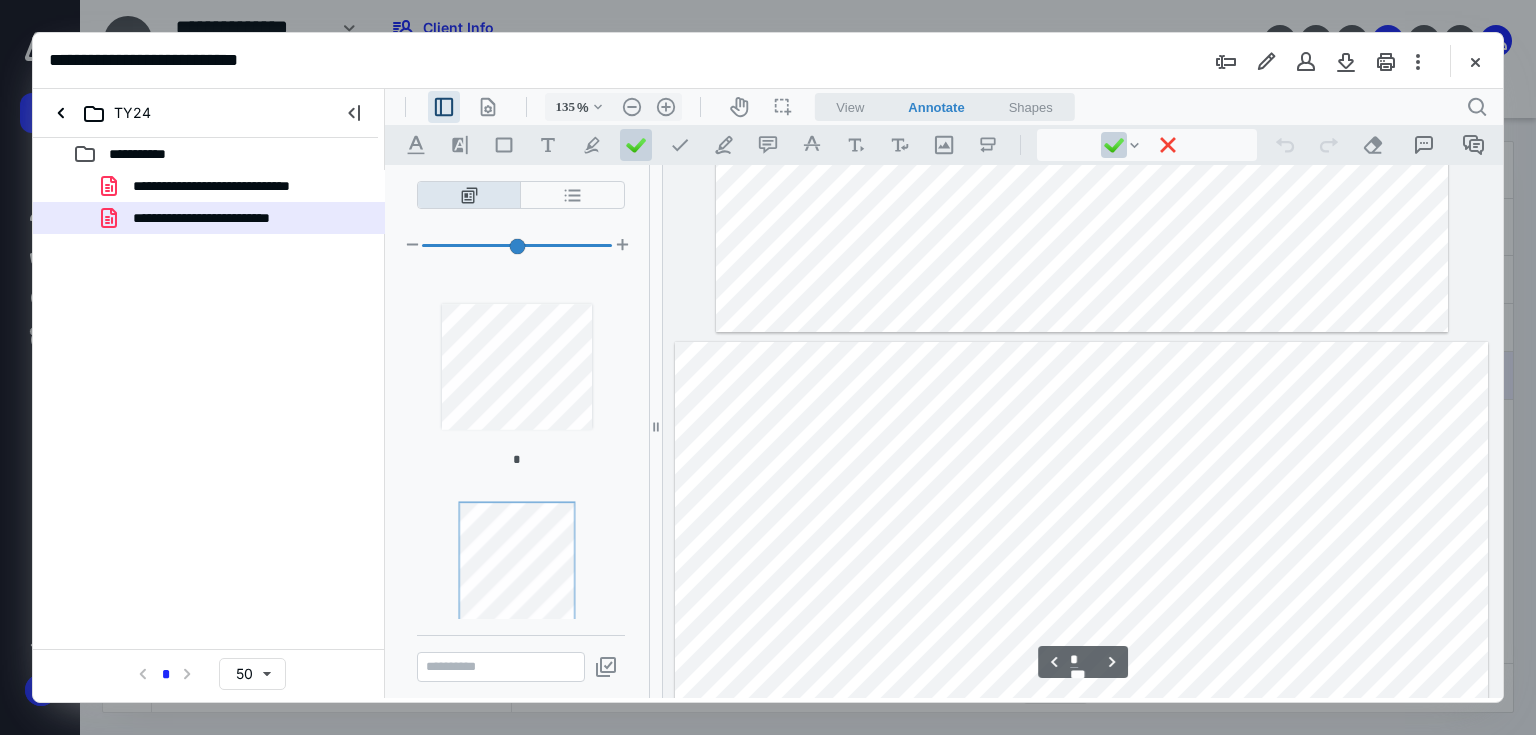 scroll, scrollTop: 335, scrollLeft: 0, axis: vertical 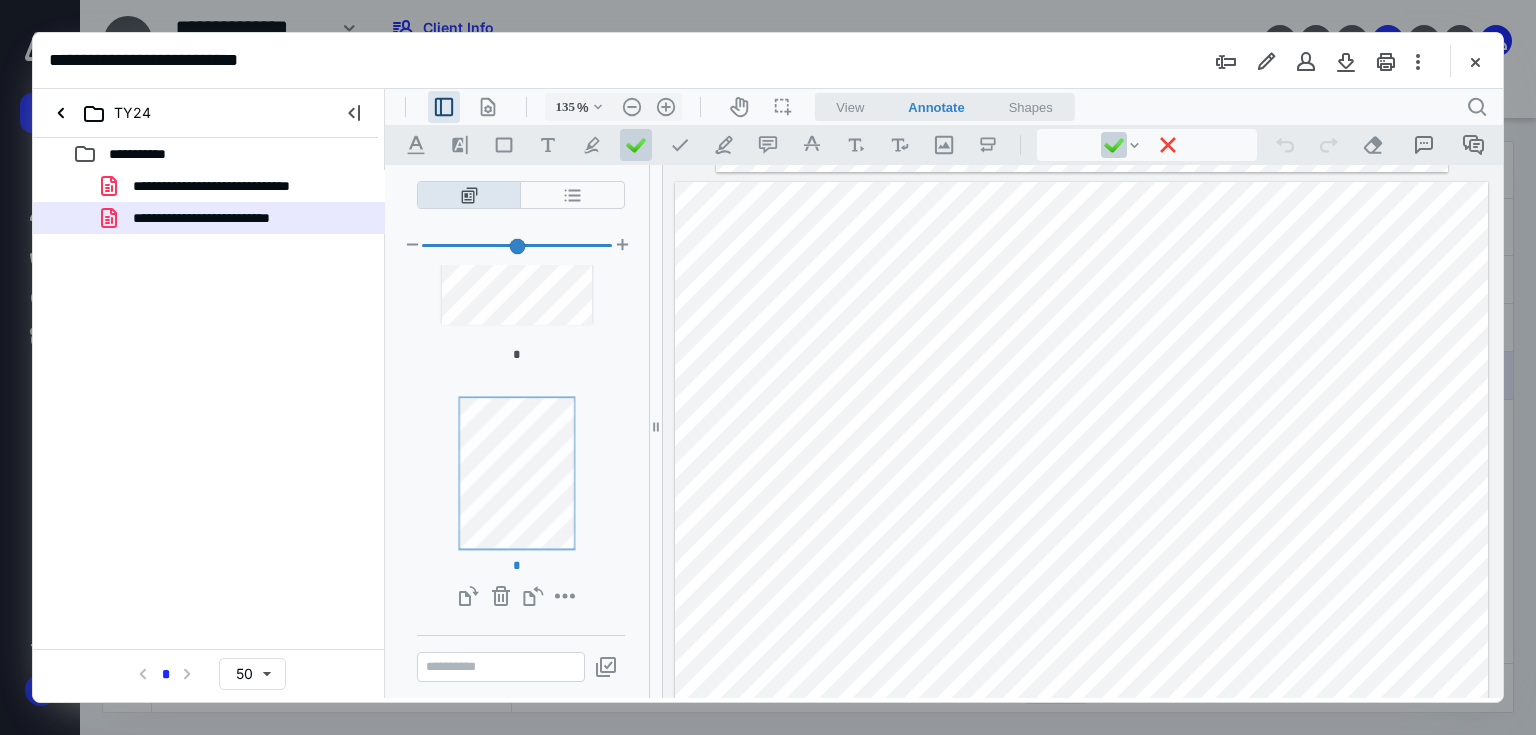 click at bounding box center (1082, 713) 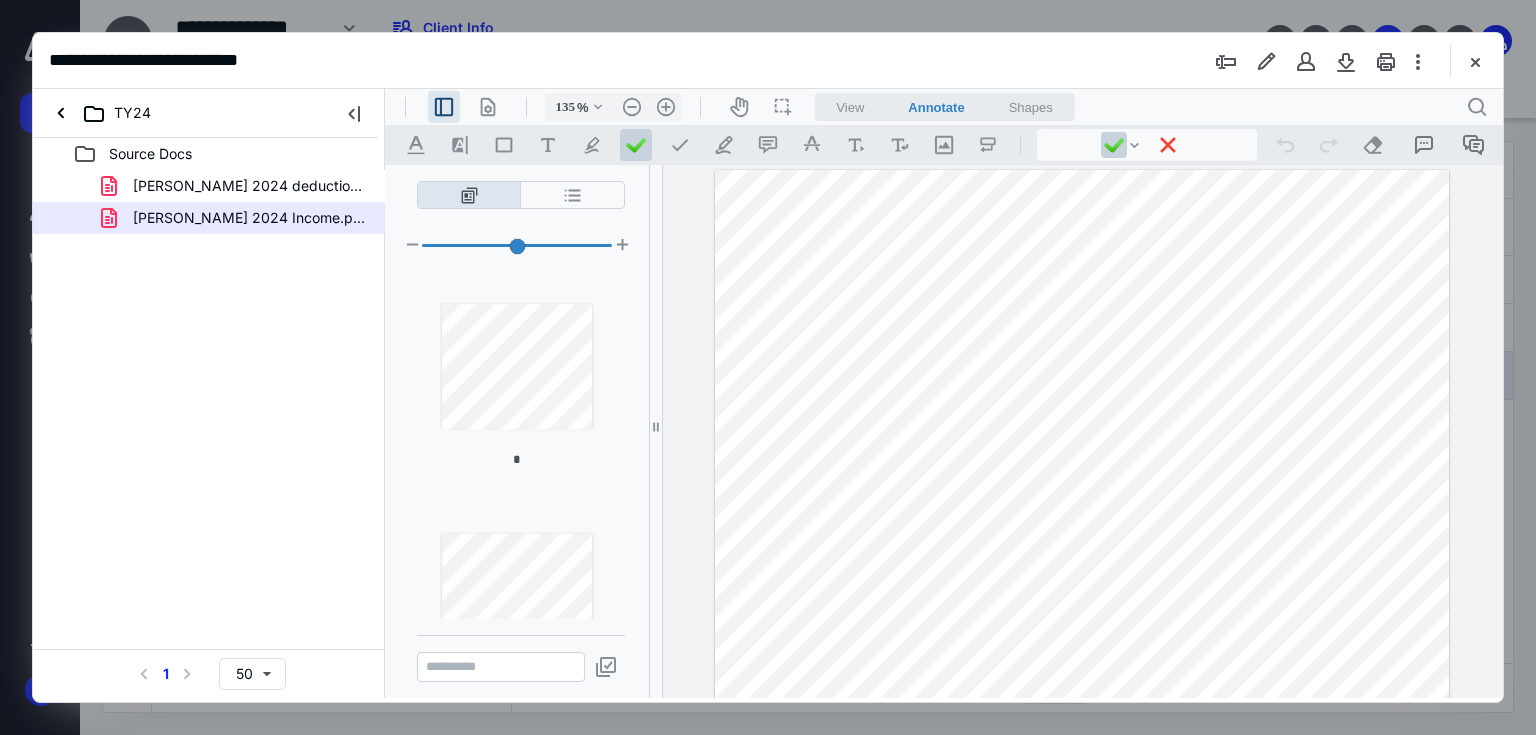 scroll, scrollTop: 0, scrollLeft: 0, axis: both 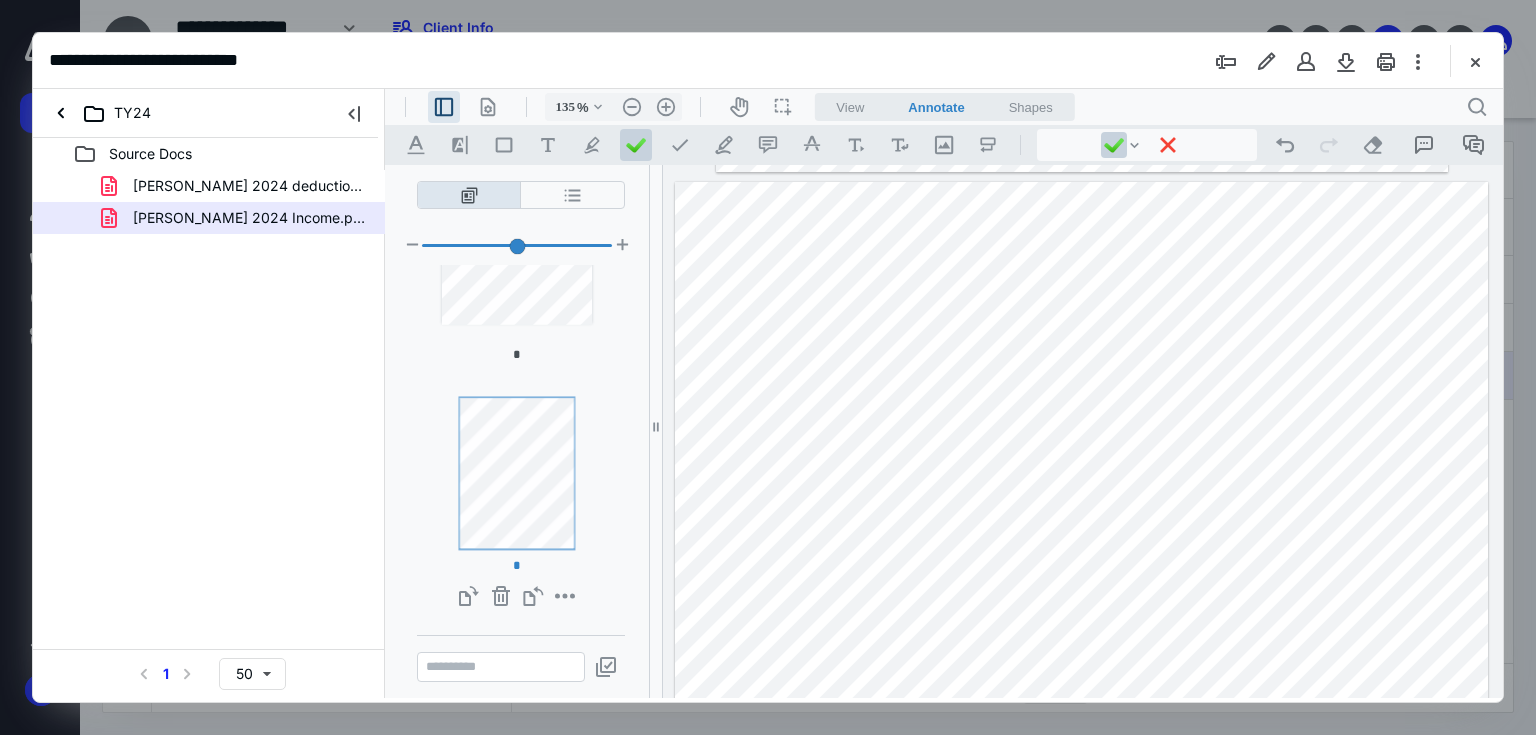 click at bounding box center [1082, 713] 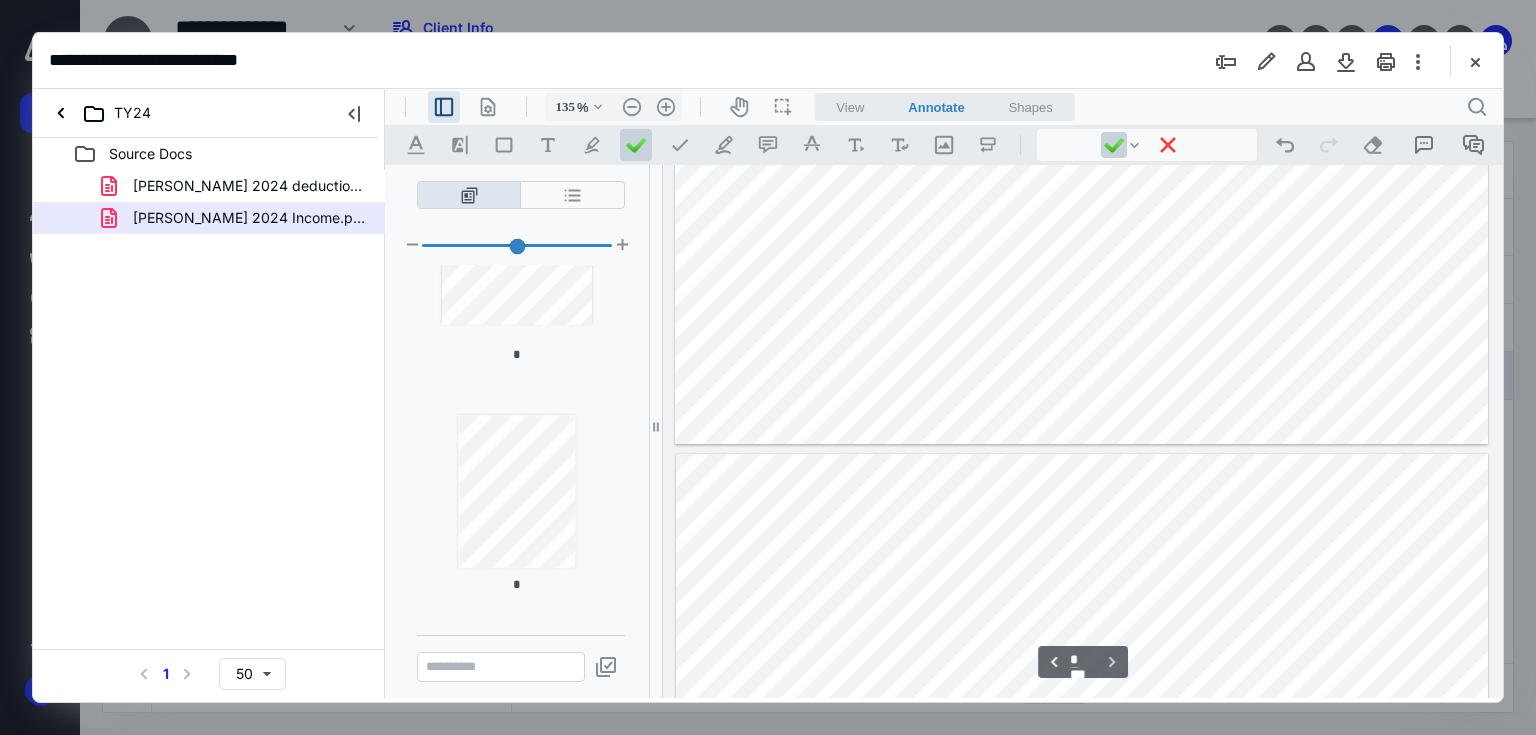 scroll, scrollTop: 2192, scrollLeft: 0, axis: vertical 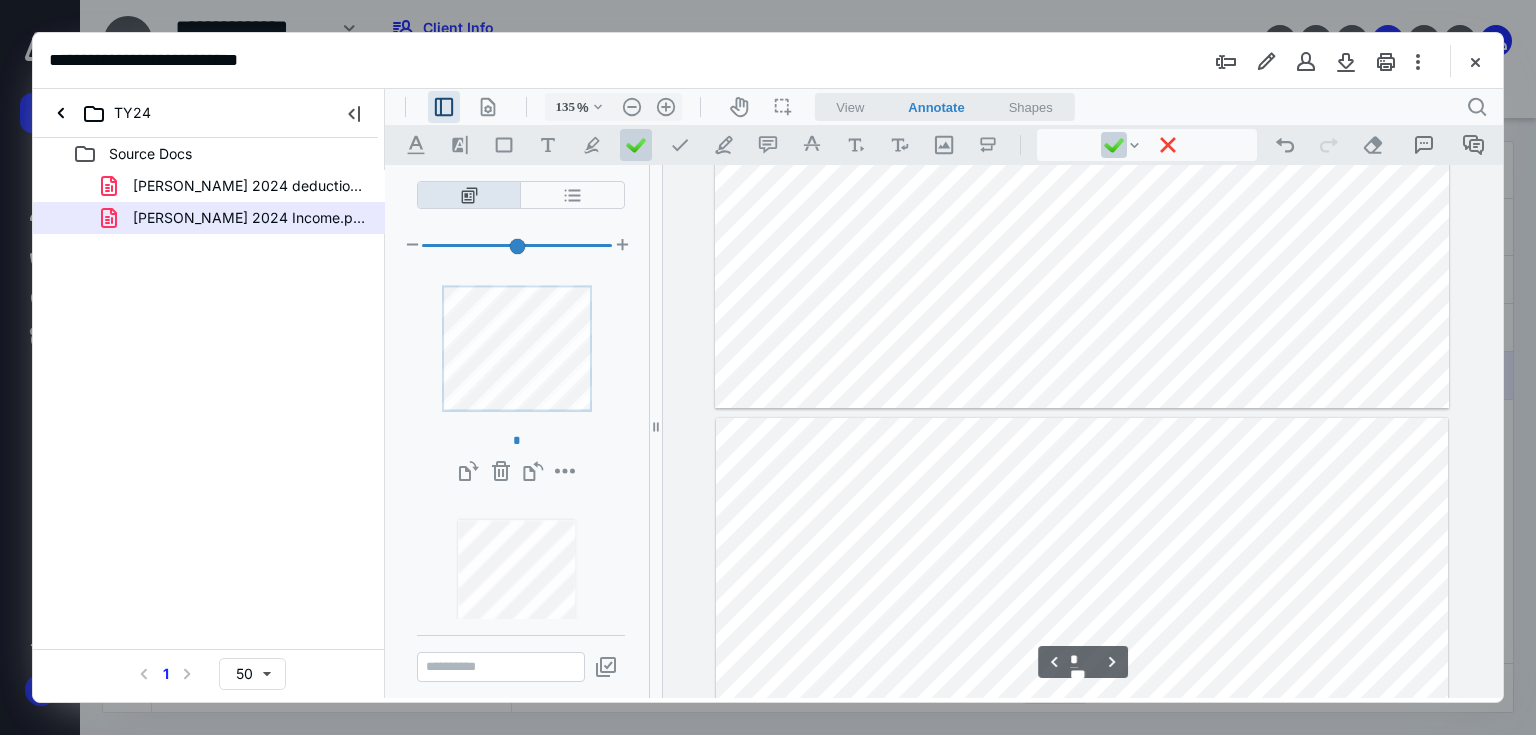 type on "*" 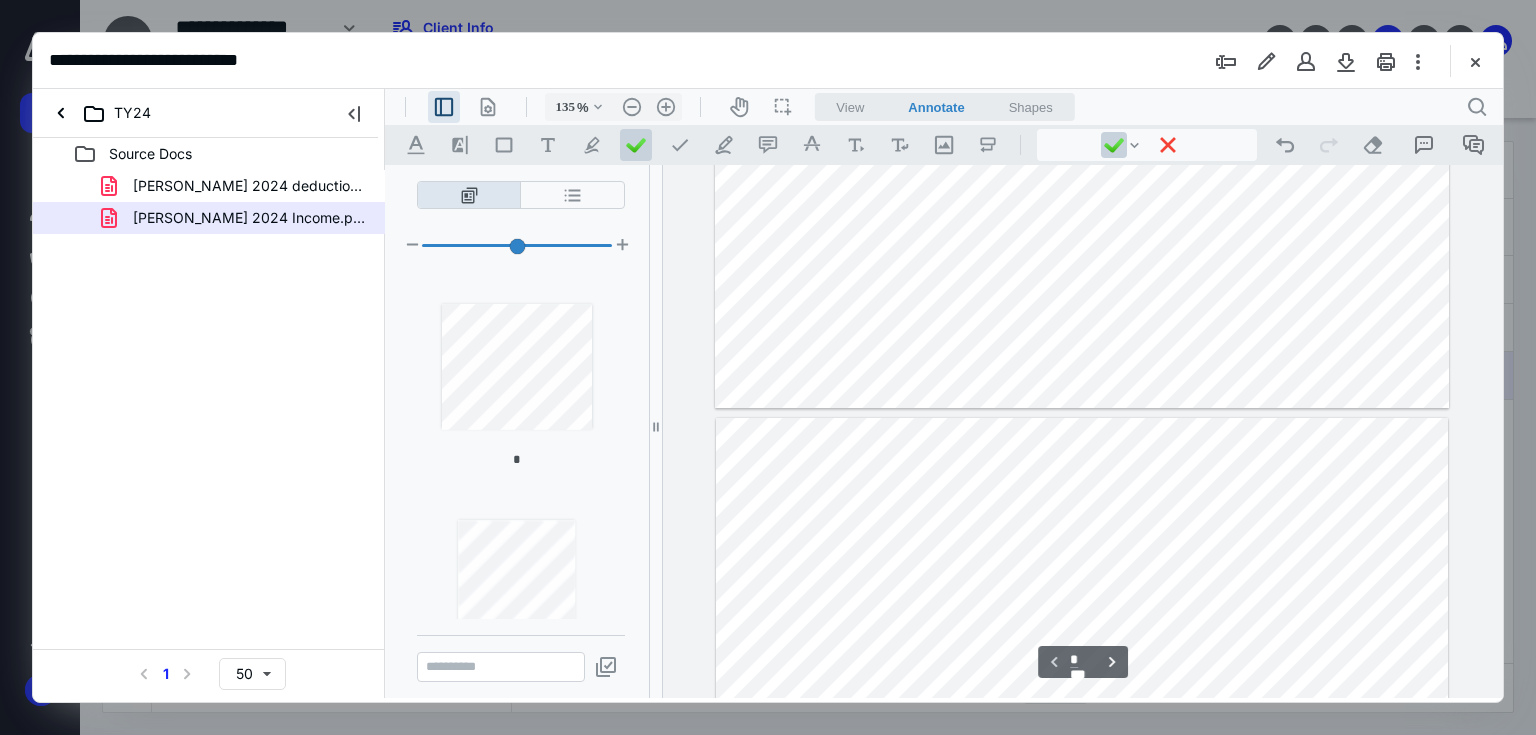 scroll, scrollTop: 214, scrollLeft: 0, axis: vertical 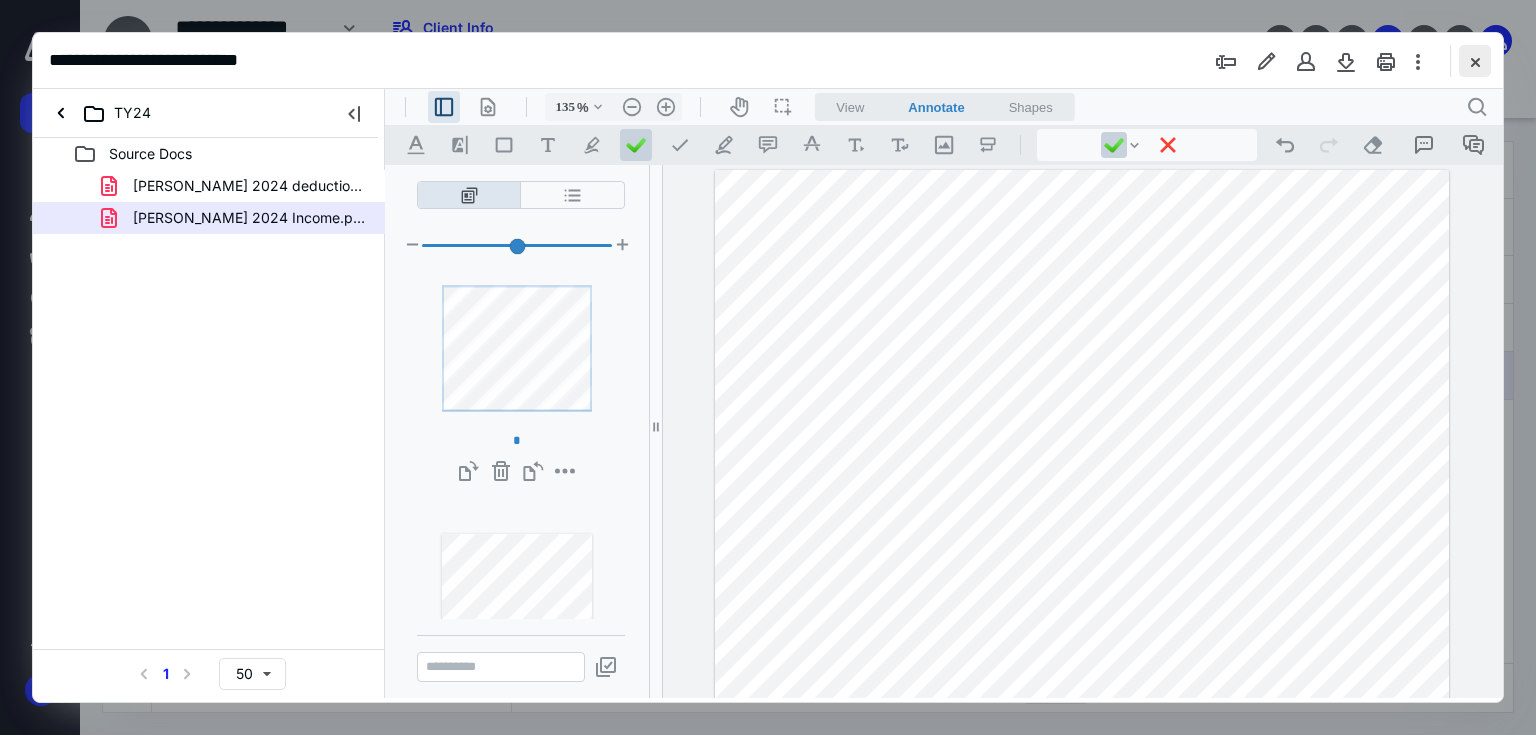 click at bounding box center [1475, 61] 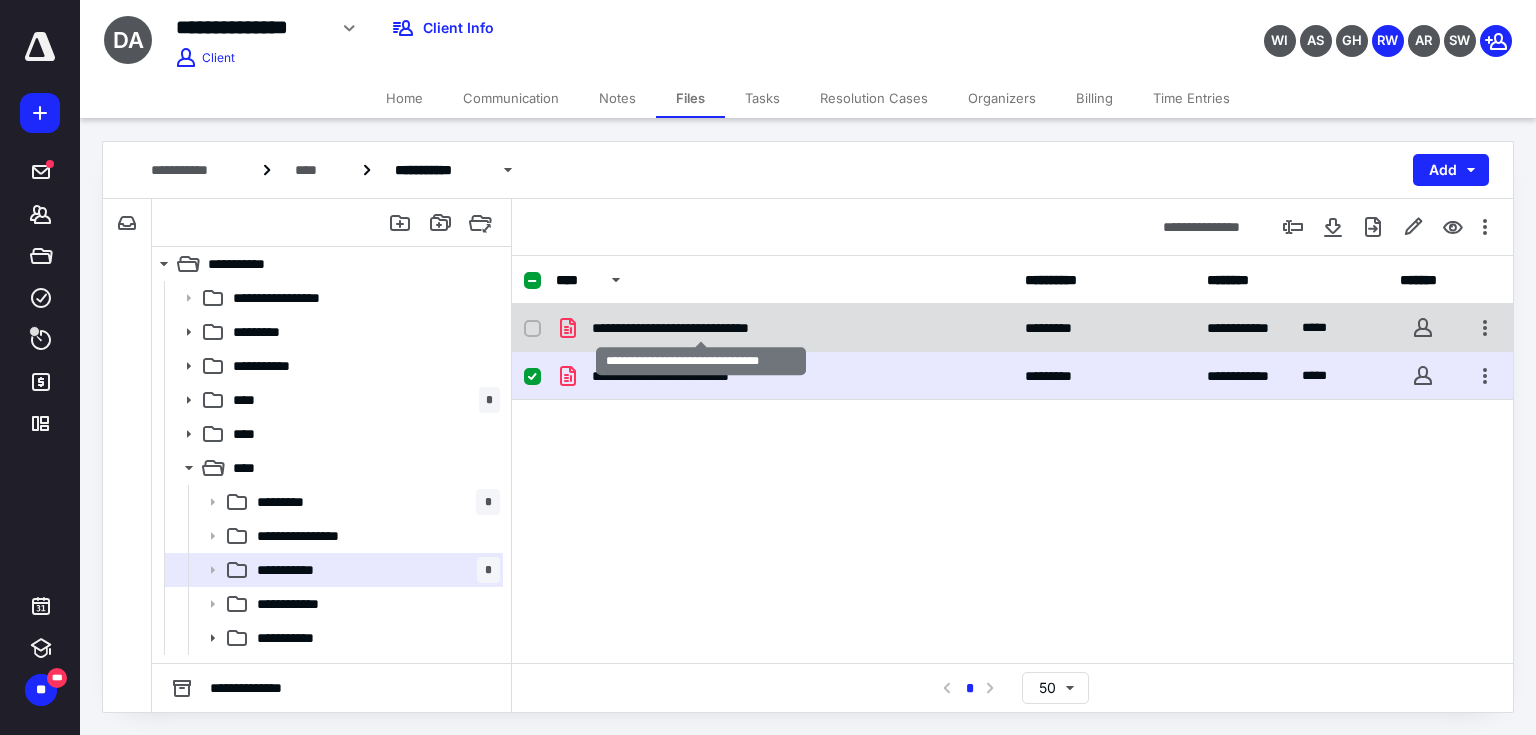 click on "**********" at bounding box center [701, 328] 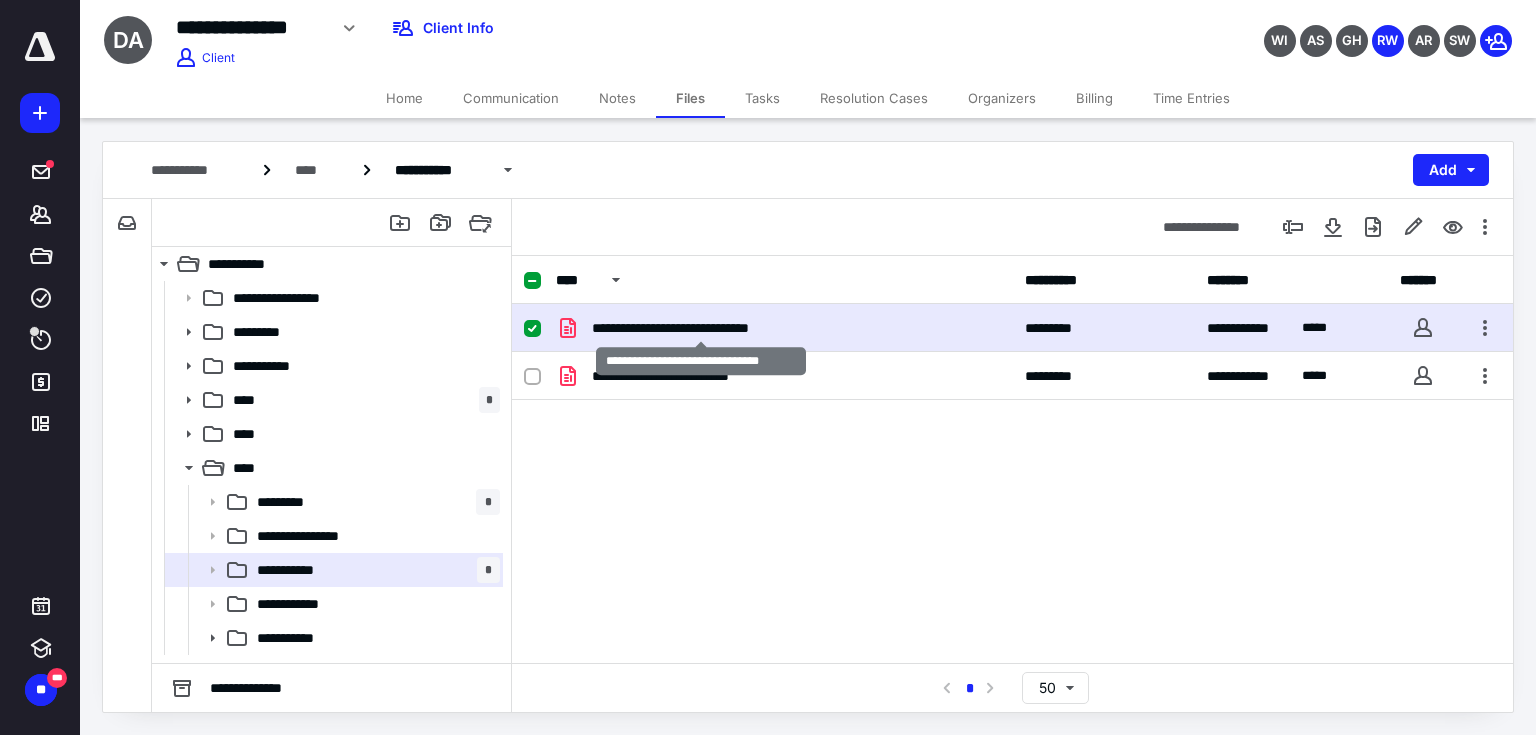 click on "**********" at bounding box center [701, 328] 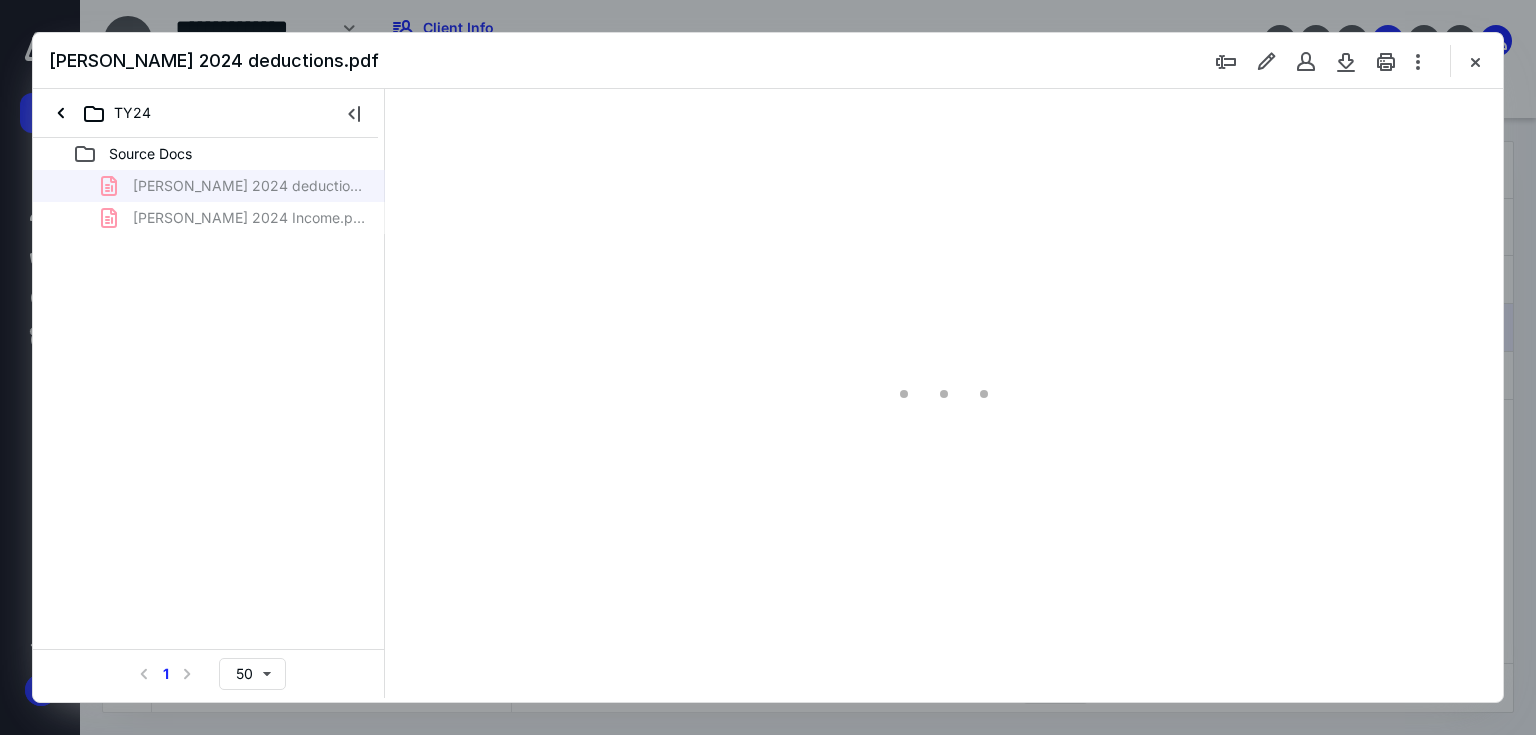 scroll, scrollTop: 0, scrollLeft: 0, axis: both 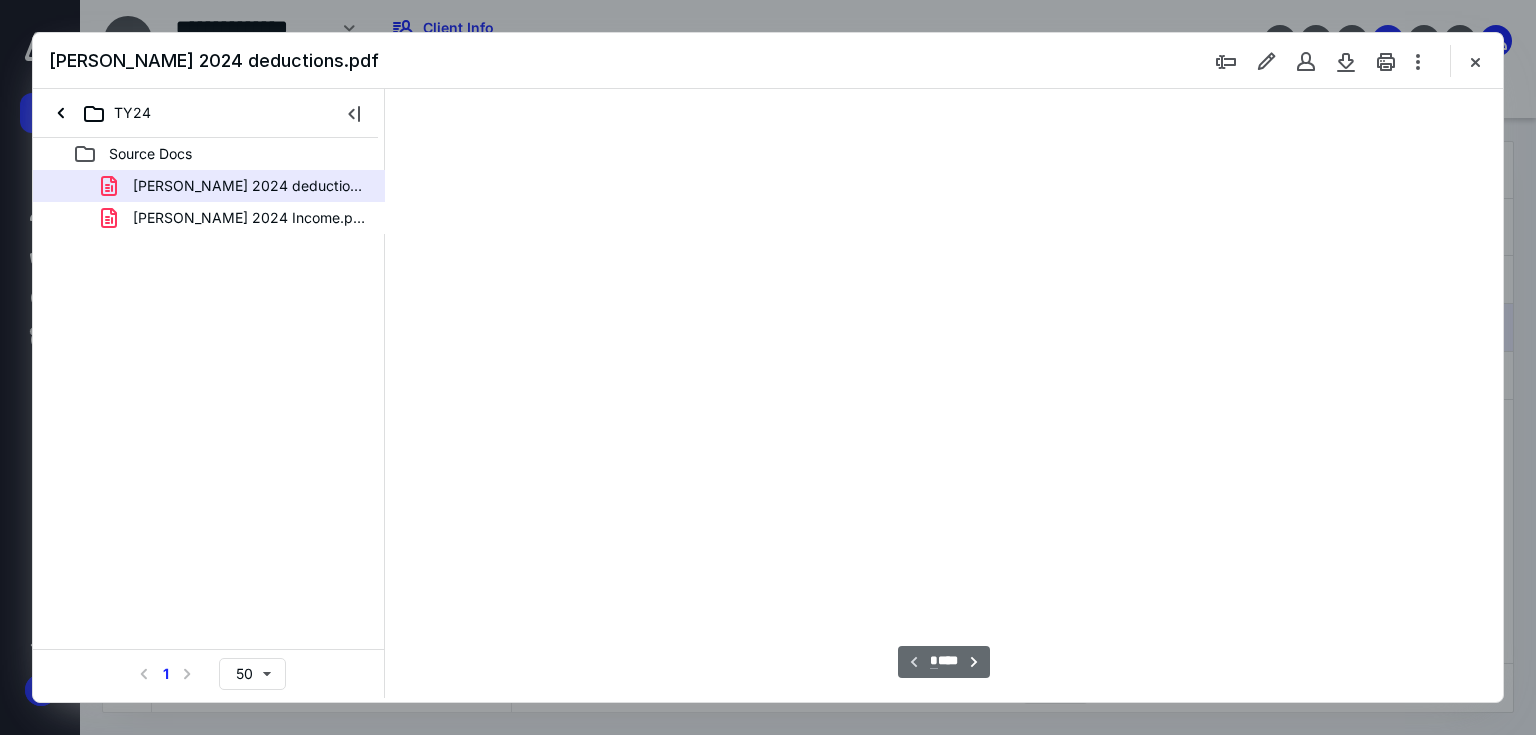 type on "202" 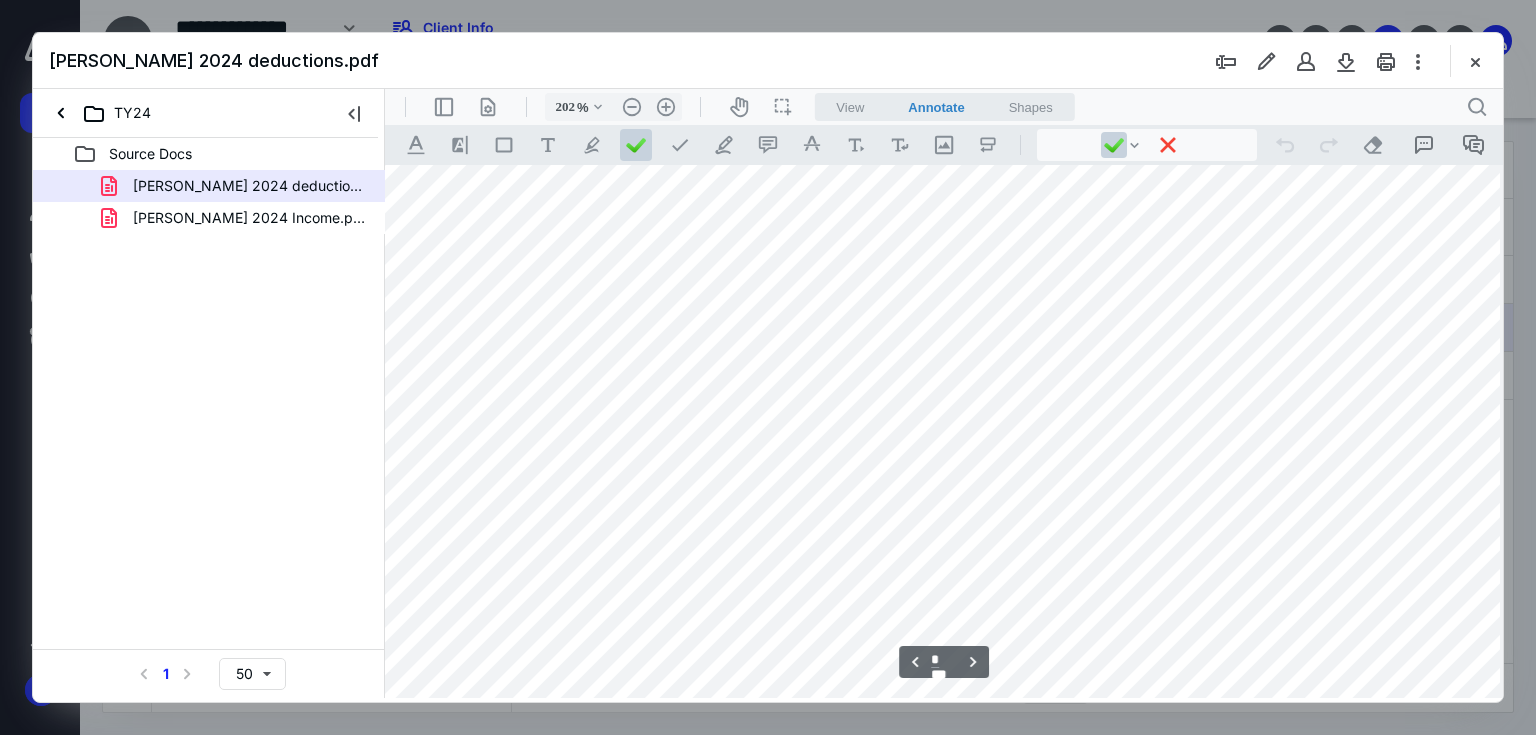 scroll, scrollTop: 3760, scrollLeft: 63, axis: both 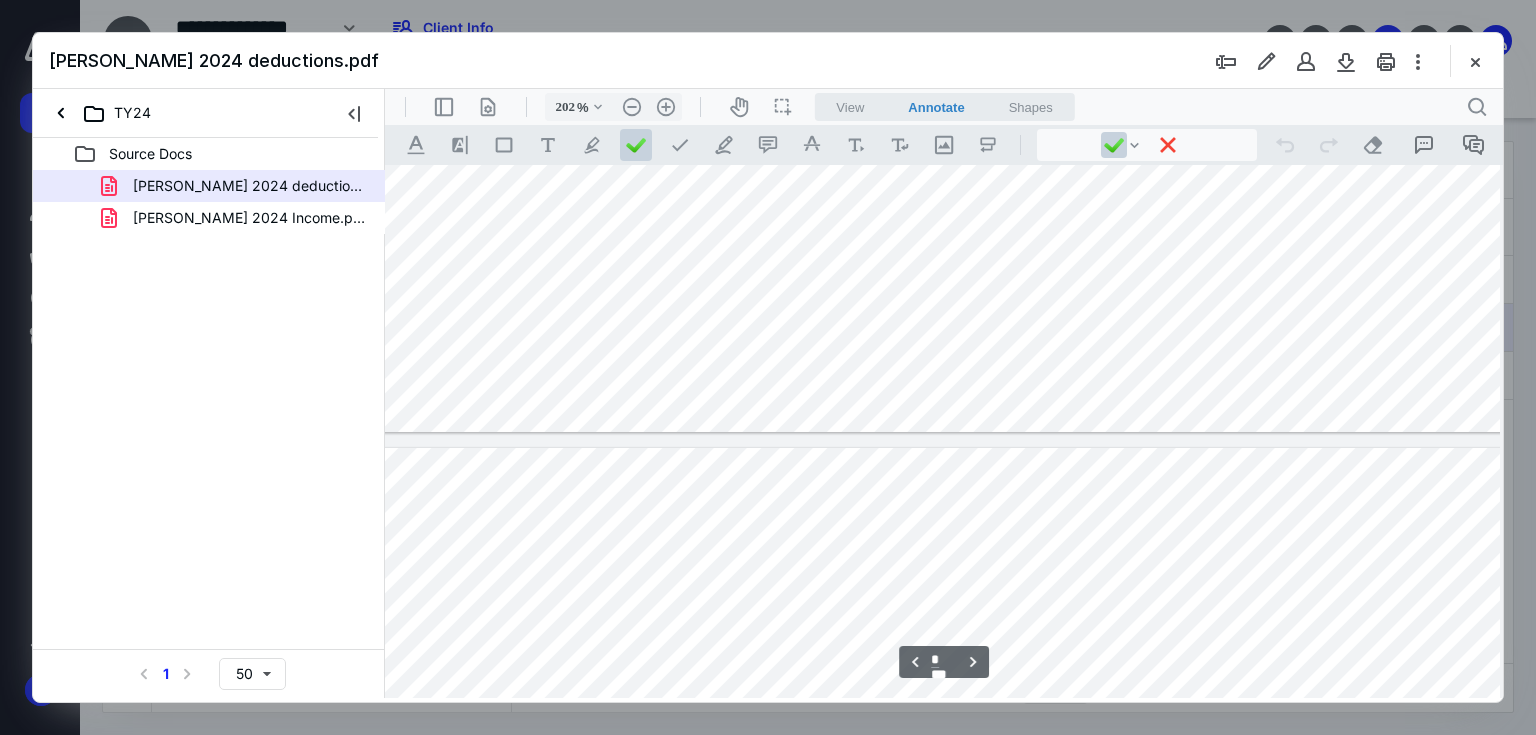 type on "*" 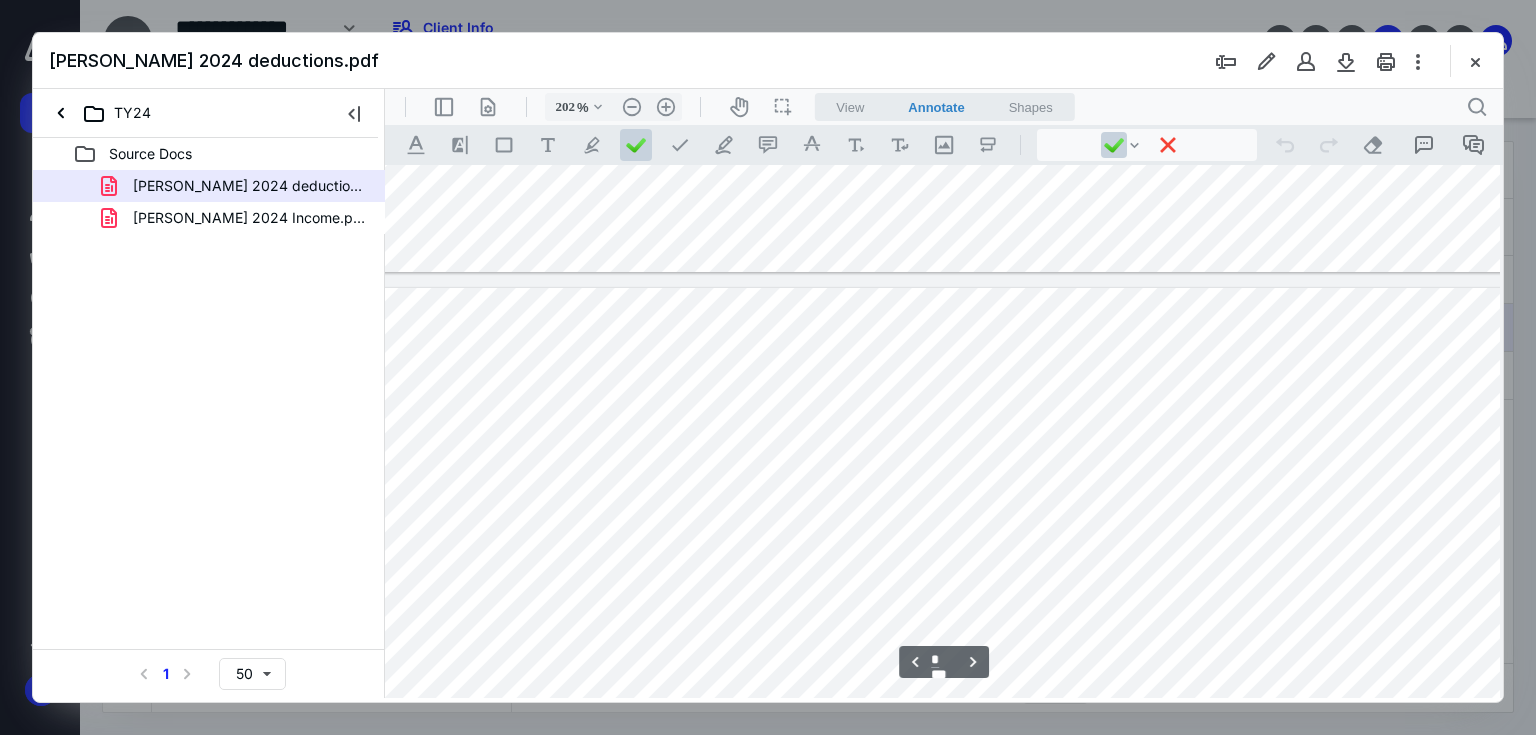 scroll, scrollTop: 4480, scrollLeft: 63, axis: both 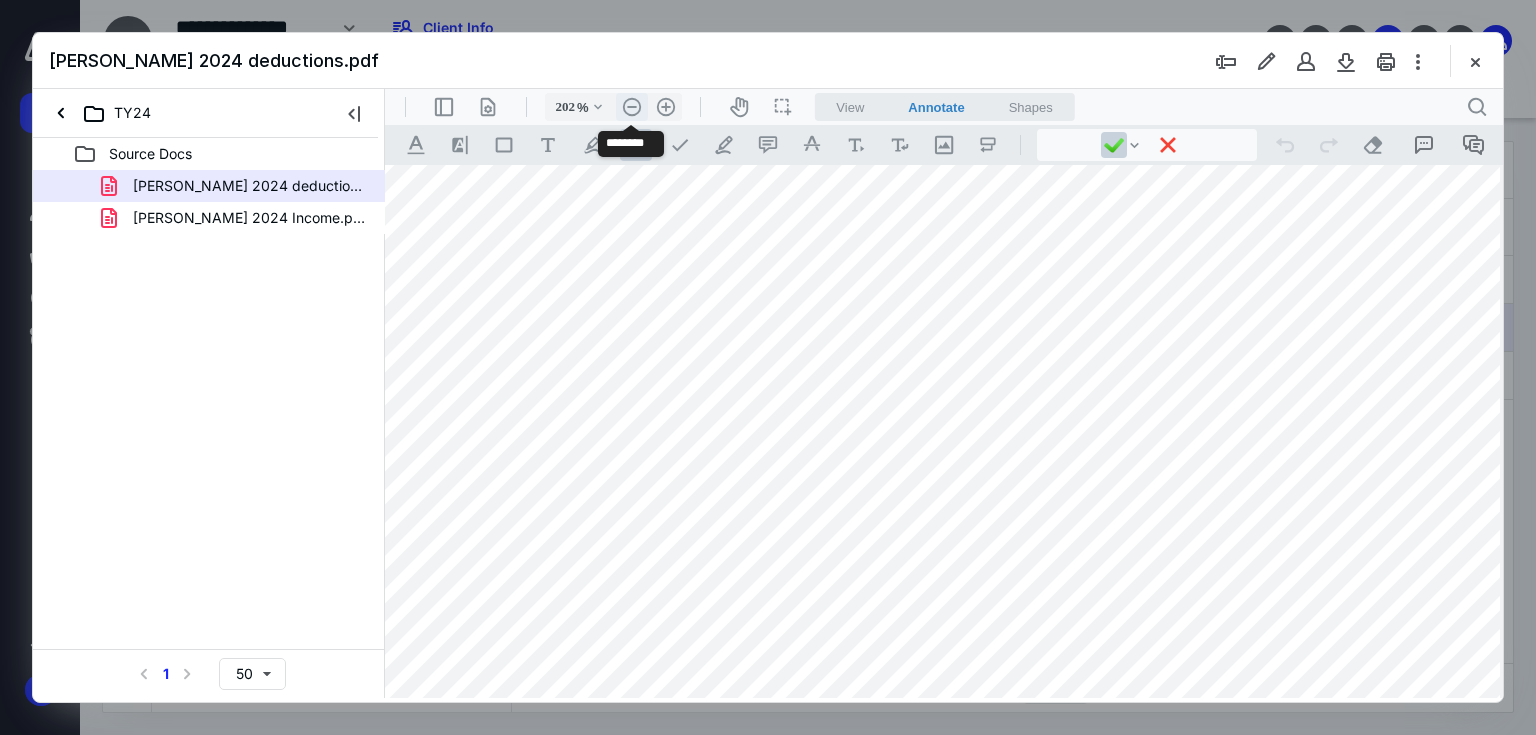 click on ".cls-1{fill:#abb0c4;} icon - header - zoom - out - line" at bounding box center (632, 107) 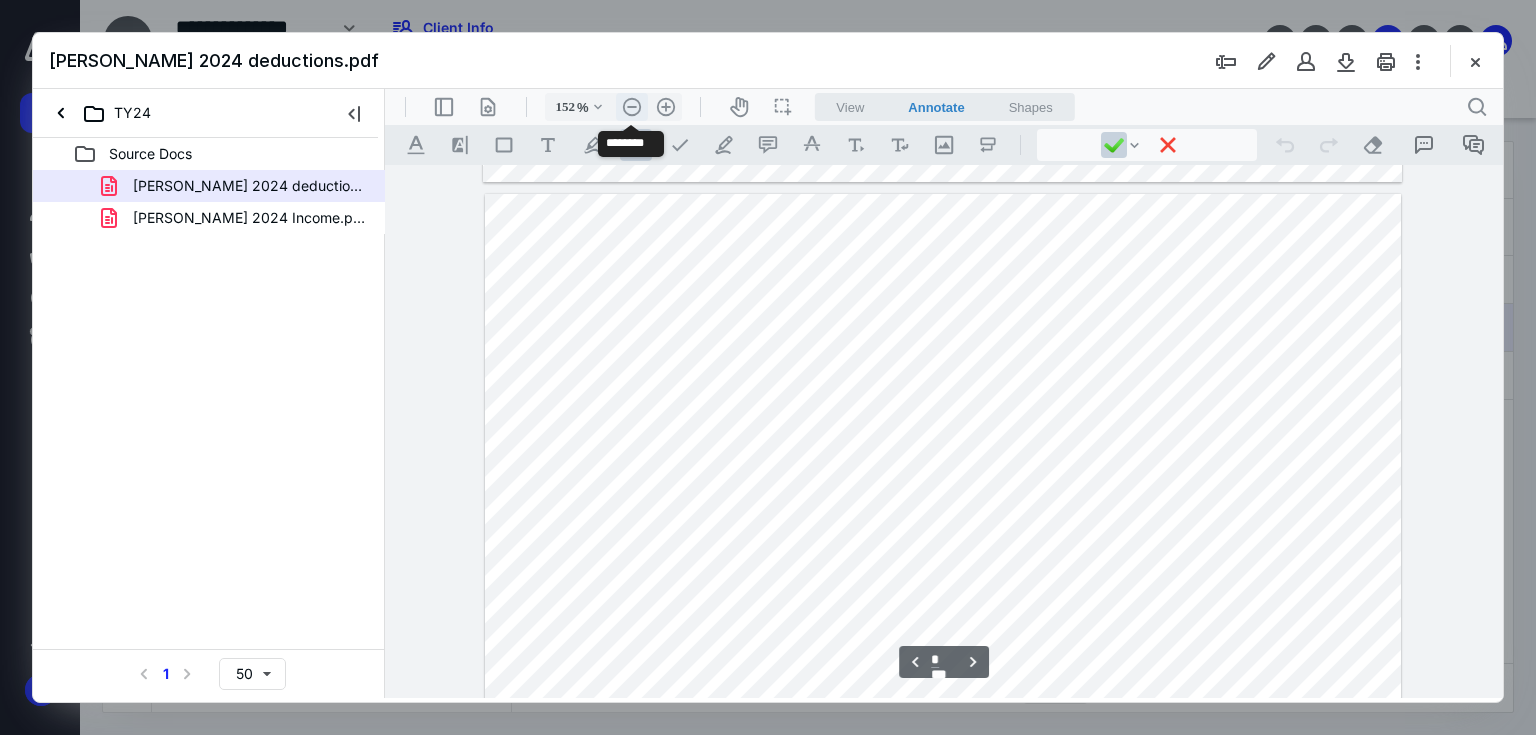 click on ".cls-1{fill:#abb0c4;} icon - header - zoom - out - line" at bounding box center [632, 107] 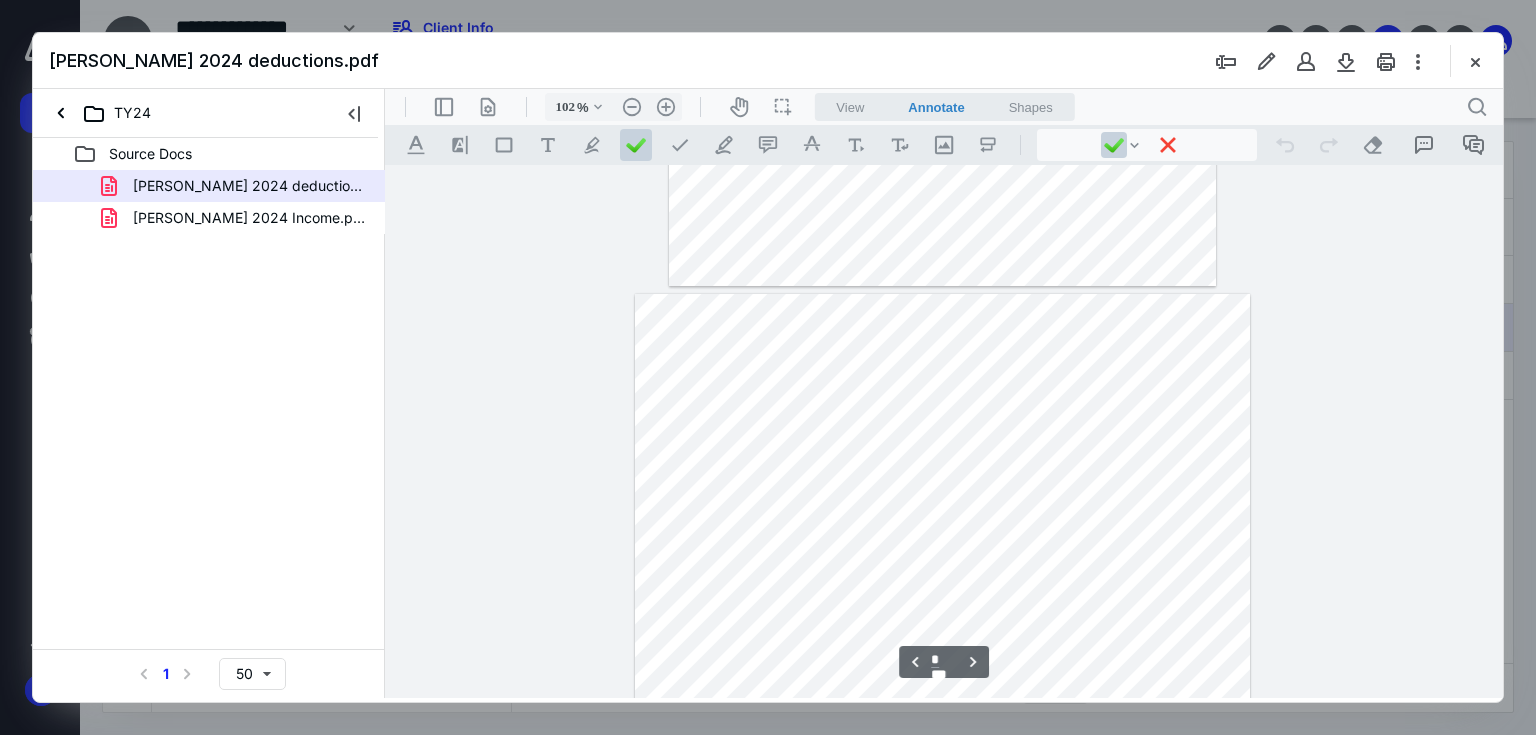 scroll, scrollTop: 494, scrollLeft: 0, axis: vertical 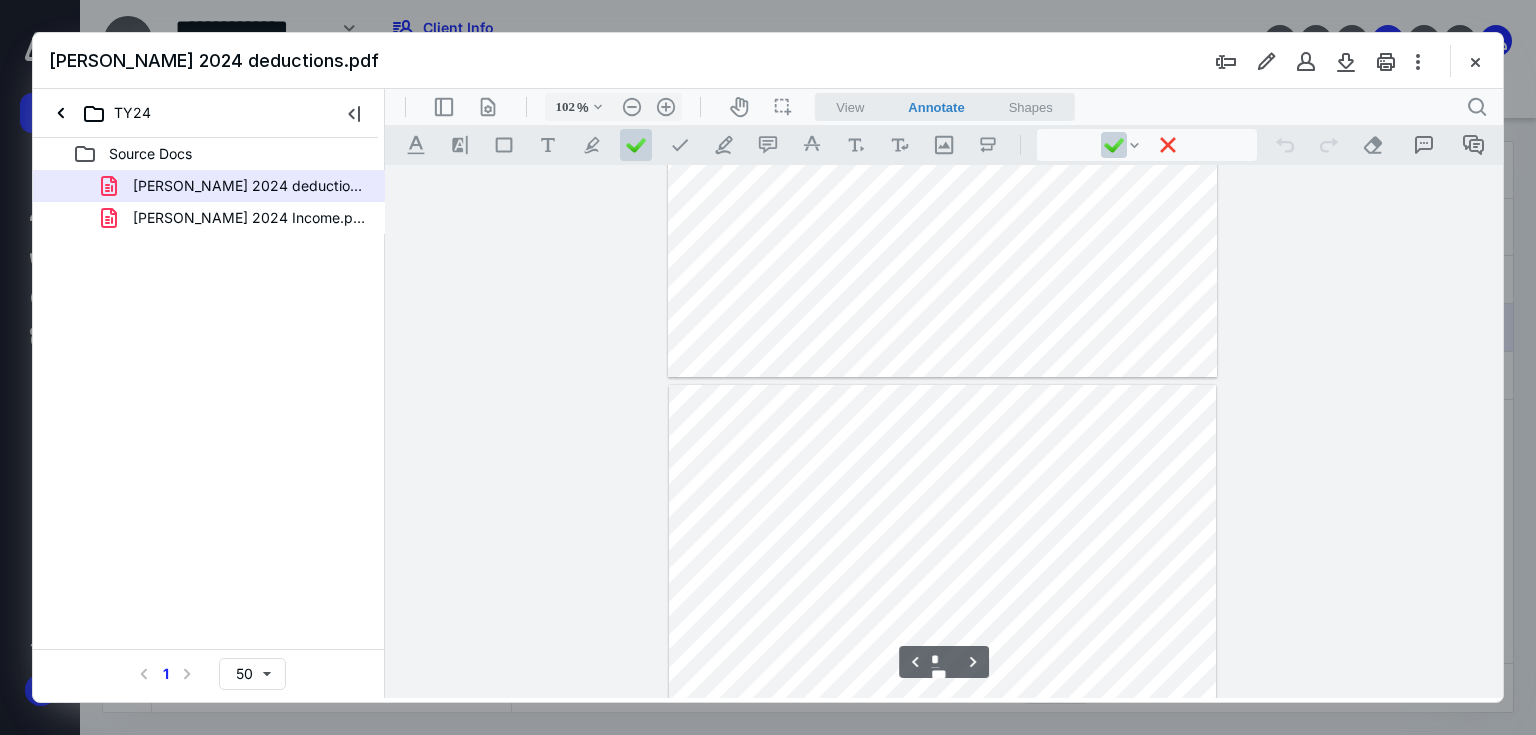 type on "*" 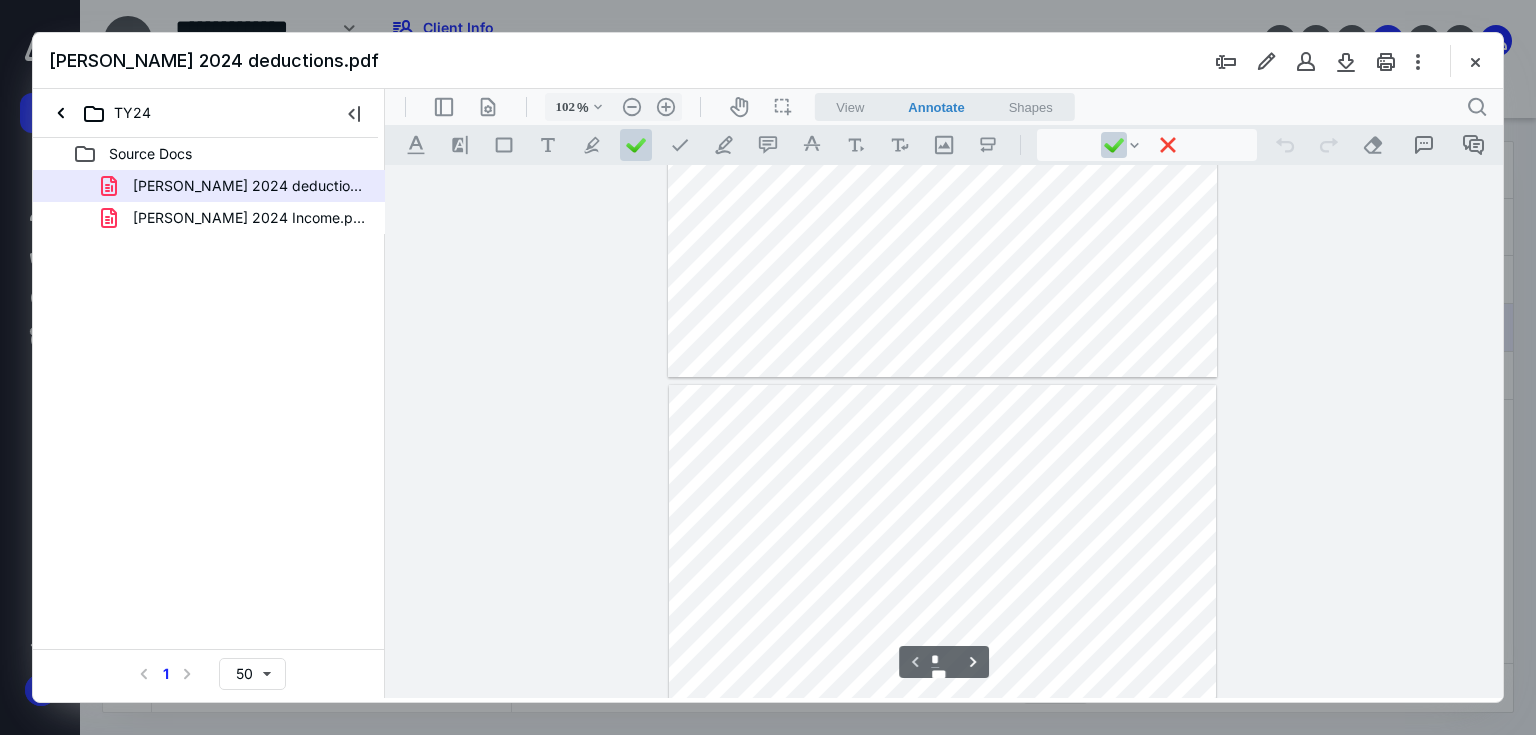 scroll, scrollTop: 0, scrollLeft: 0, axis: both 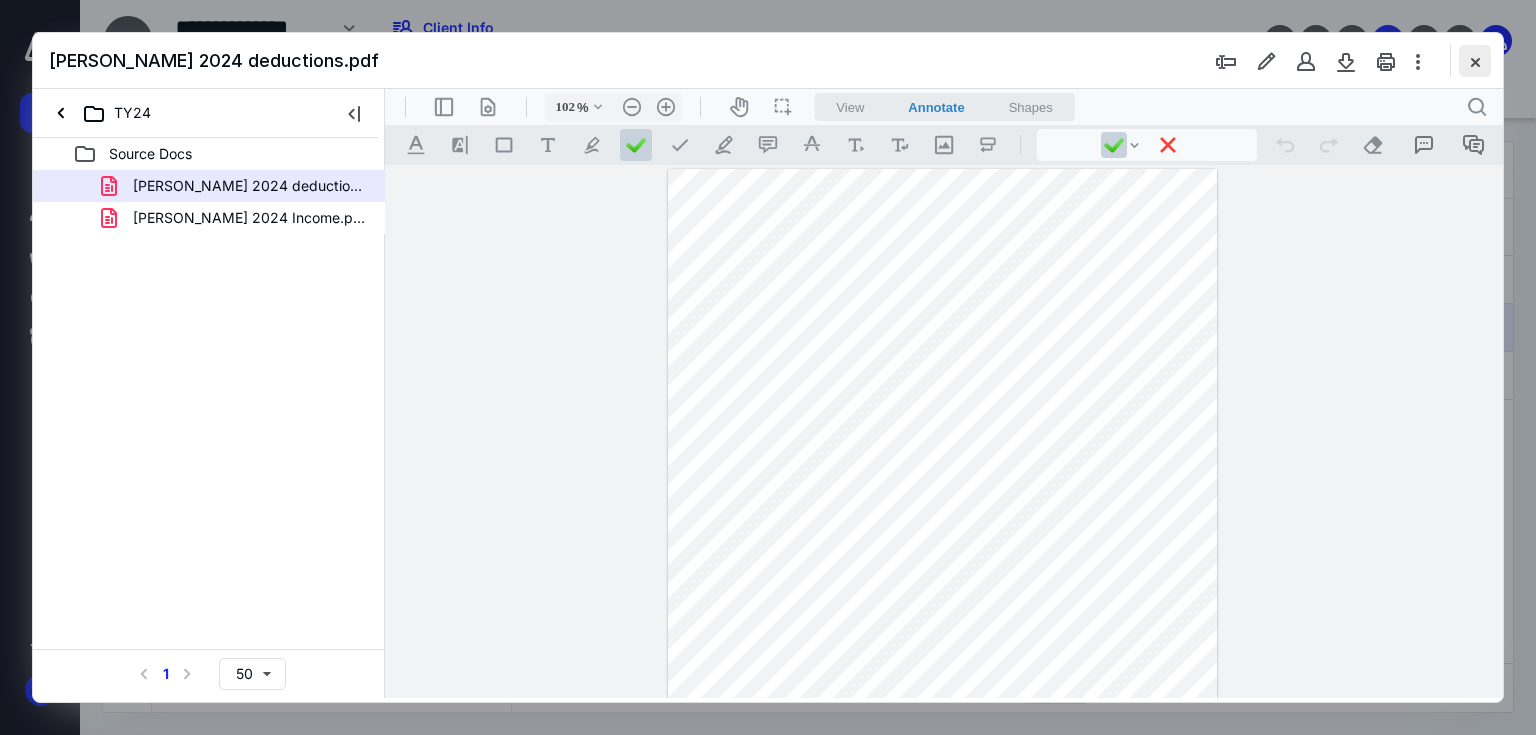 click at bounding box center (1475, 61) 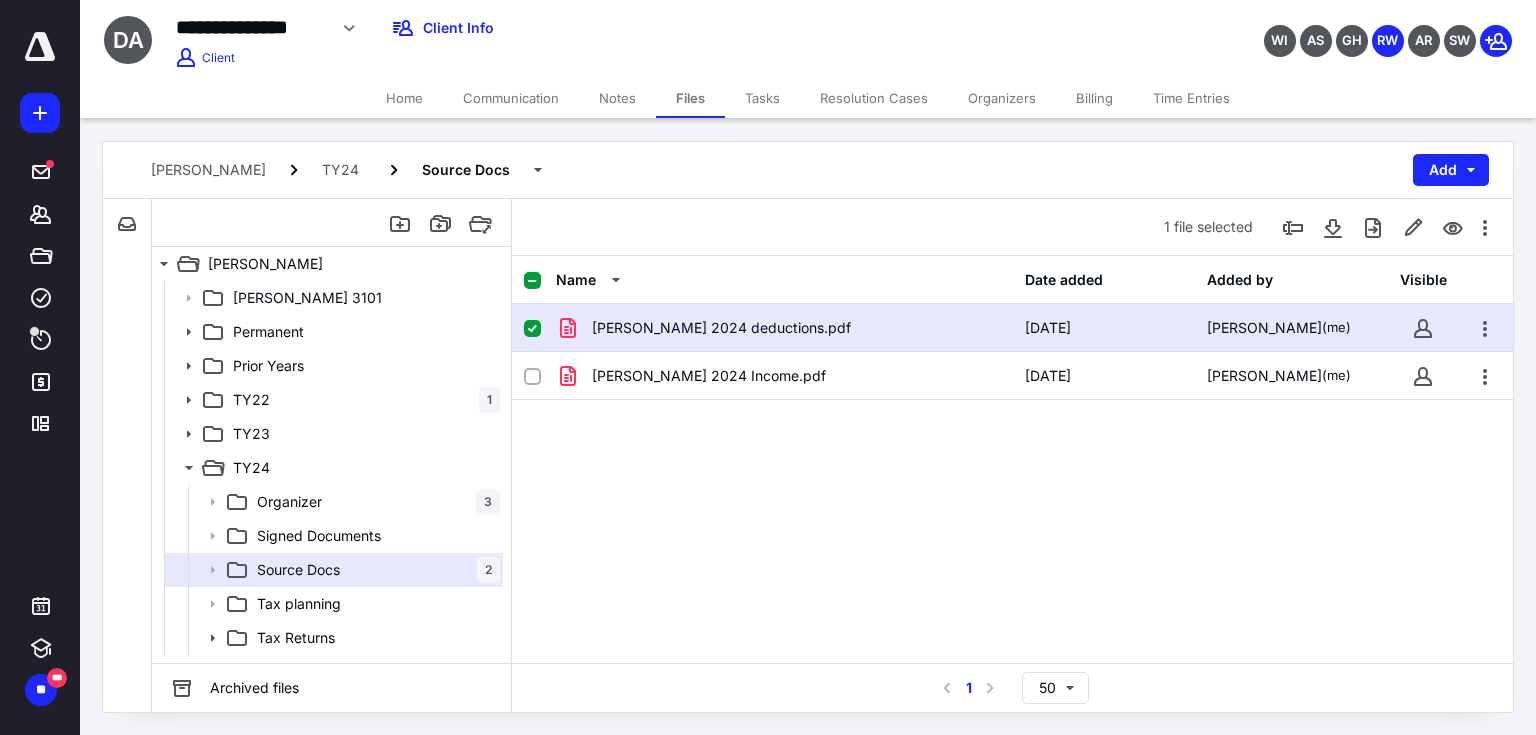 click at bounding box center (40, 47) 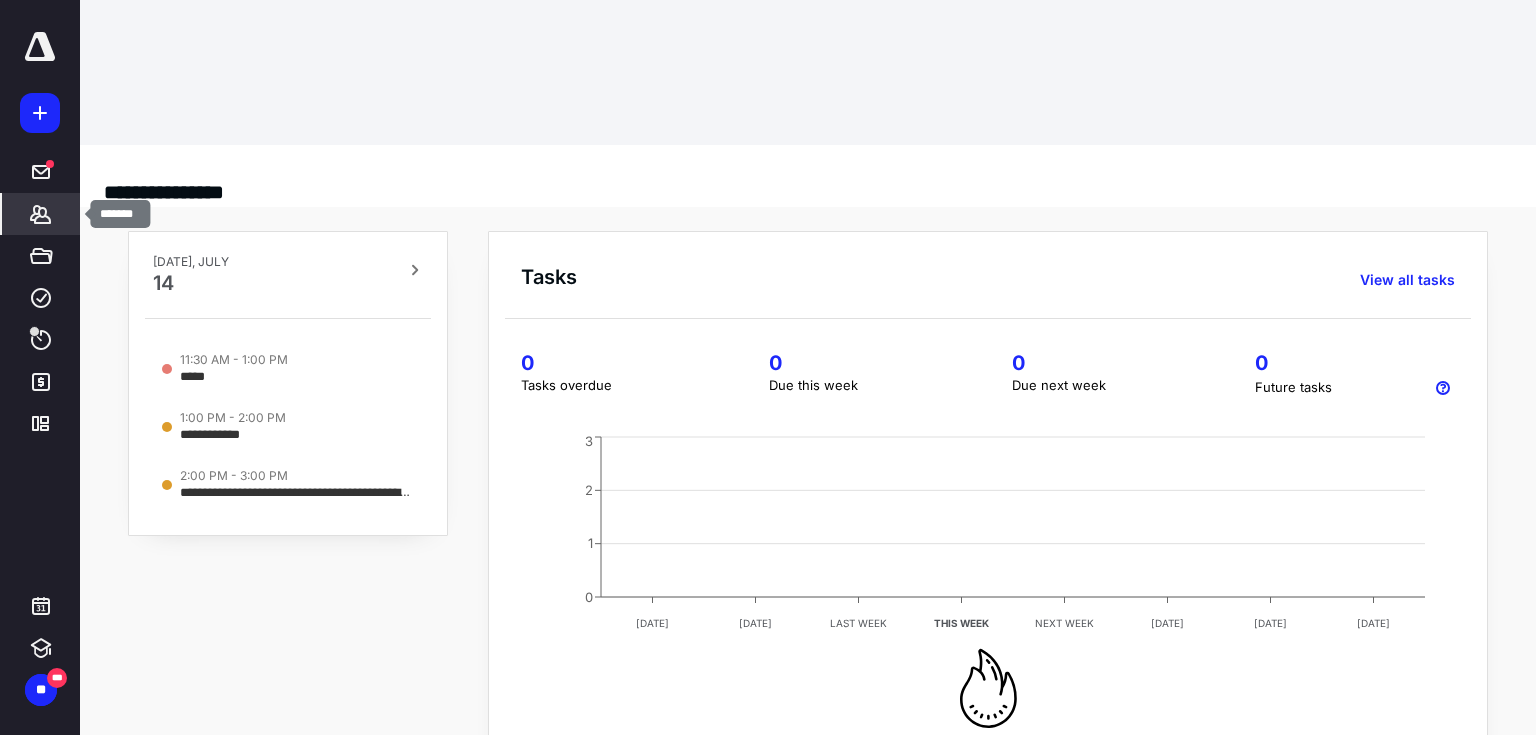 click 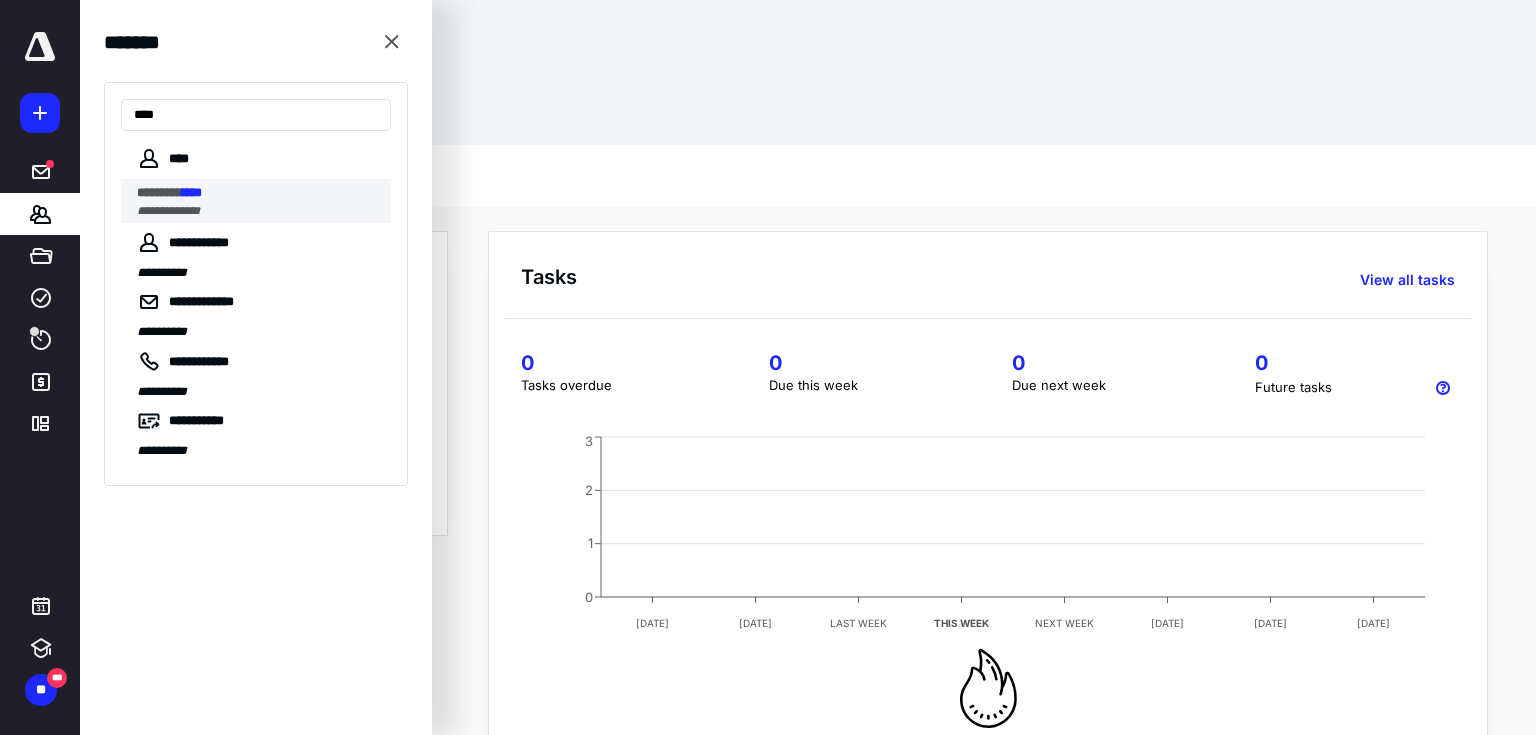 type on "****" 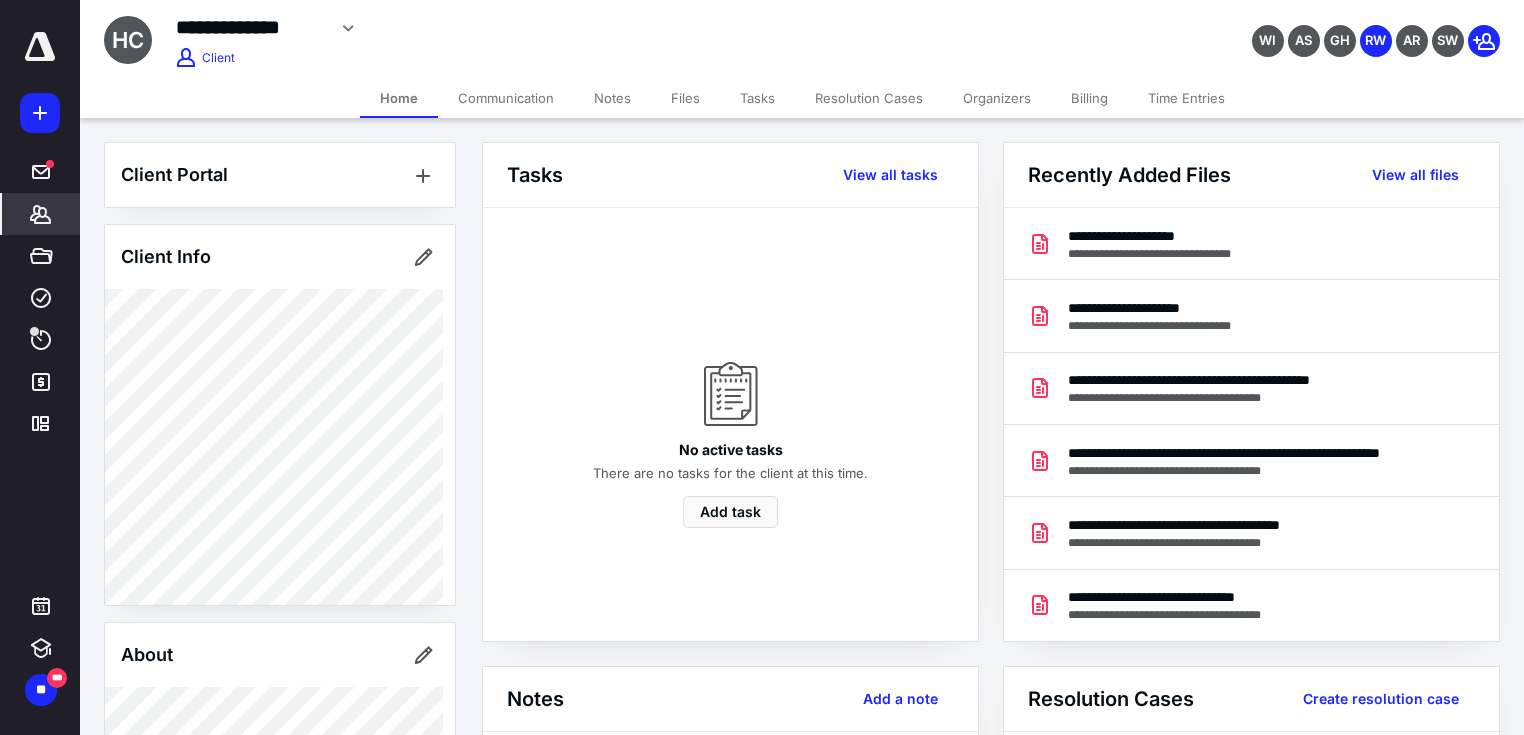 click on "Files" at bounding box center (685, 98) 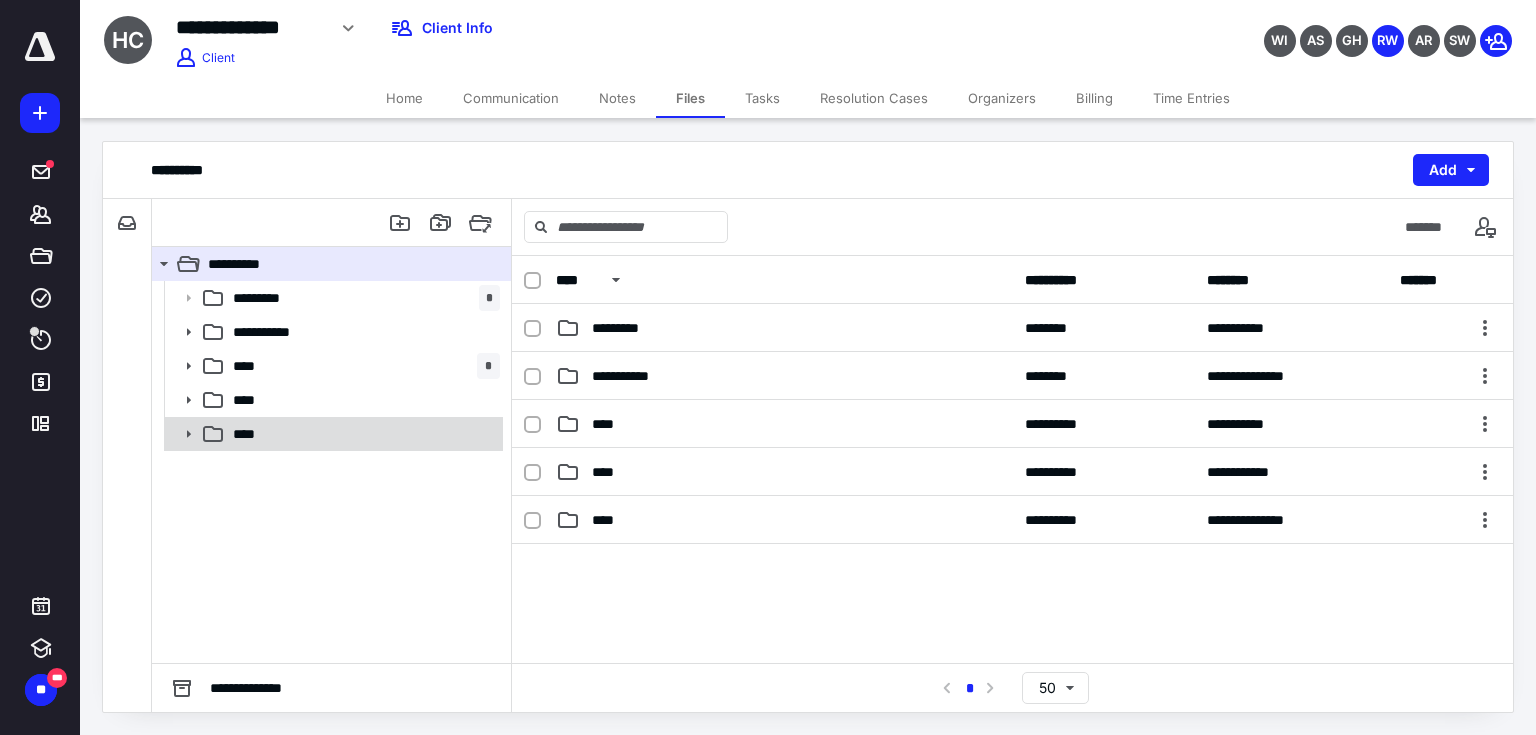 click 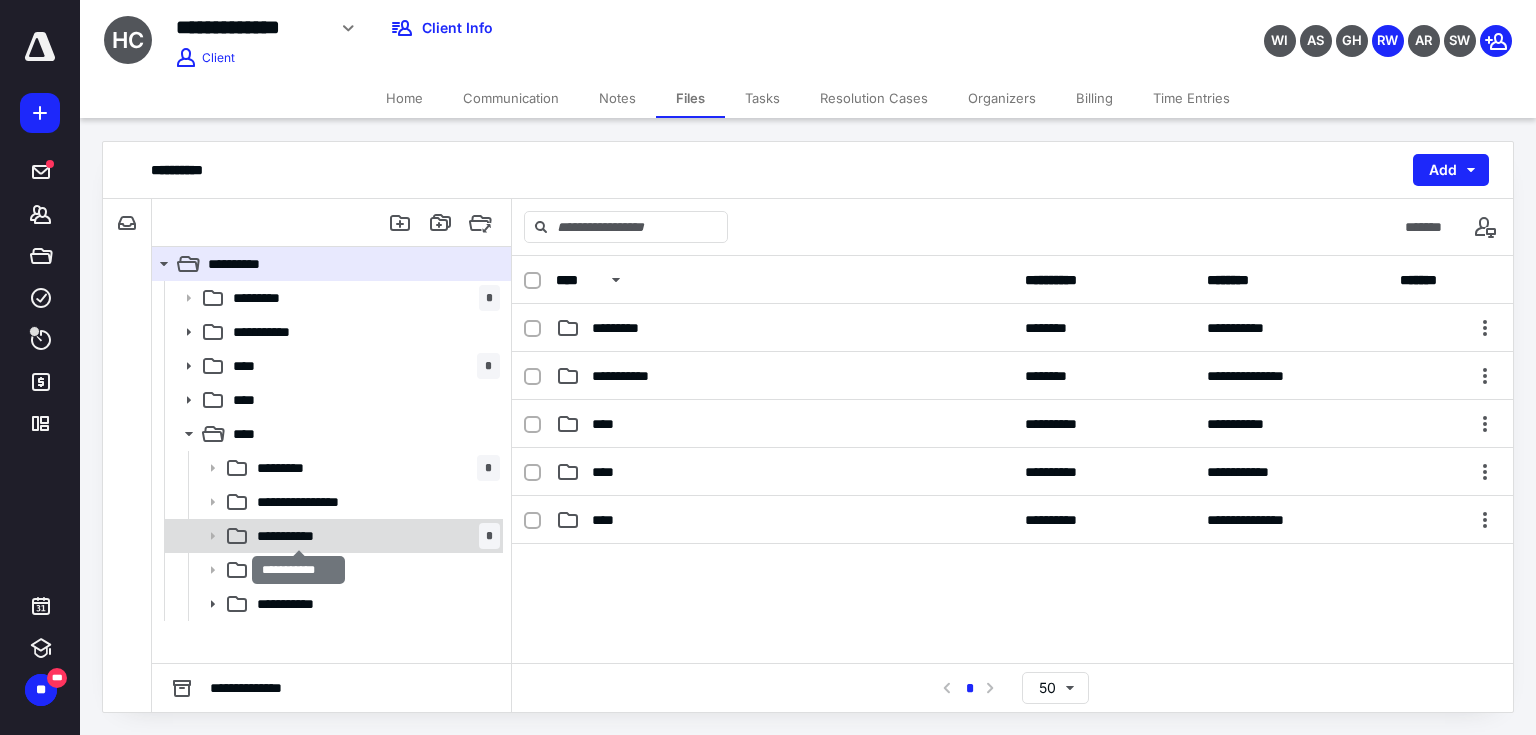 click on "**********" at bounding box center [299, 536] 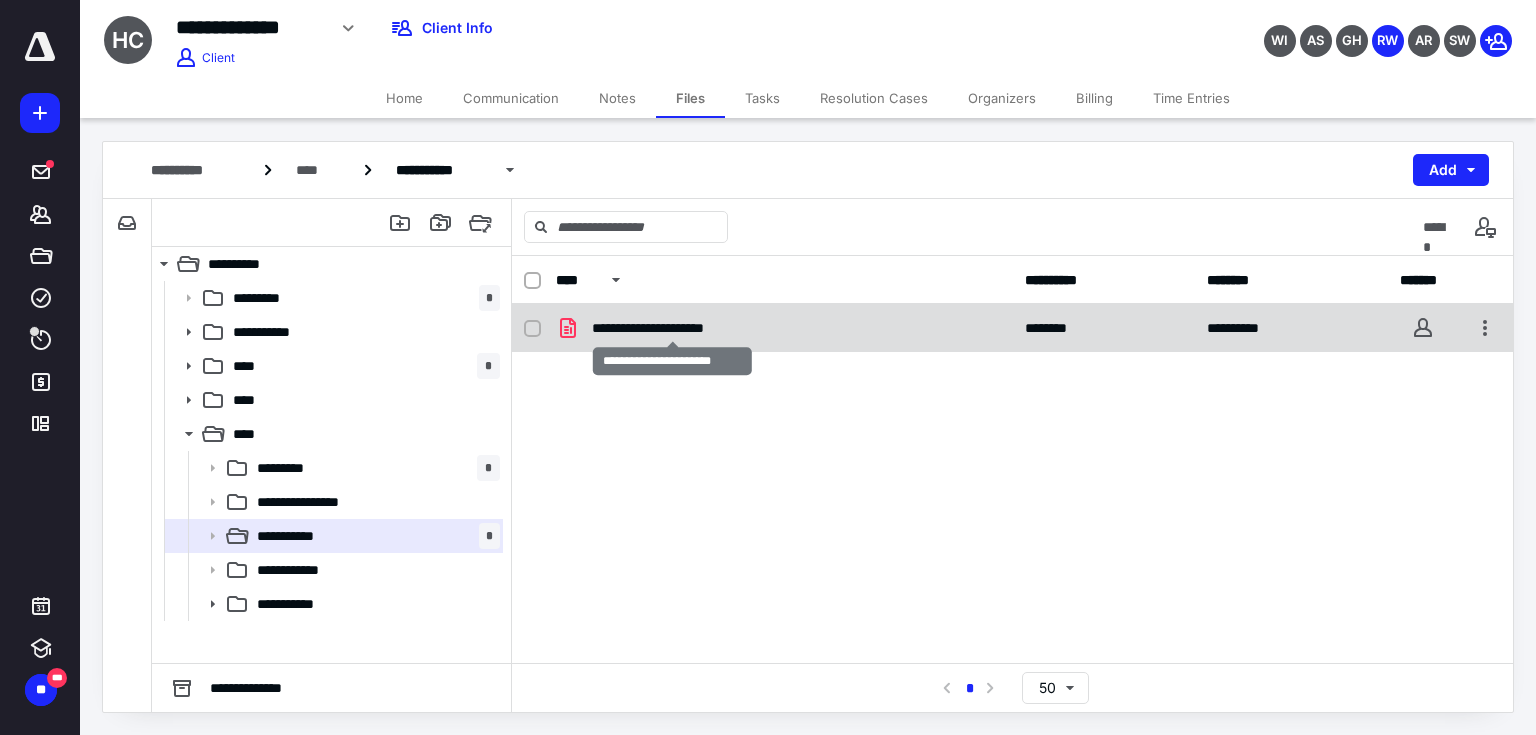 click on "**********" at bounding box center (673, 328) 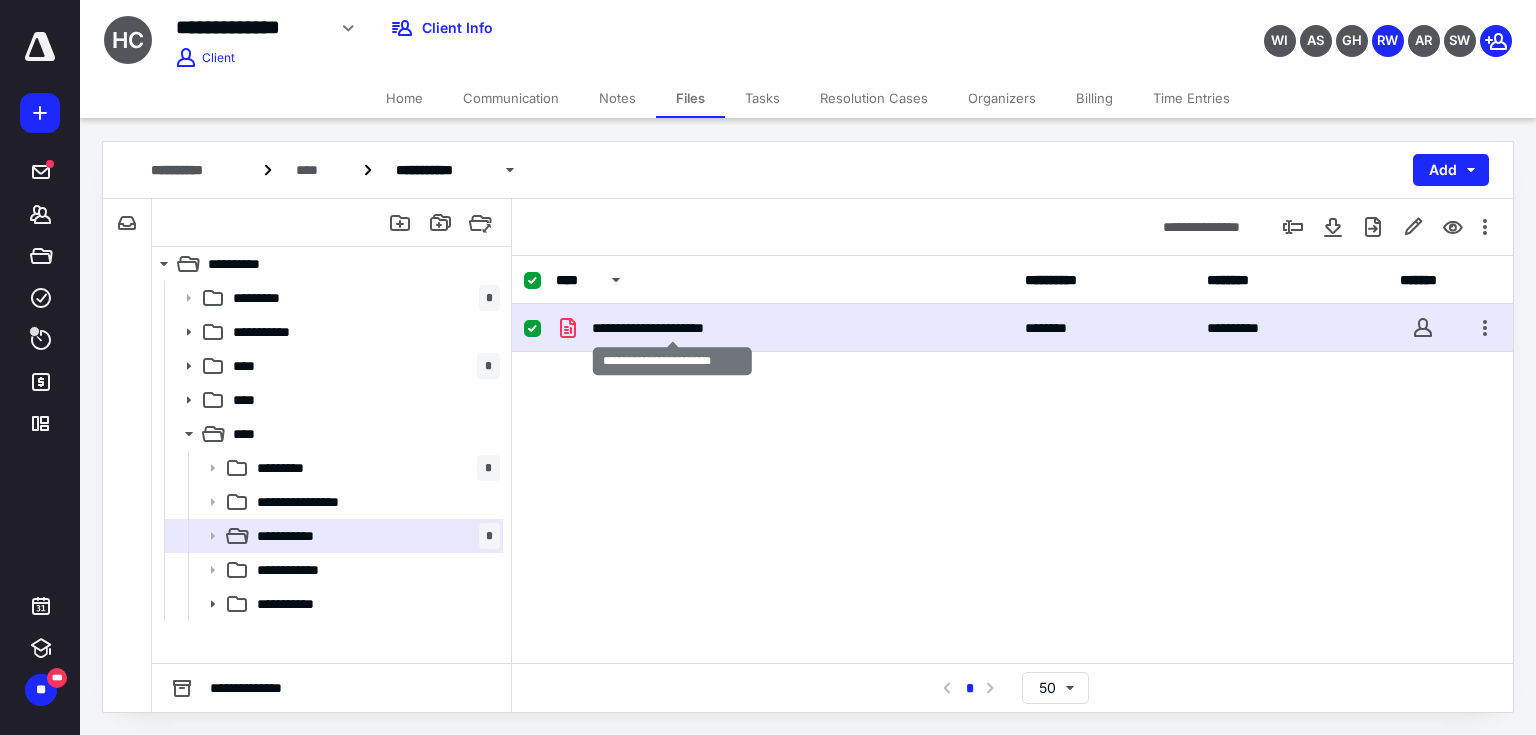 click on "**********" at bounding box center [673, 328] 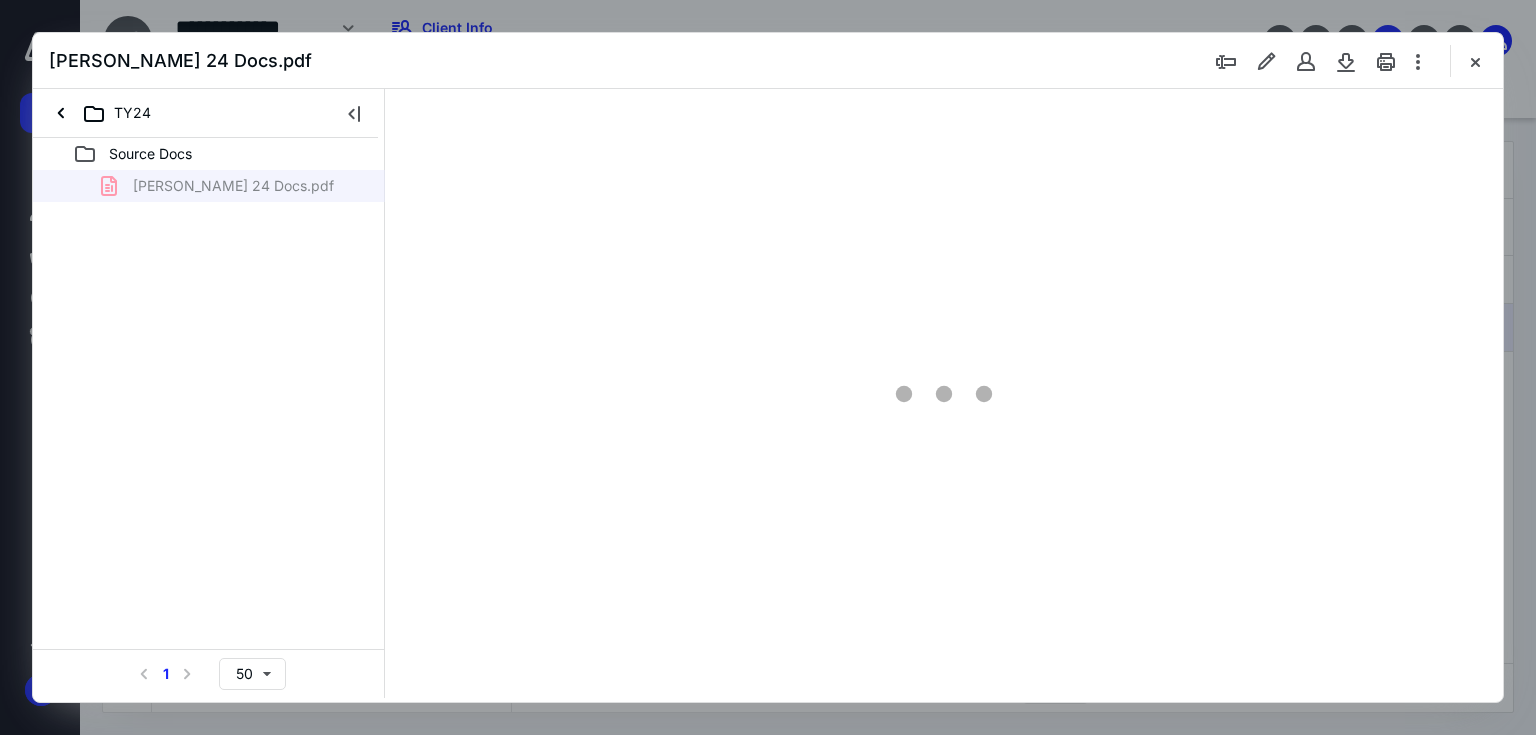 scroll, scrollTop: 0, scrollLeft: 0, axis: both 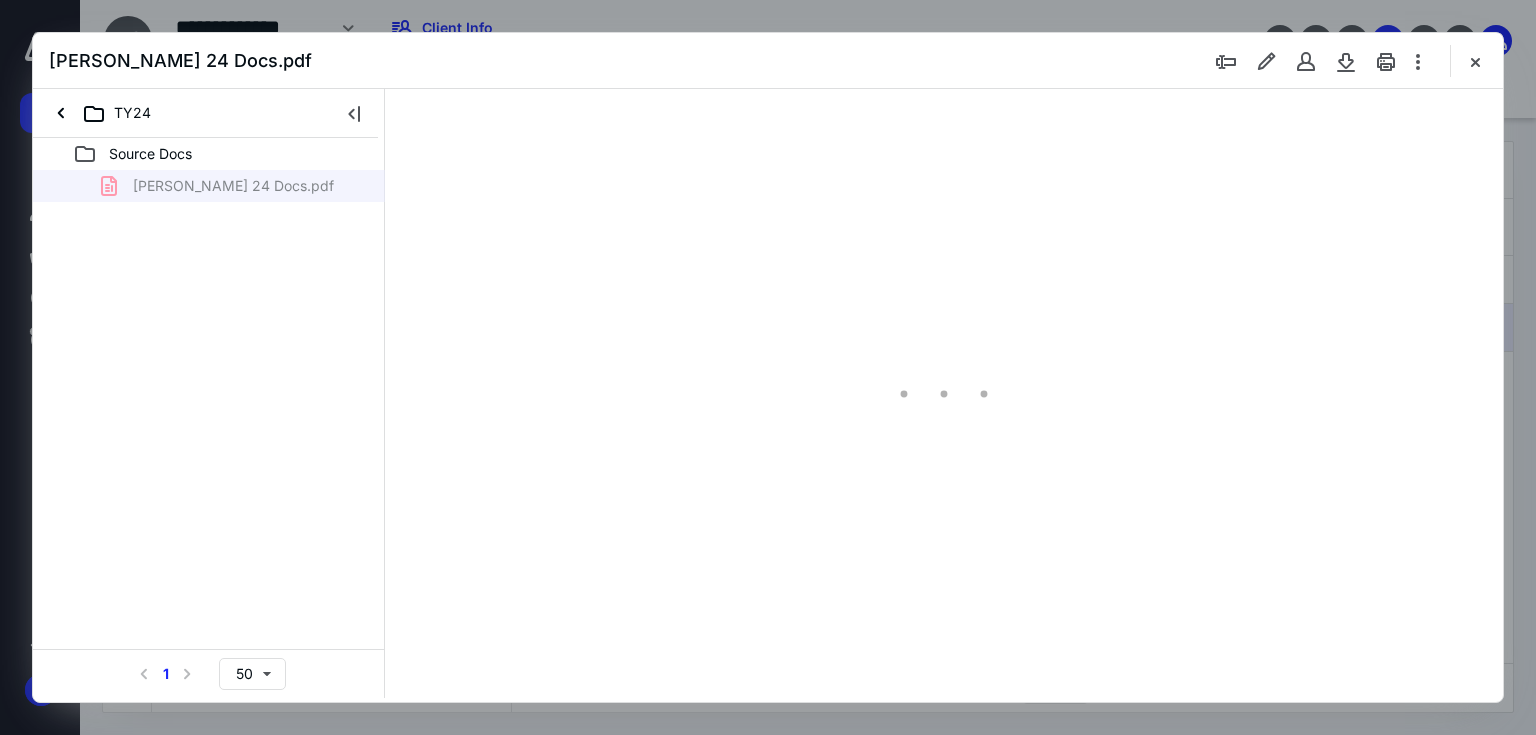 type on "180" 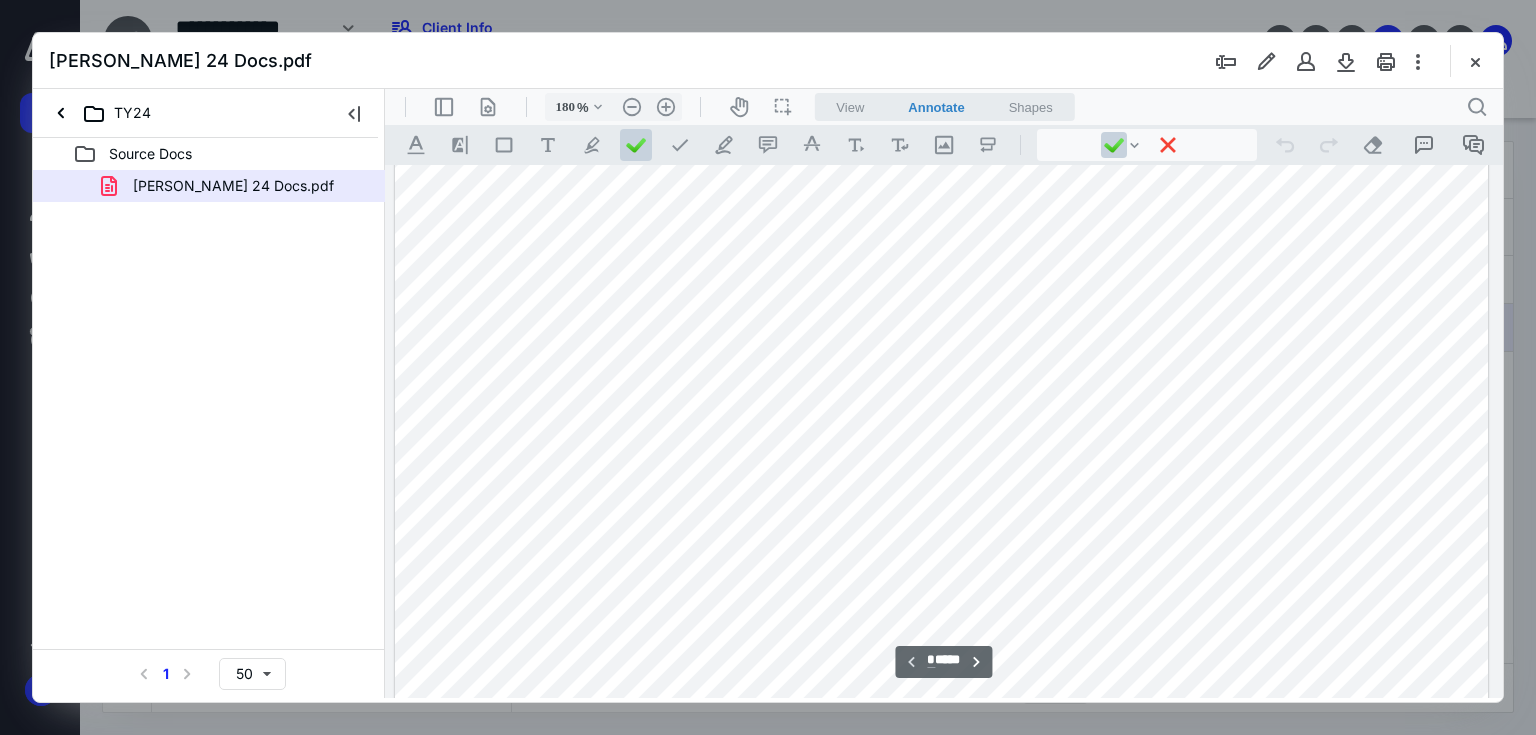 scroll, scrollTop: 400, scrollLeft: 162, axis: both 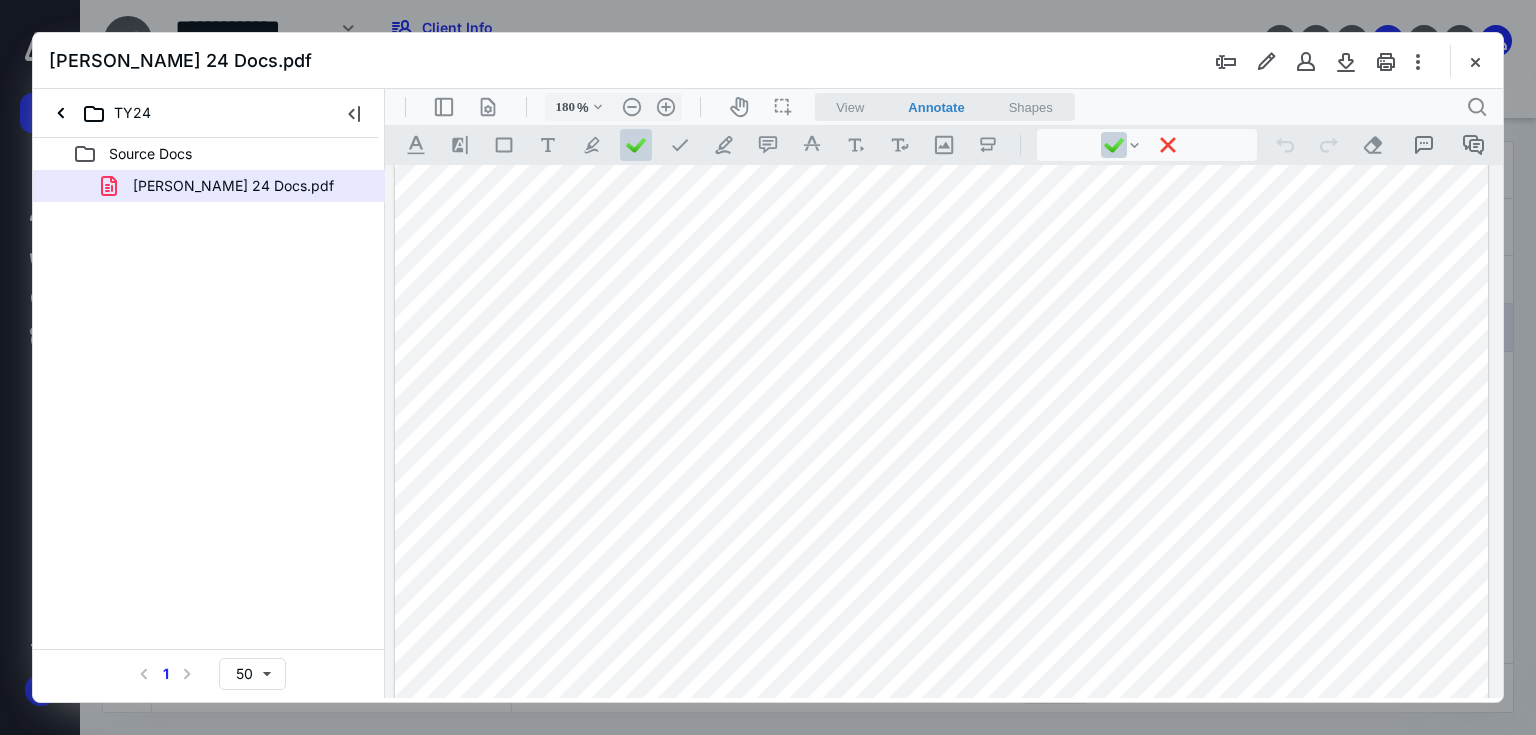 click at bounding box center (942, 475) 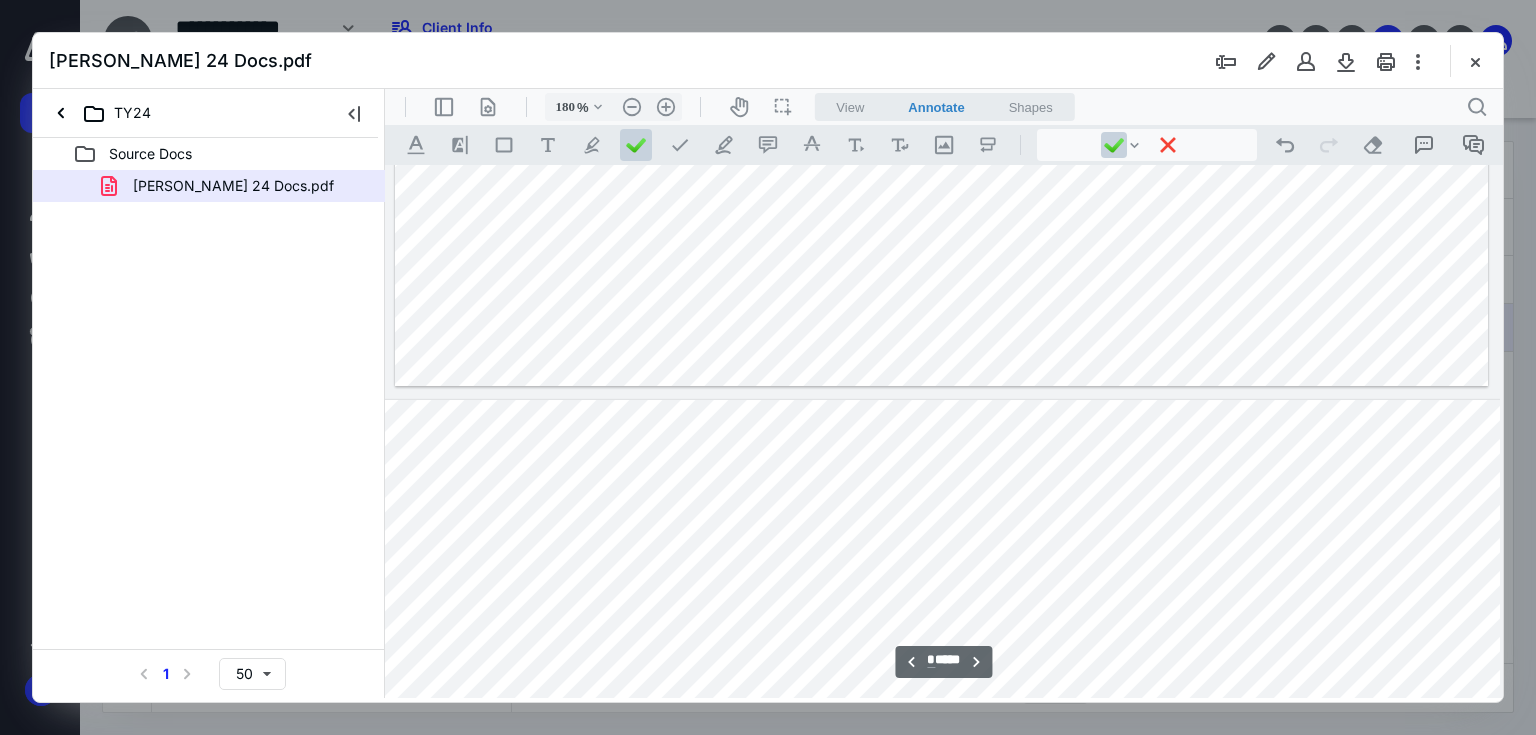 type on "*" 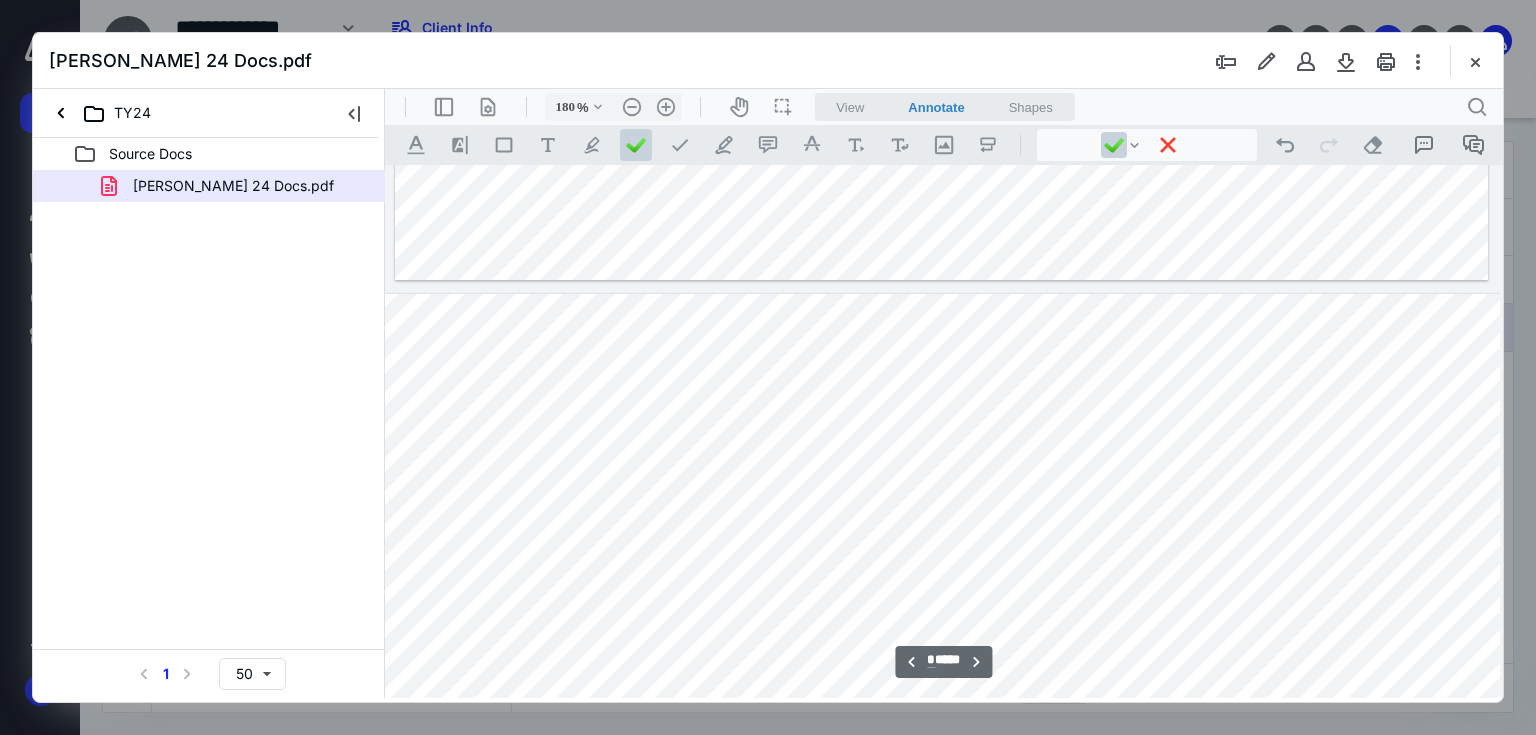 scroll, scrollTop: 2880, scrollLeft: 162, axis: both 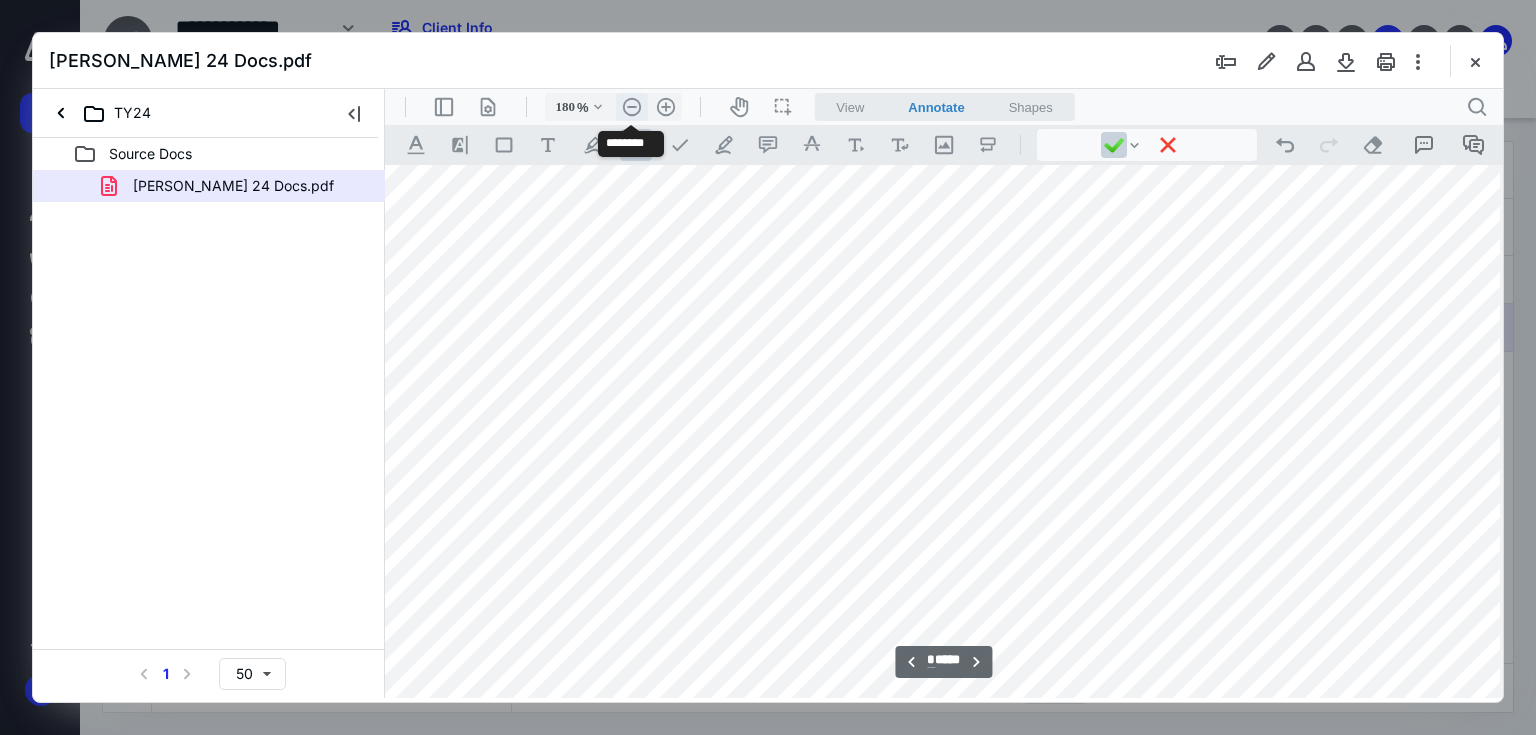 click on ".cls-1{fill:#abb0c4;} icon - header - zoom - out - line" at bounding box center [632, 107] 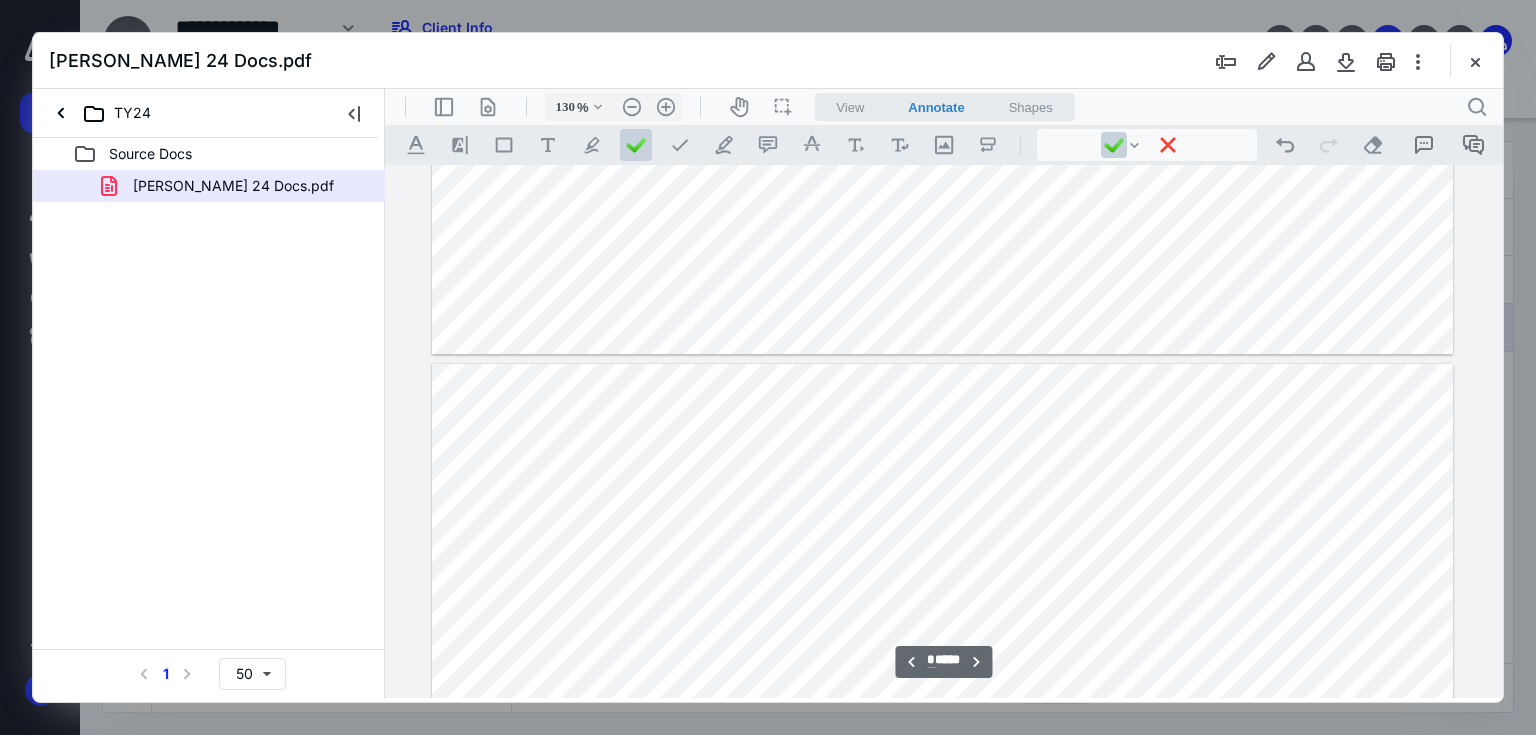 scroll, scrollTop: 4332, scrollLeft: 0, axis: vertical 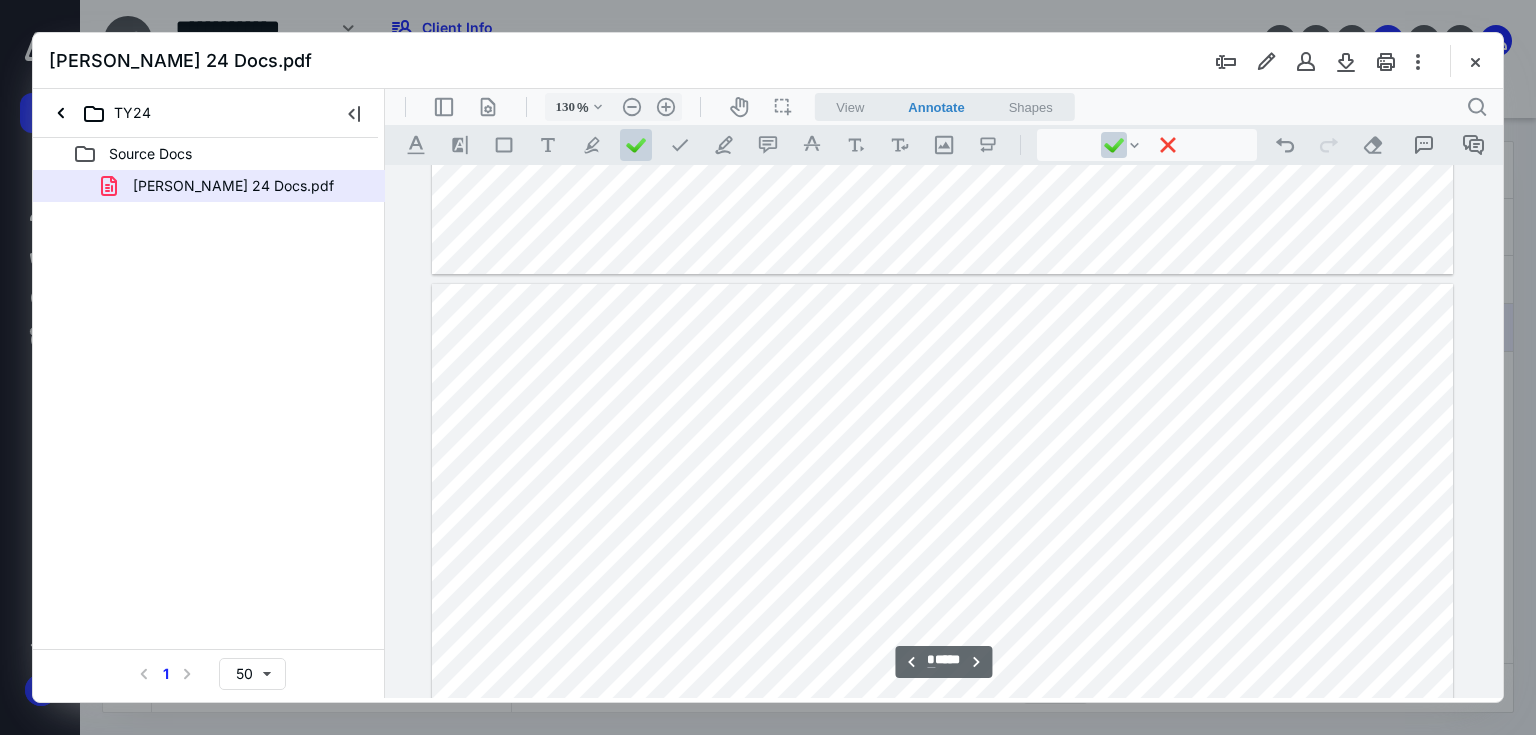 click at bounding box center (943, 679) 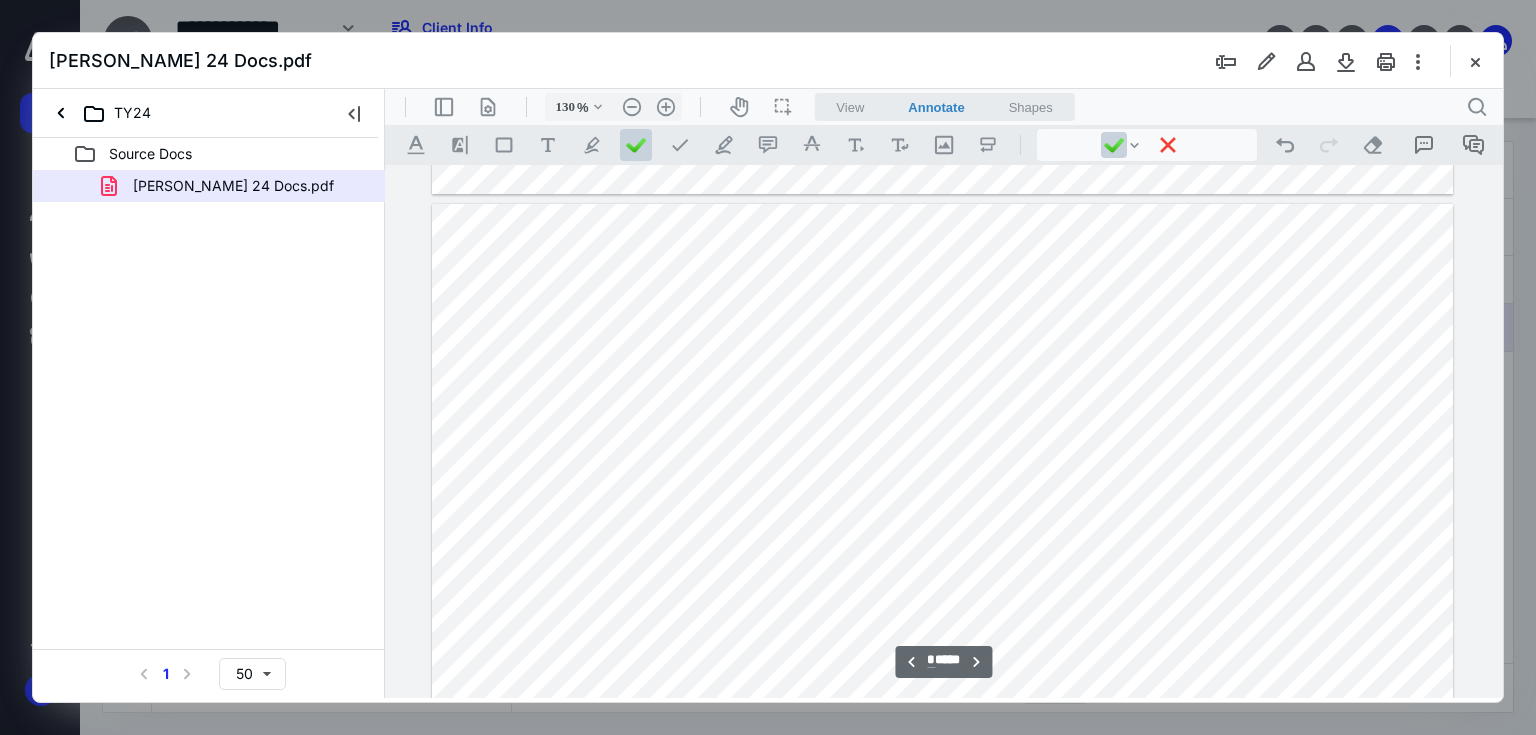scroll, scrollTop: 3692, scrollLeft: 0, axis: vertical 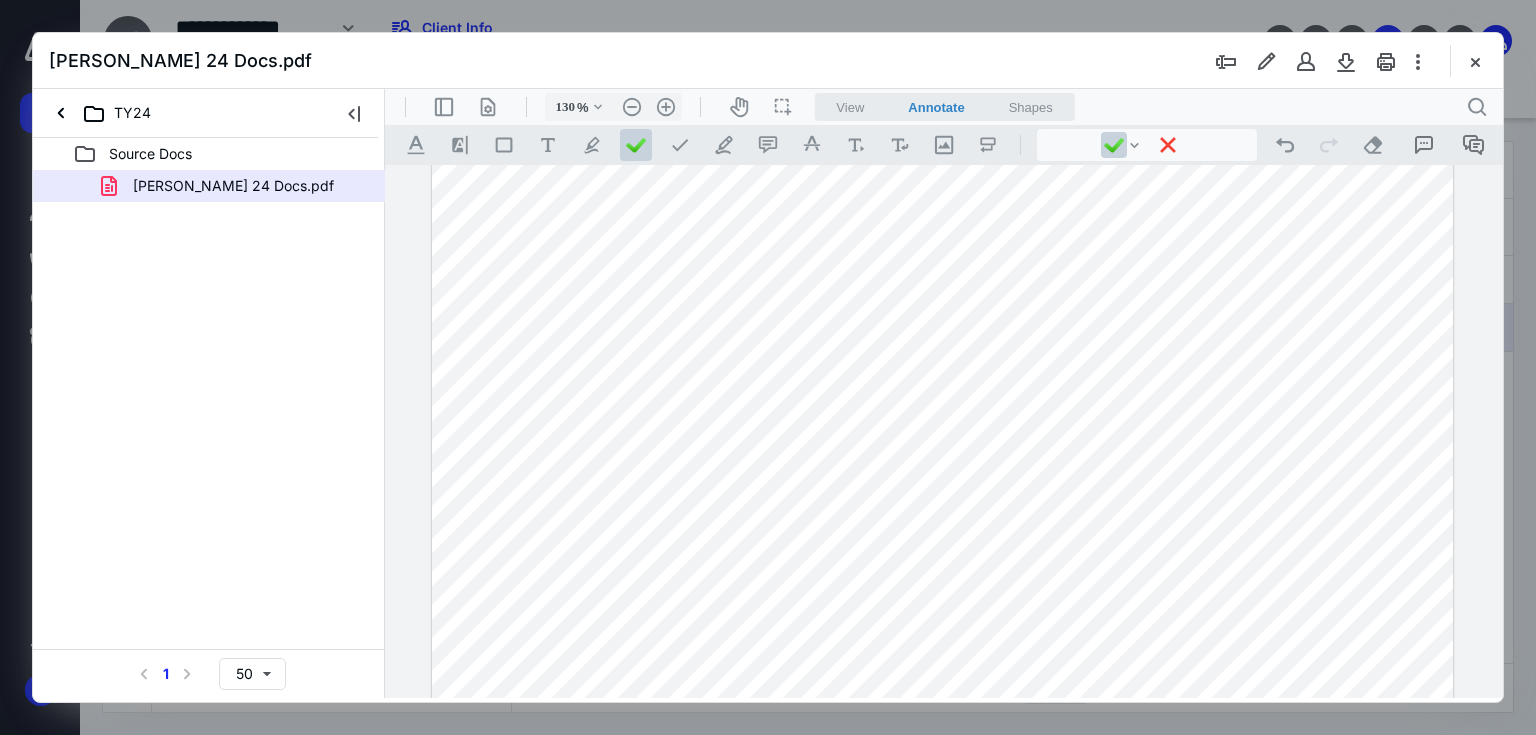 click at bounding box center (943, 519) 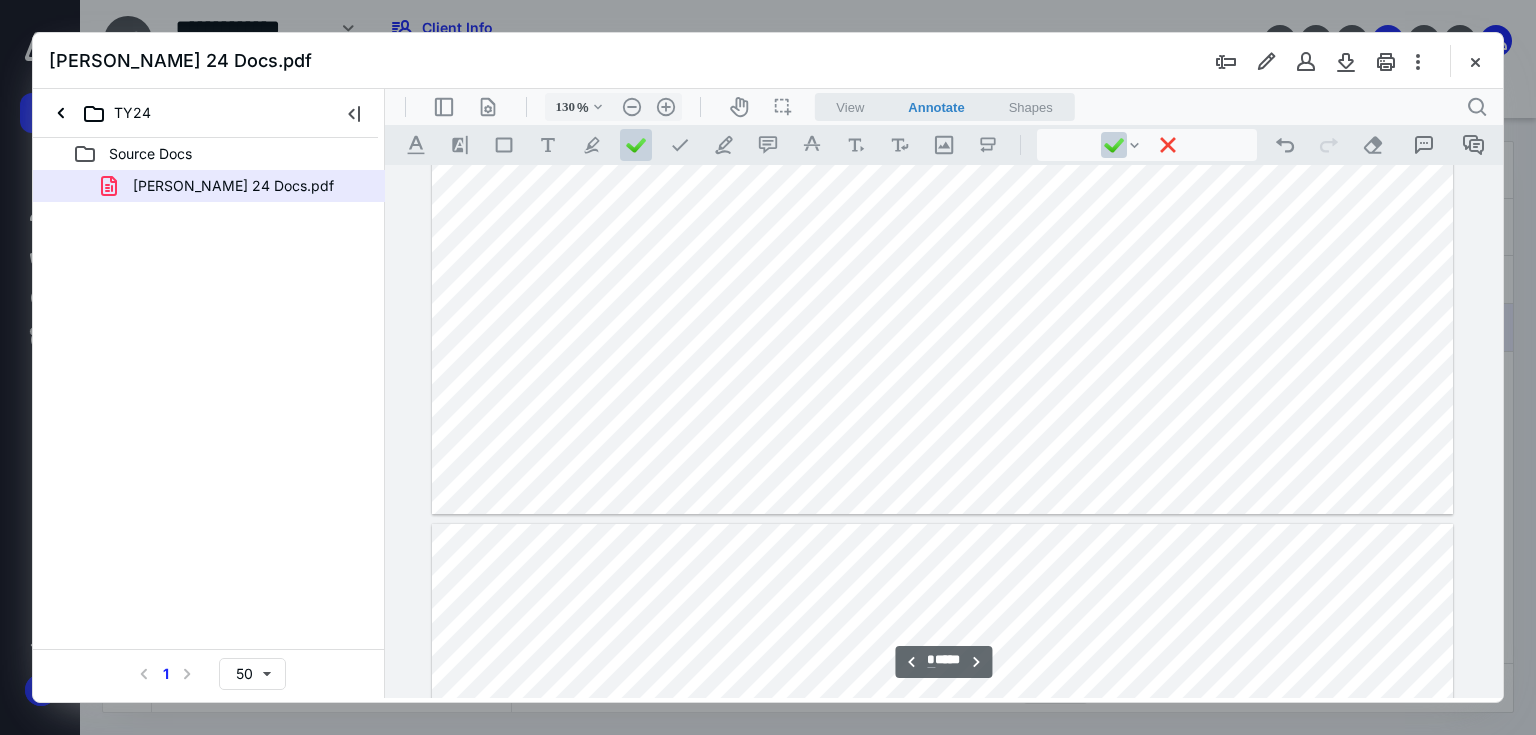 scroll, scrollTop: 4012, scrollLeft: 0, axis: vertical 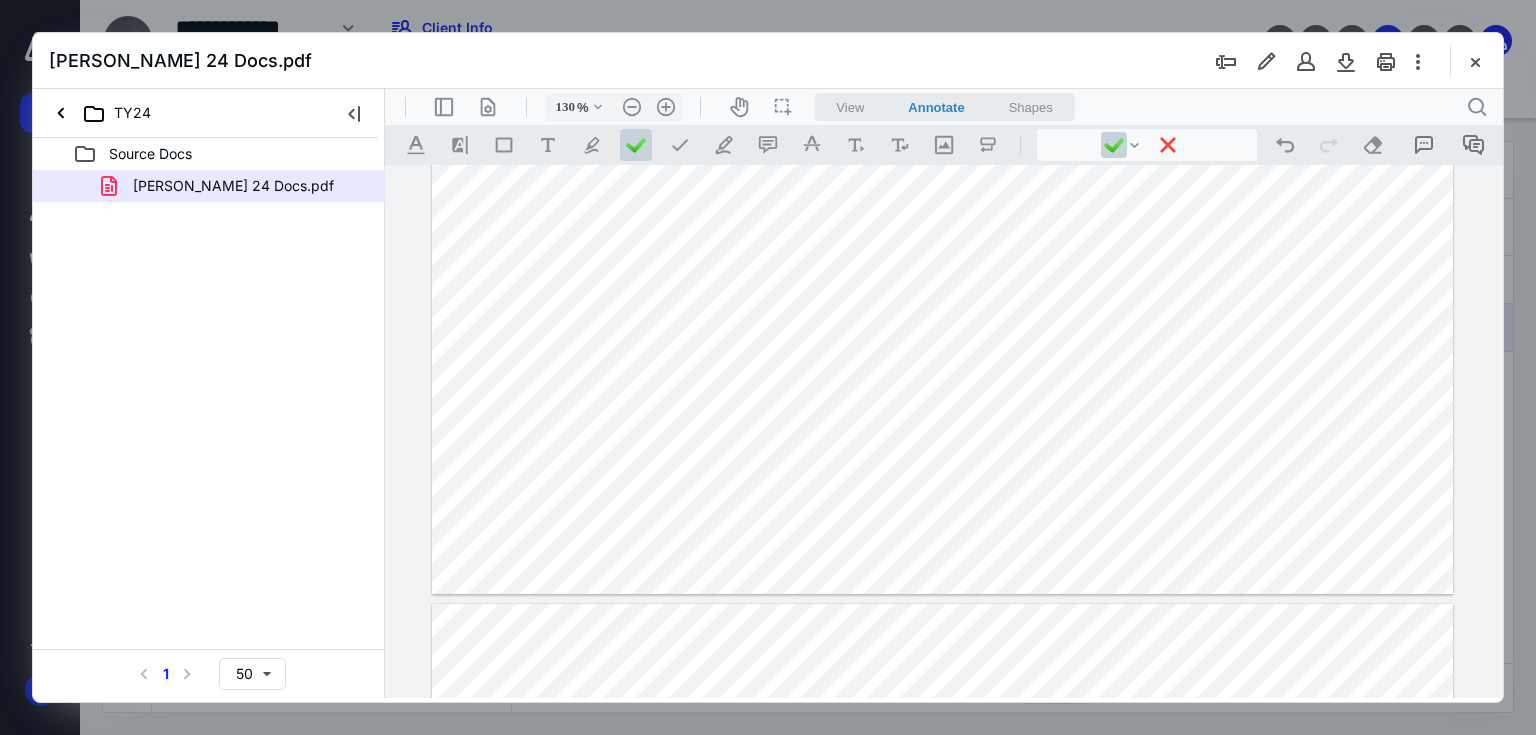click at bounding box center (943, 199) 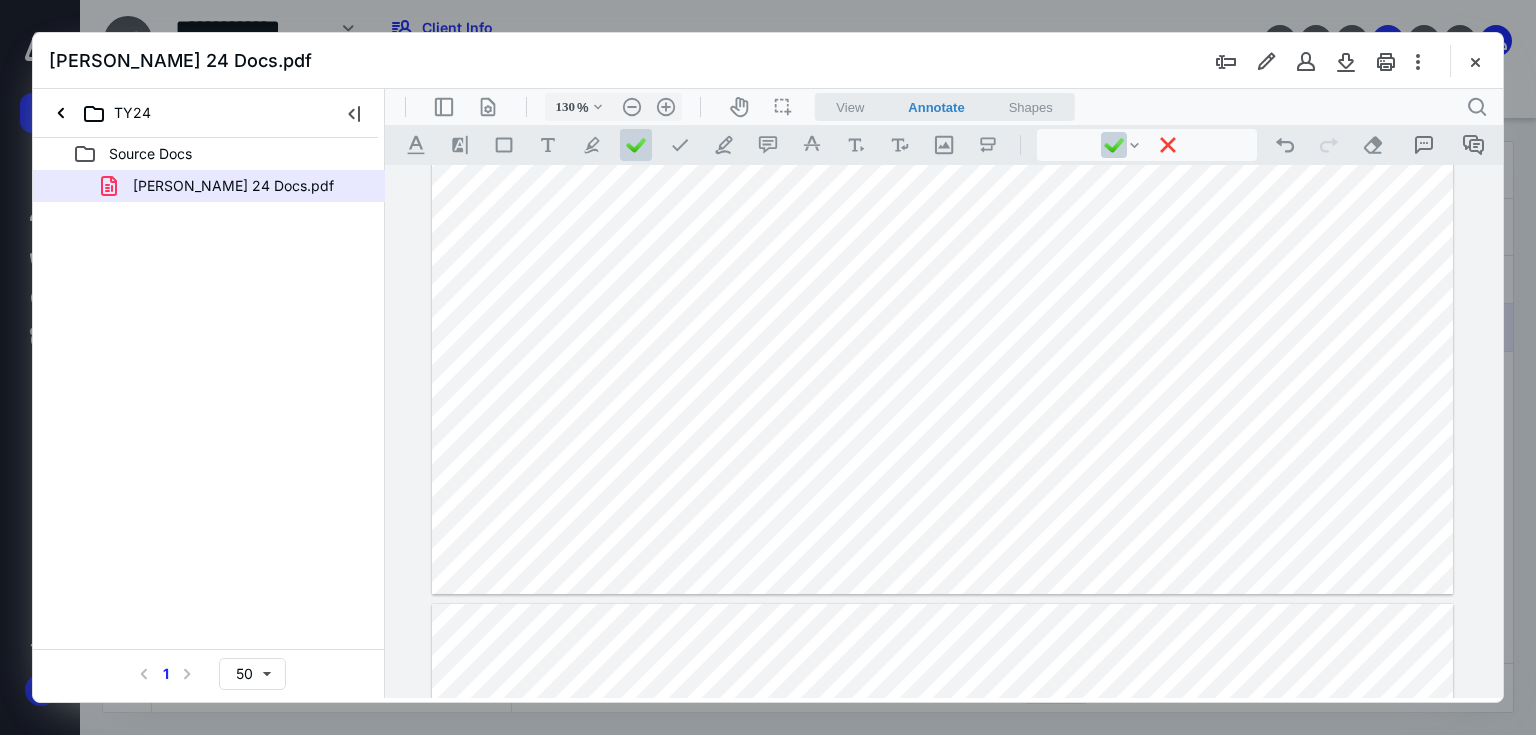 click at bounding box center (943, 199) 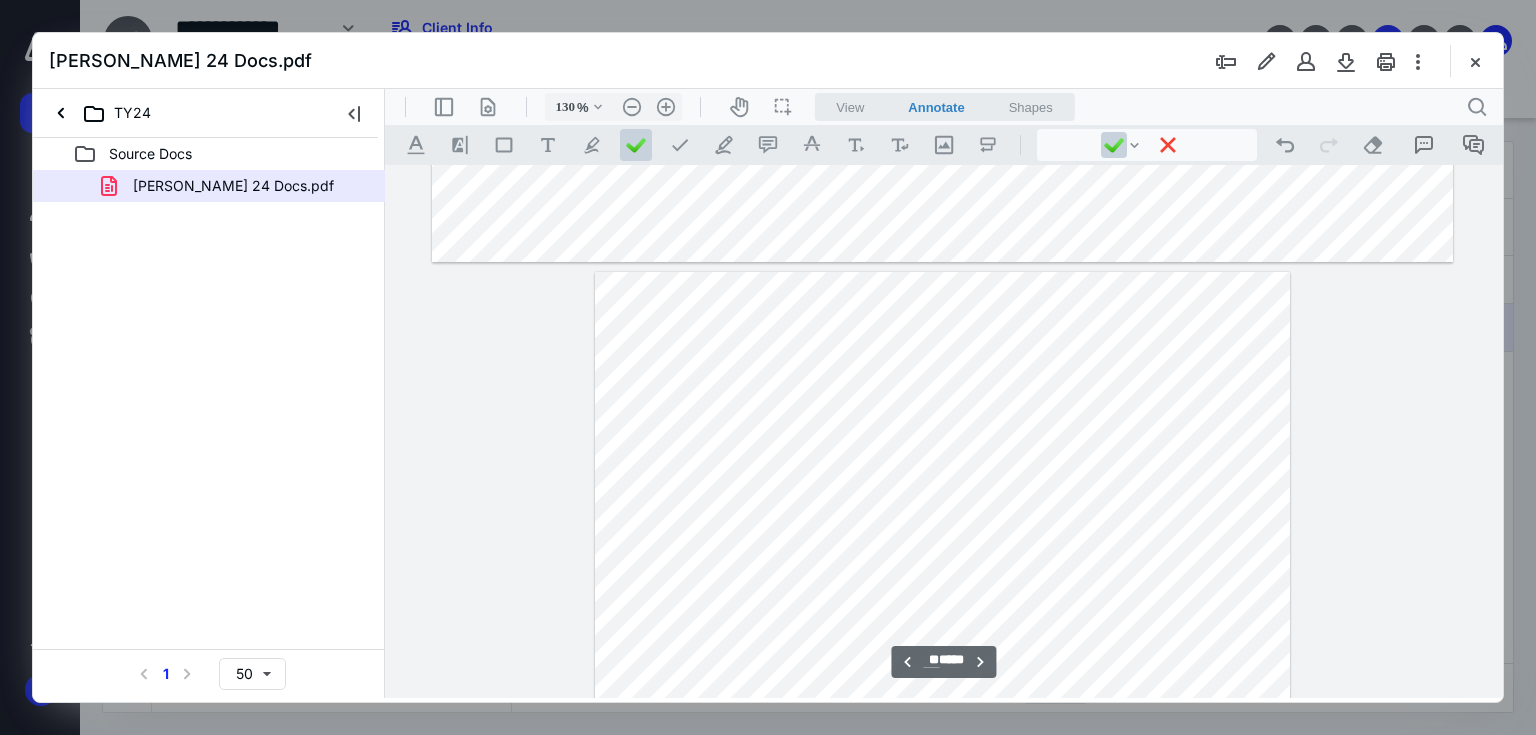 scroll, scrollTop: 16412, scrollLeft: 0, axis: vertical 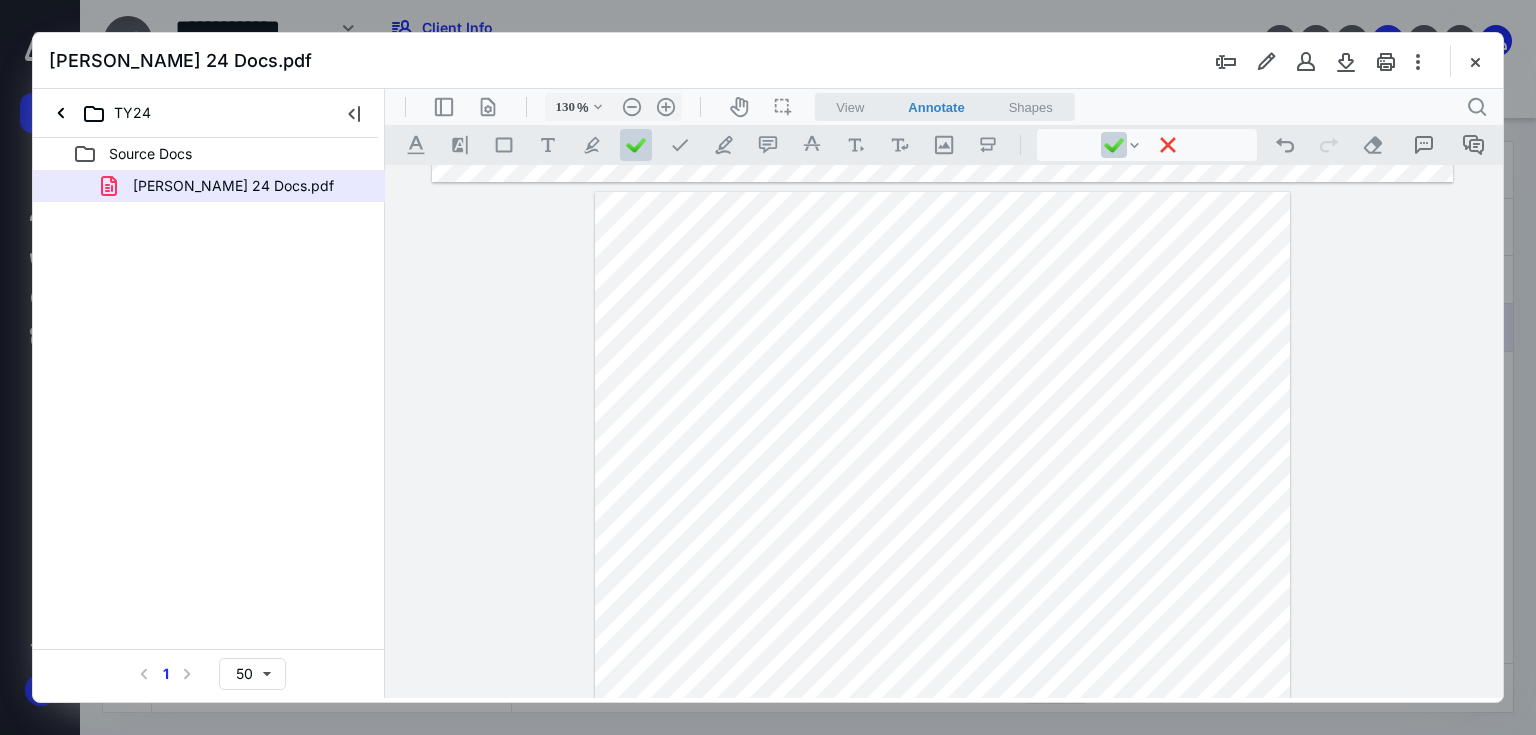 click at bounding box center [942, 844] 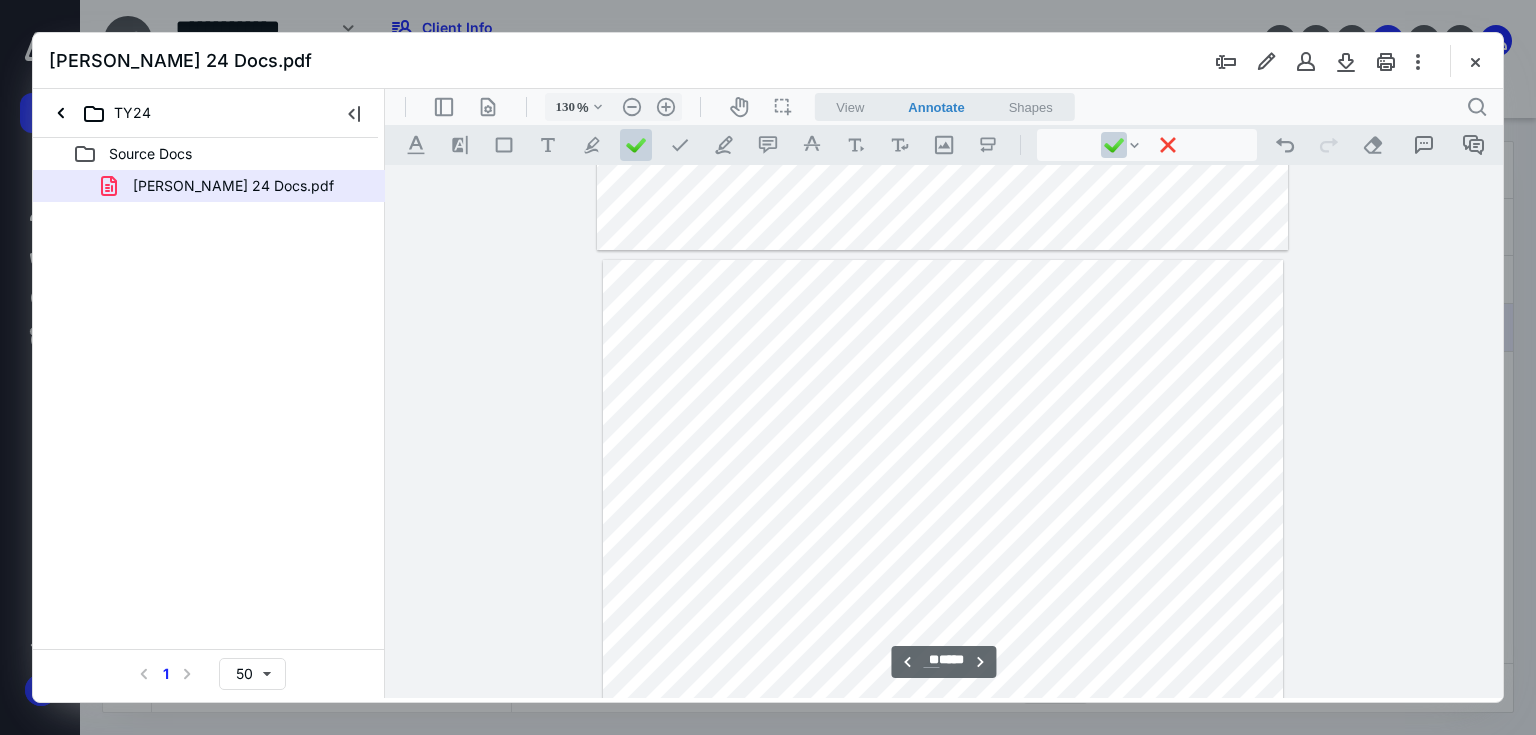 scroll, scrollTop: 19052, scrollLeft: 0, axis: vertical 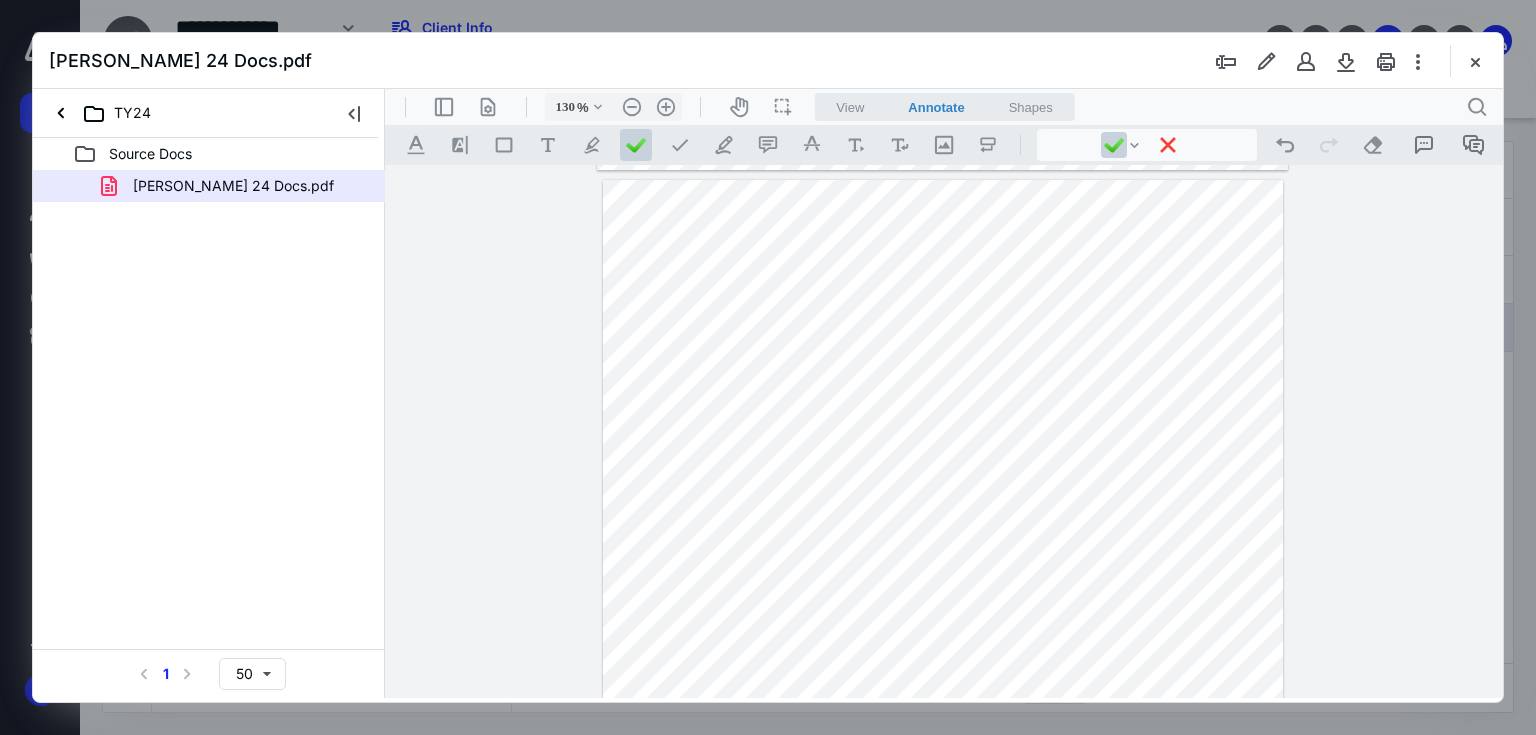 click at bounding box center (942, 538) 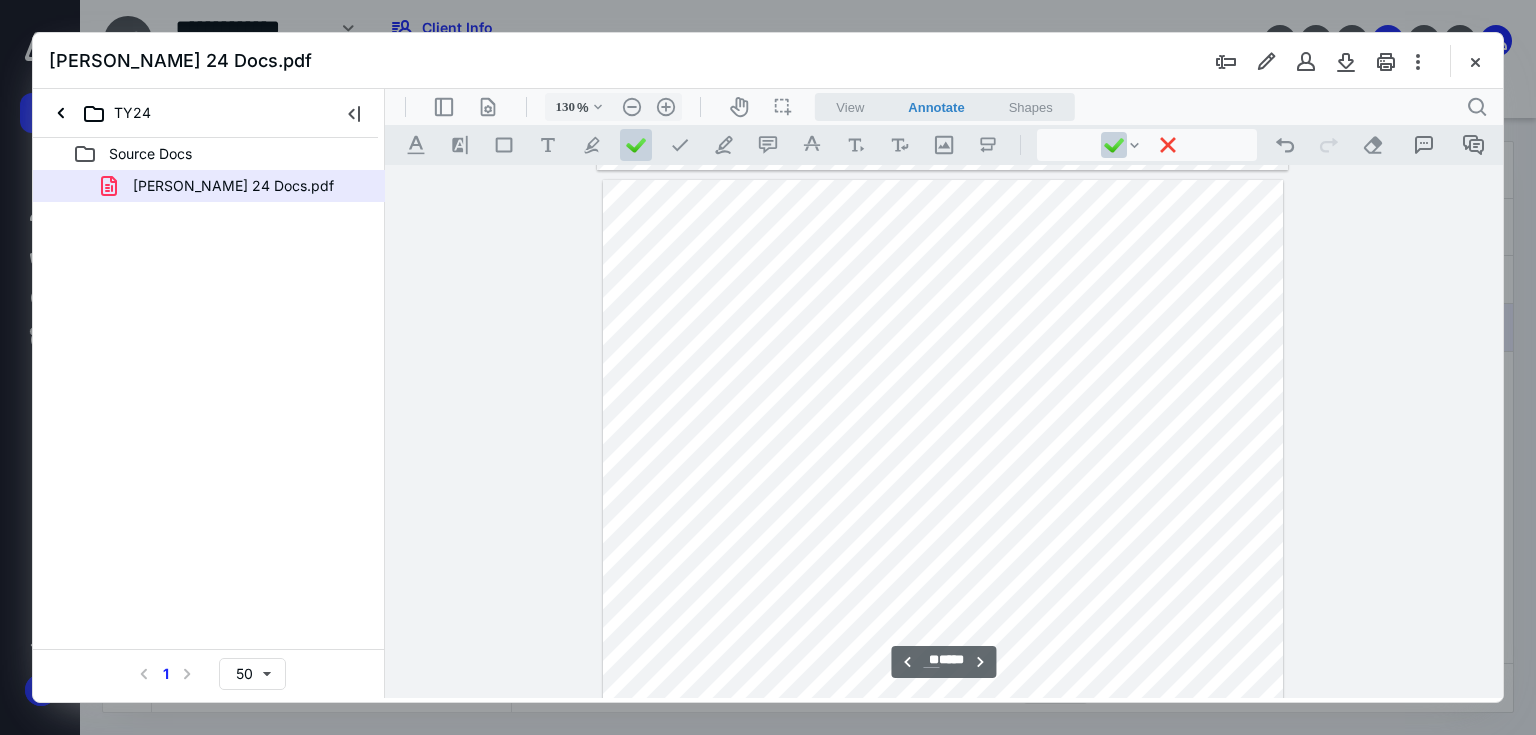scroll, scrollTop: 19212, scrollLeft: 0, axis: vertical 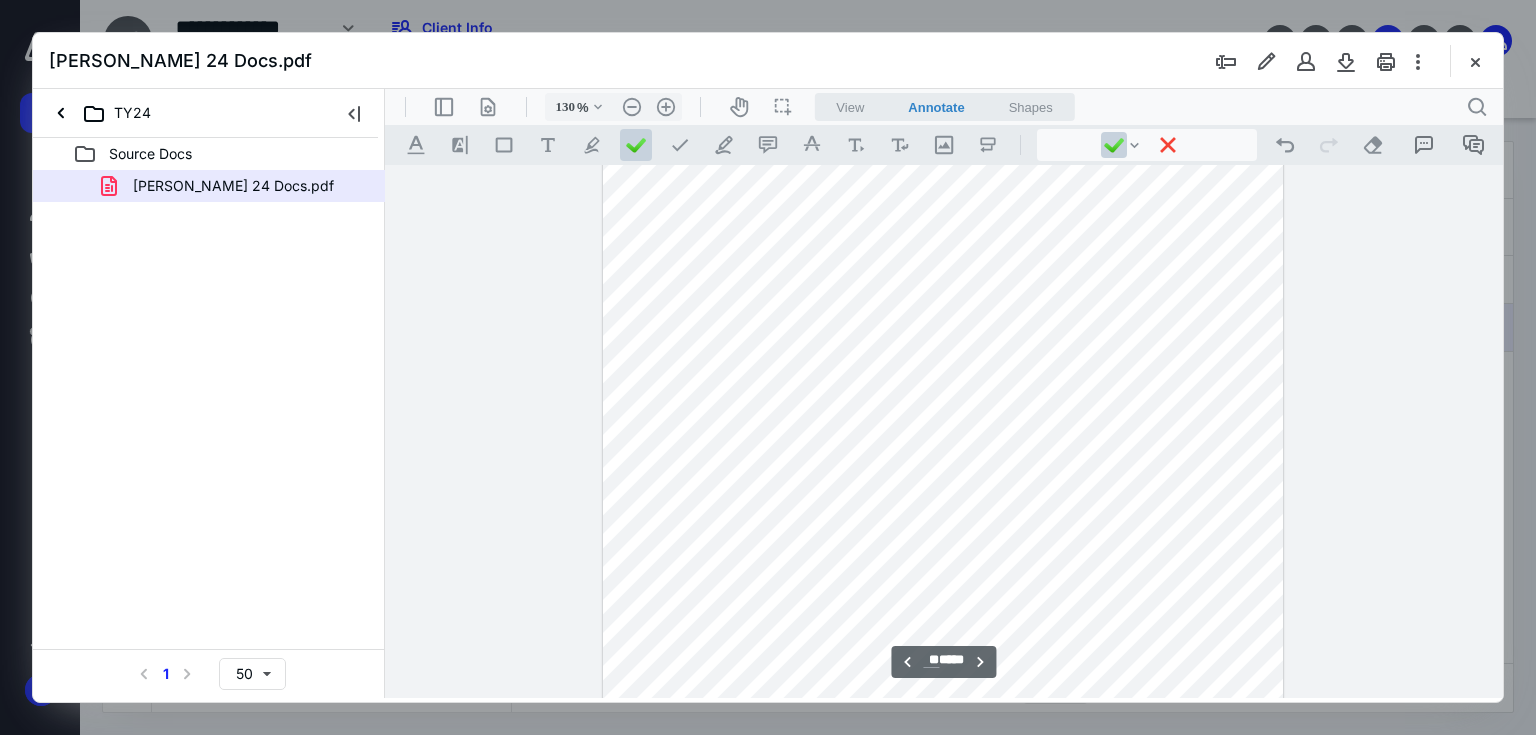 click at bounding box center [942, 378] 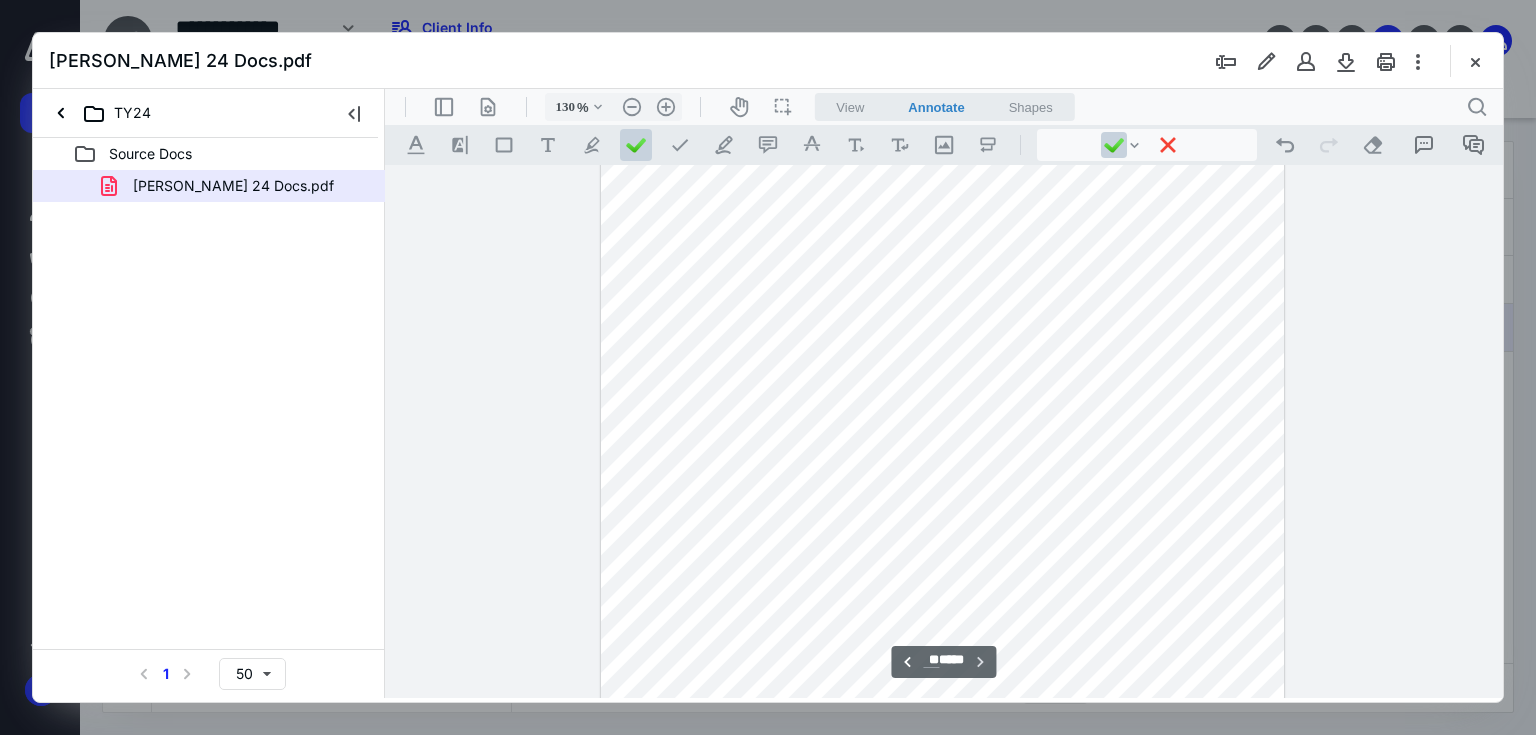 scroll, scrollTop: 19982, scrollLeft: 0, axis: vertical 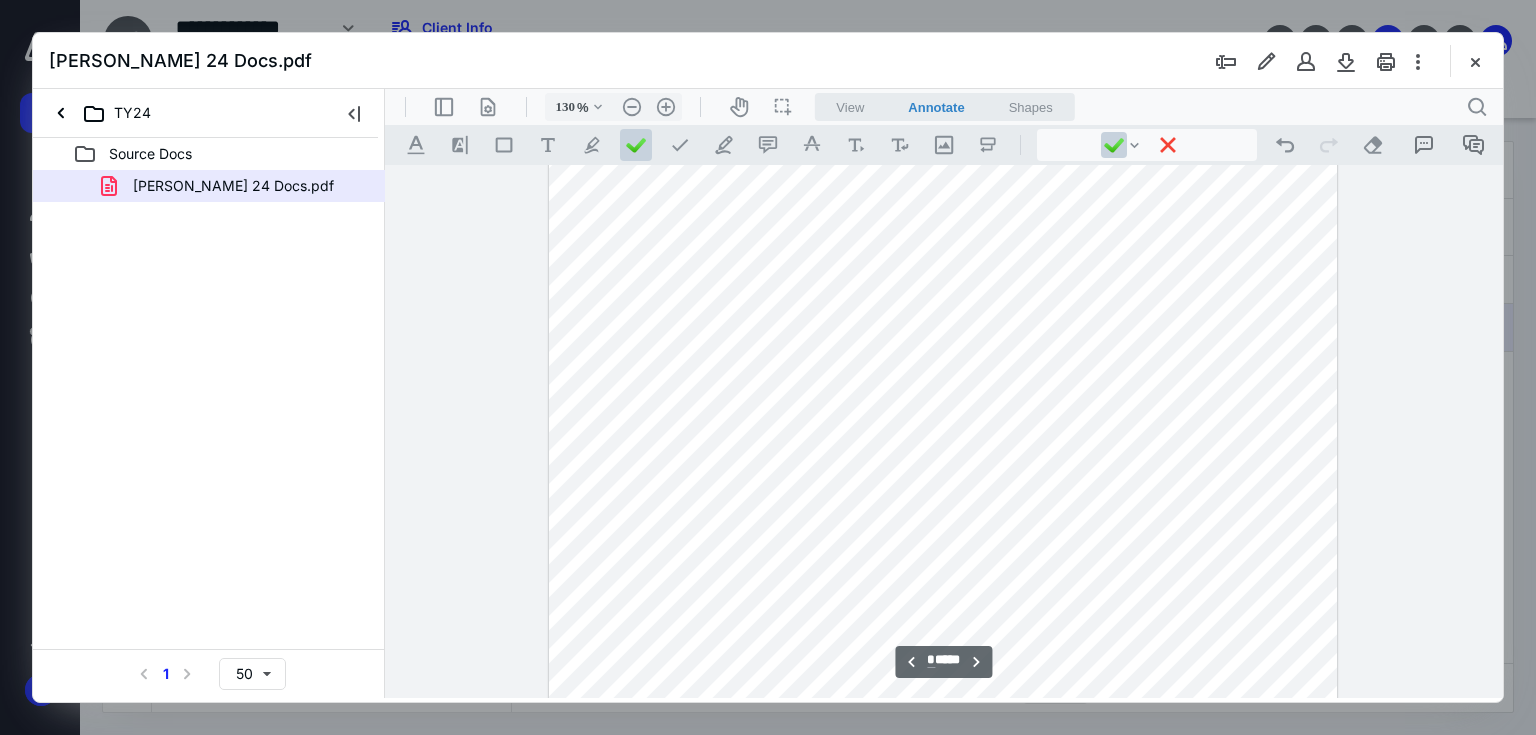 type on "*" 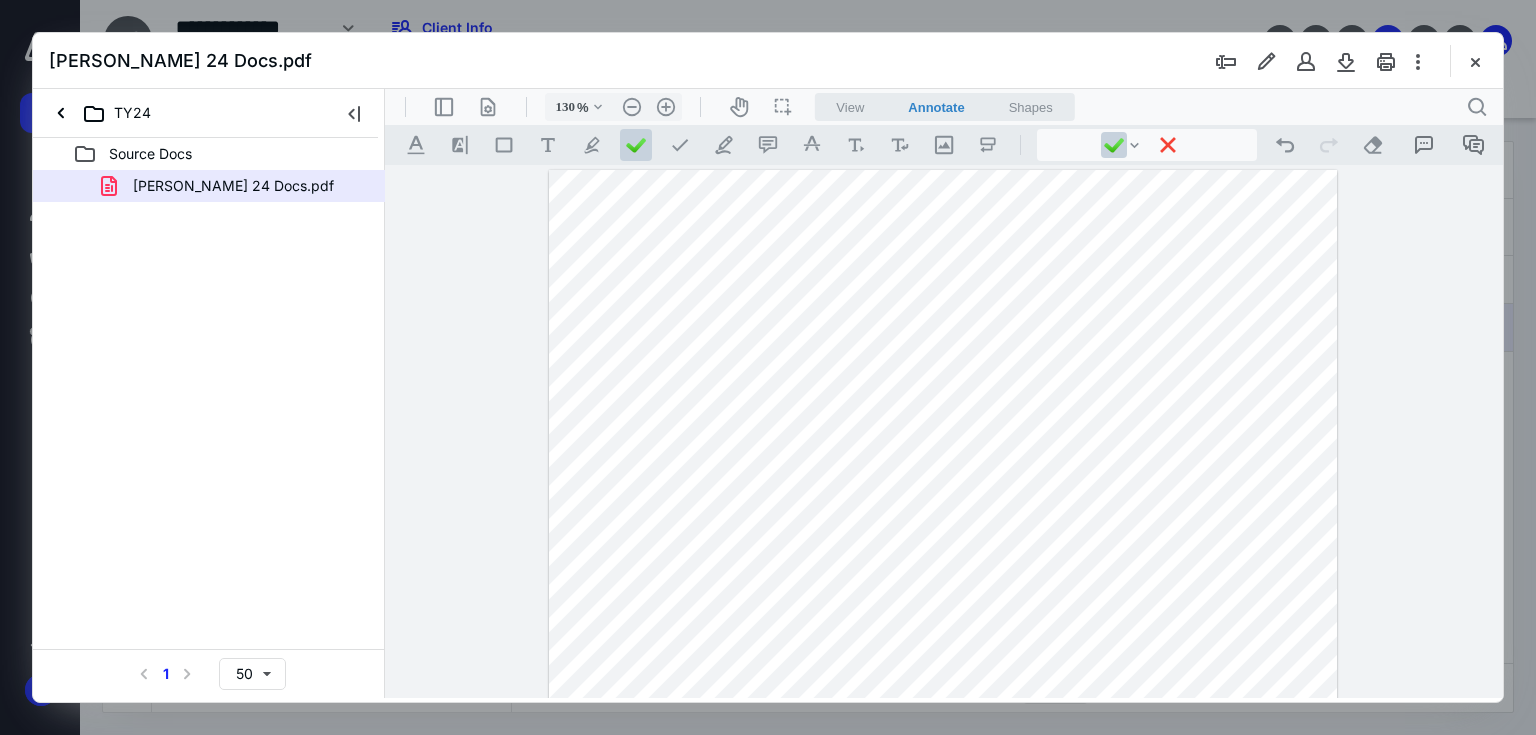 scroll, scrollTop: 160, scrollLeft: 0, axis: vertical 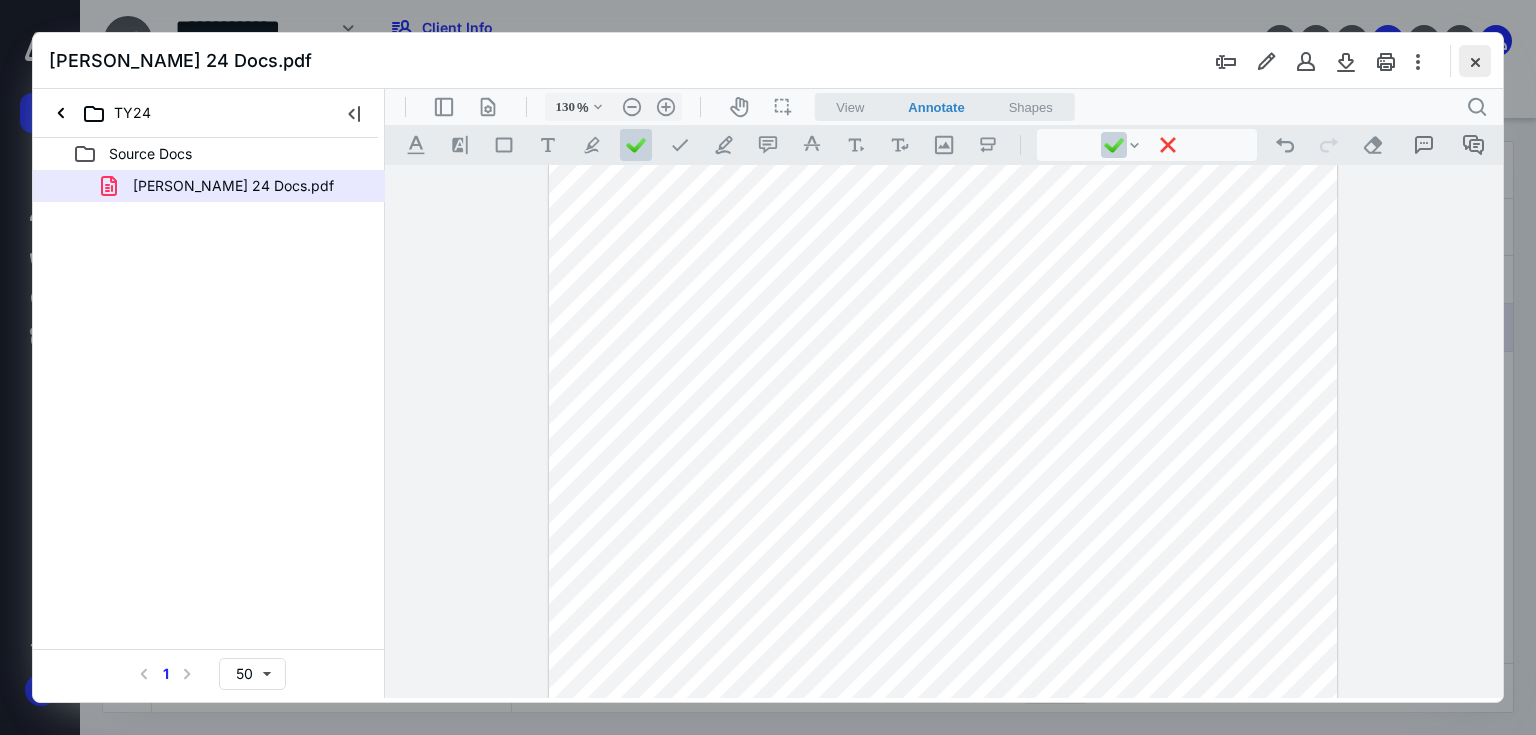 click at bounding box center (1475, 61) 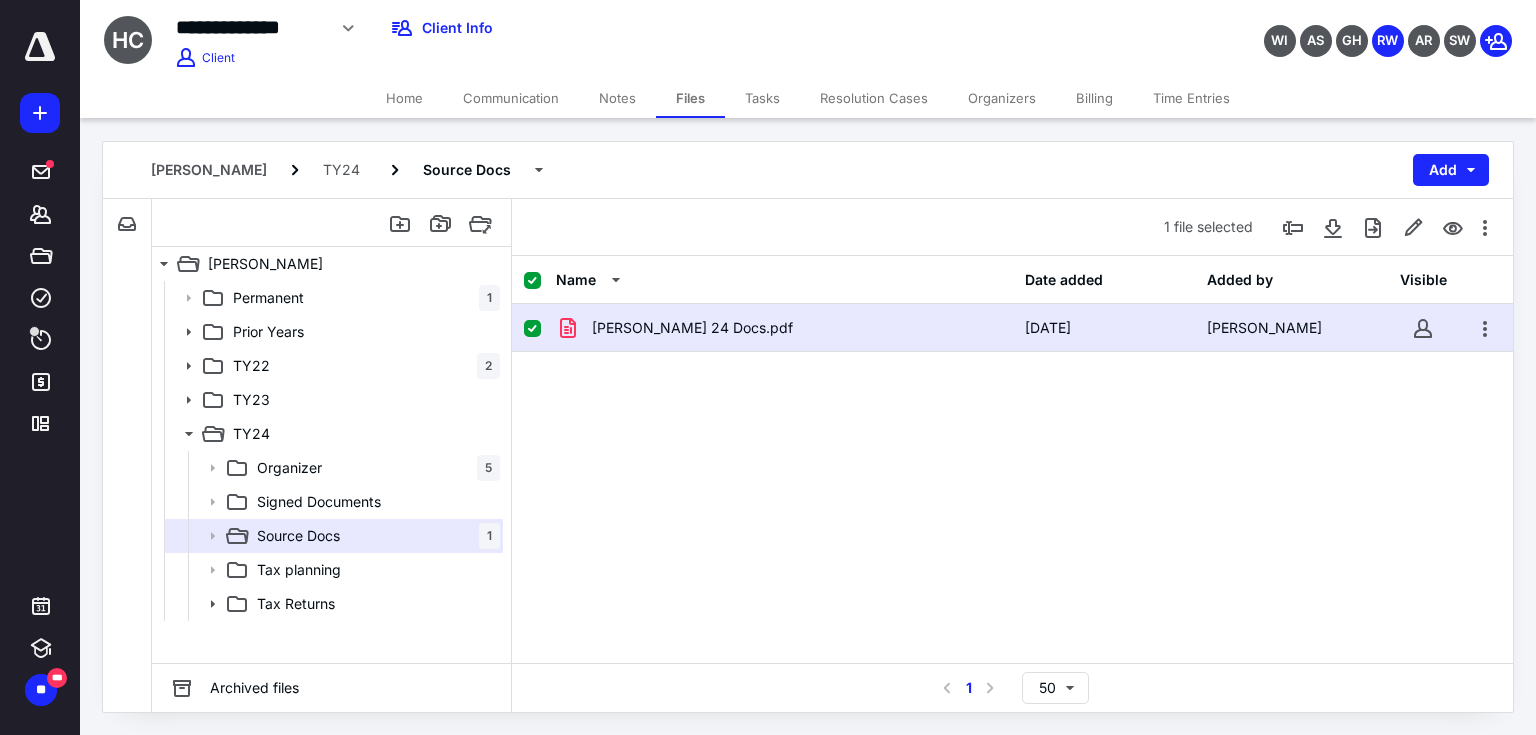click at bounding box center [40, 47] 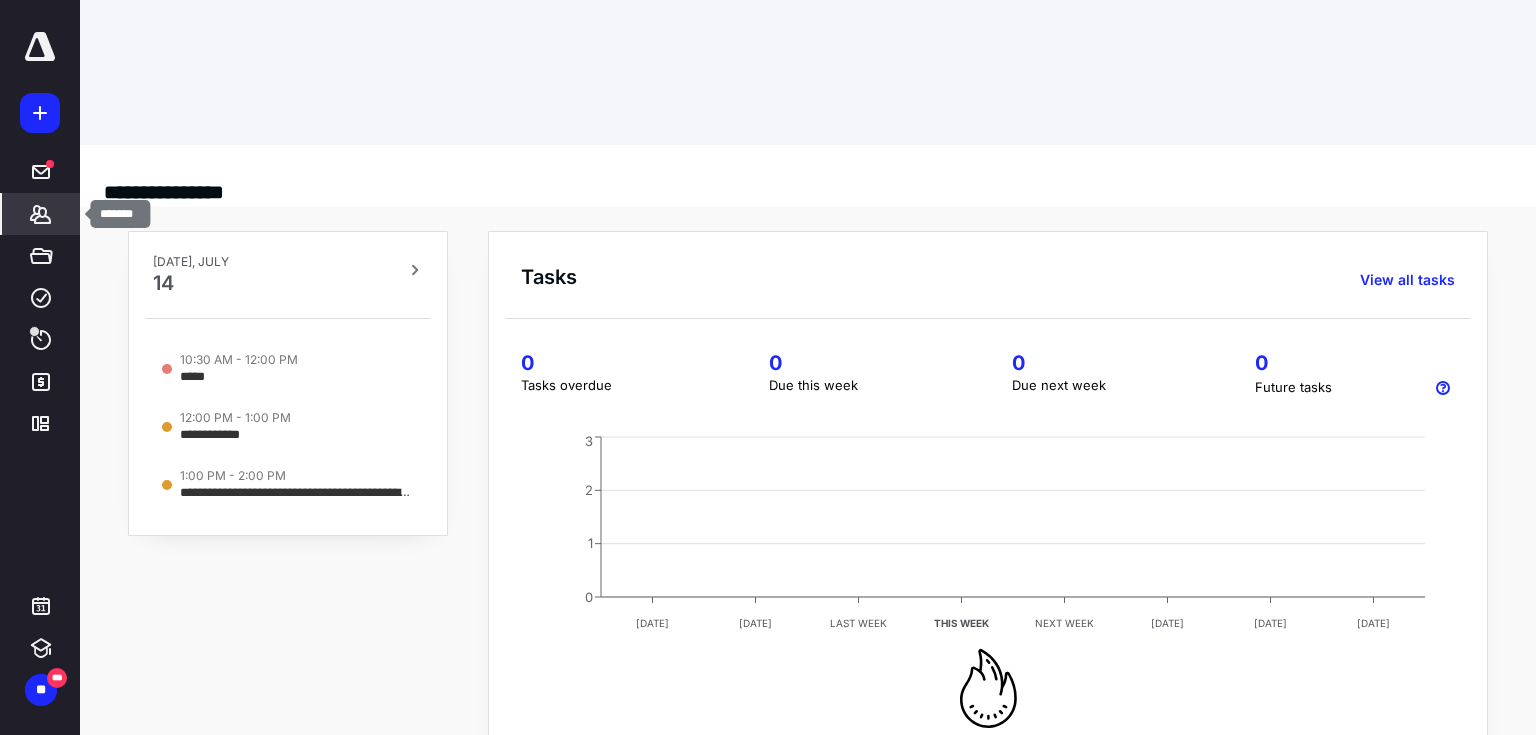 click 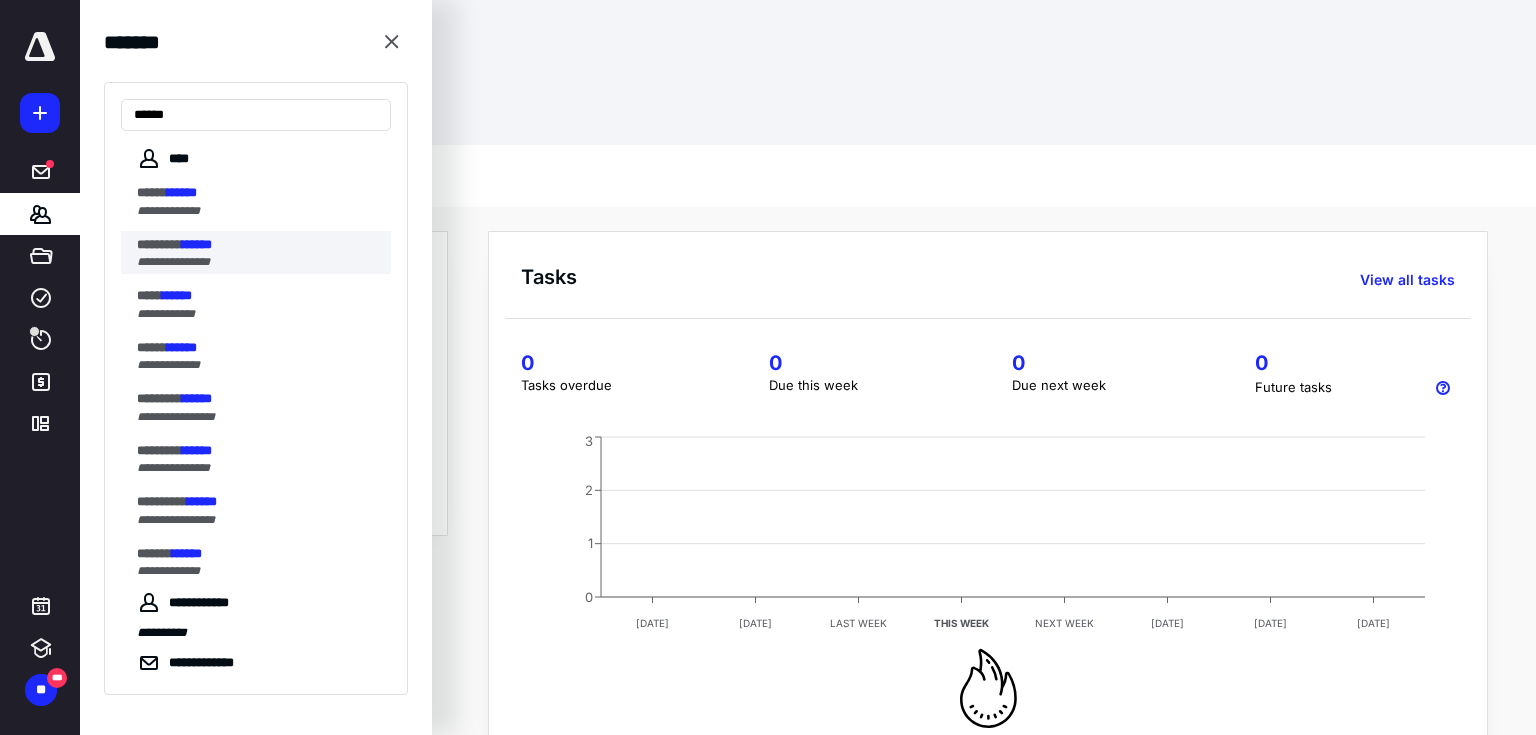 type on "******" 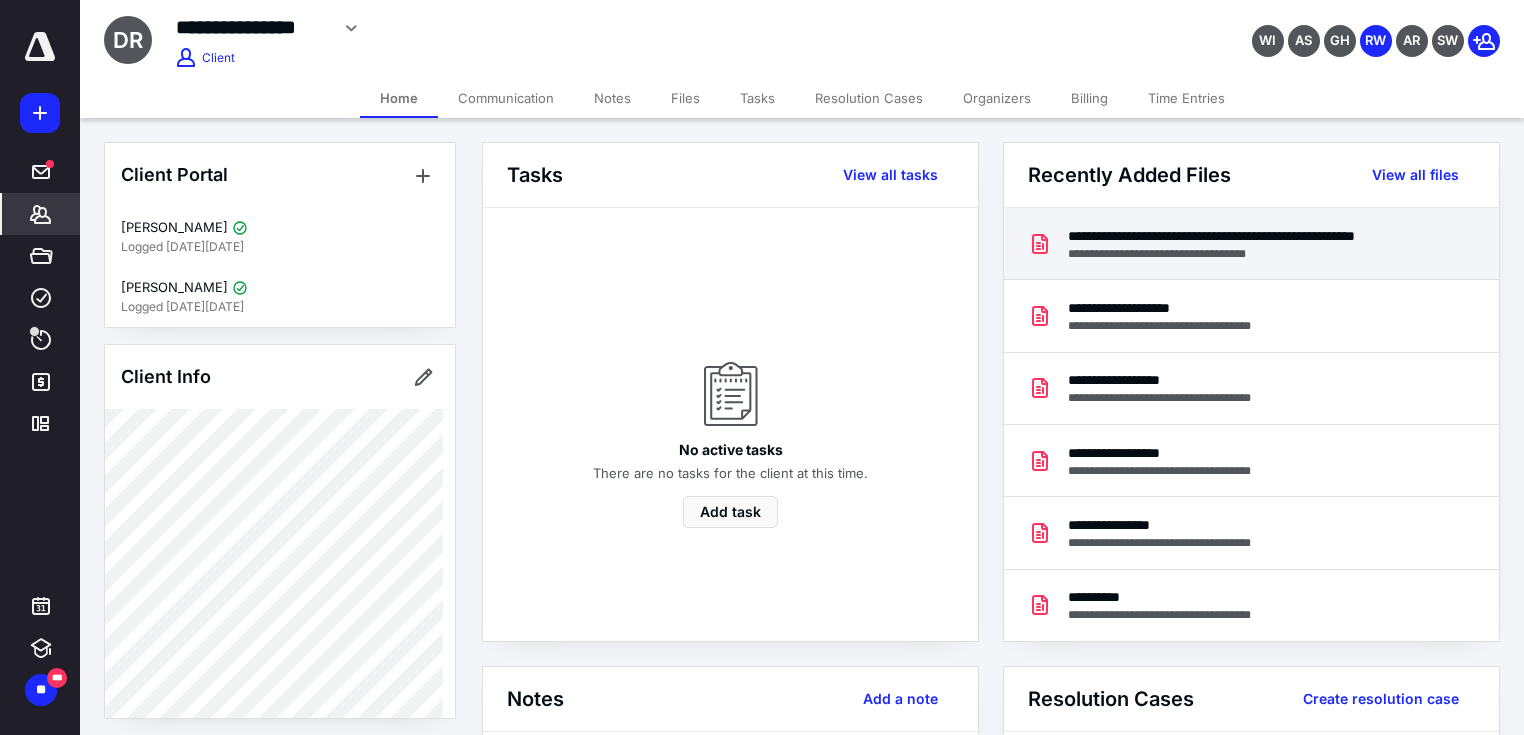 click on "**********" at bounding box center [1247, 236] 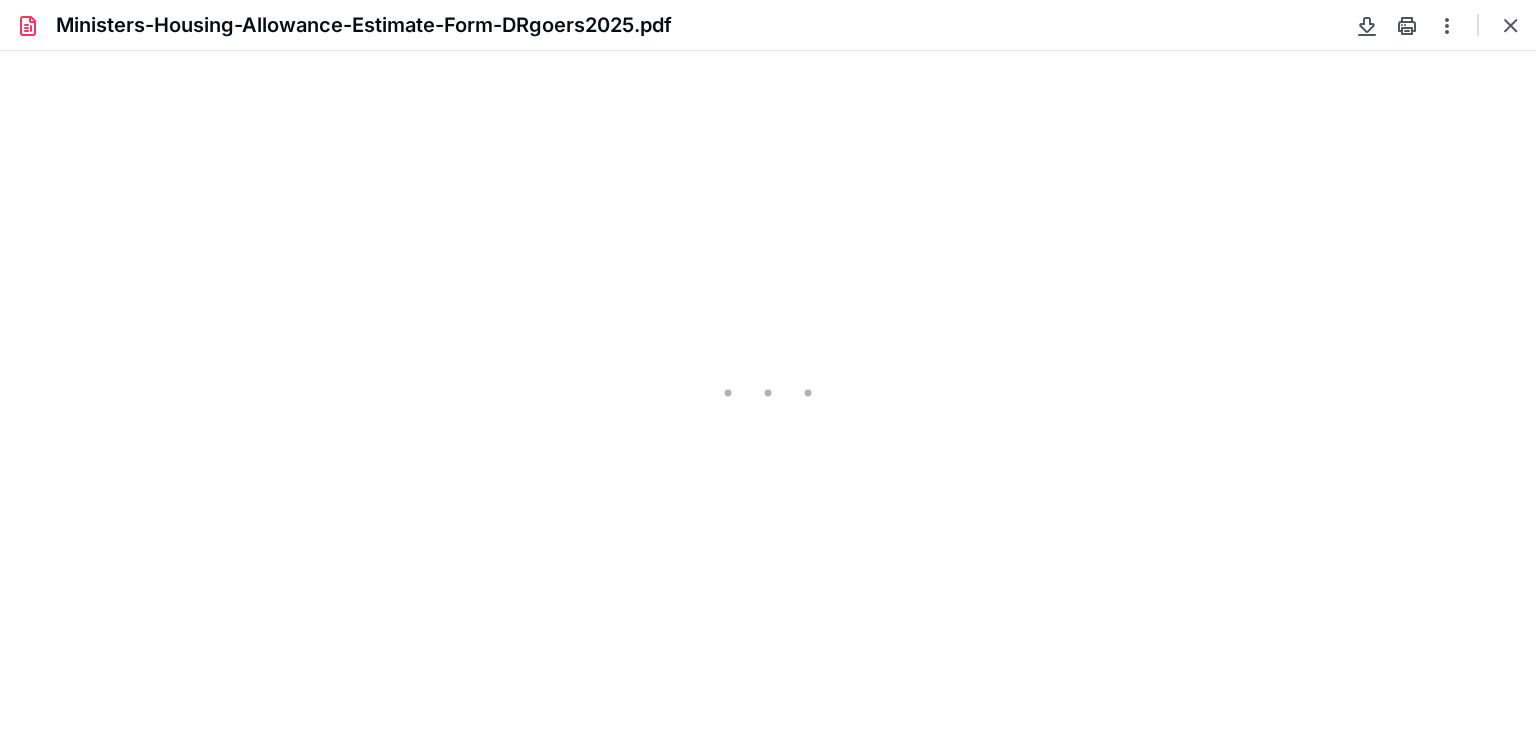 scroll, scrollTop: 0, scrollLeft: 0, axis: both 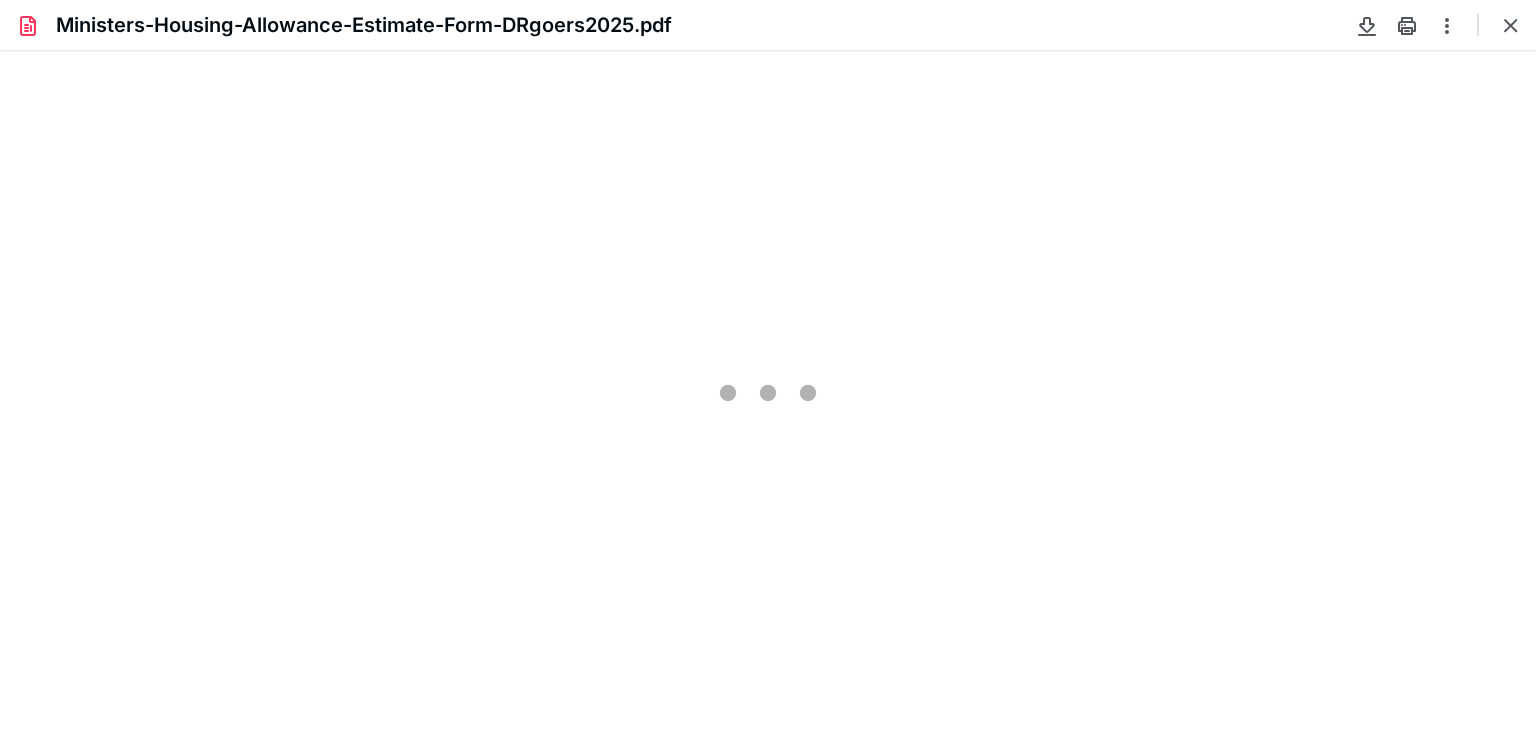 type on "247" 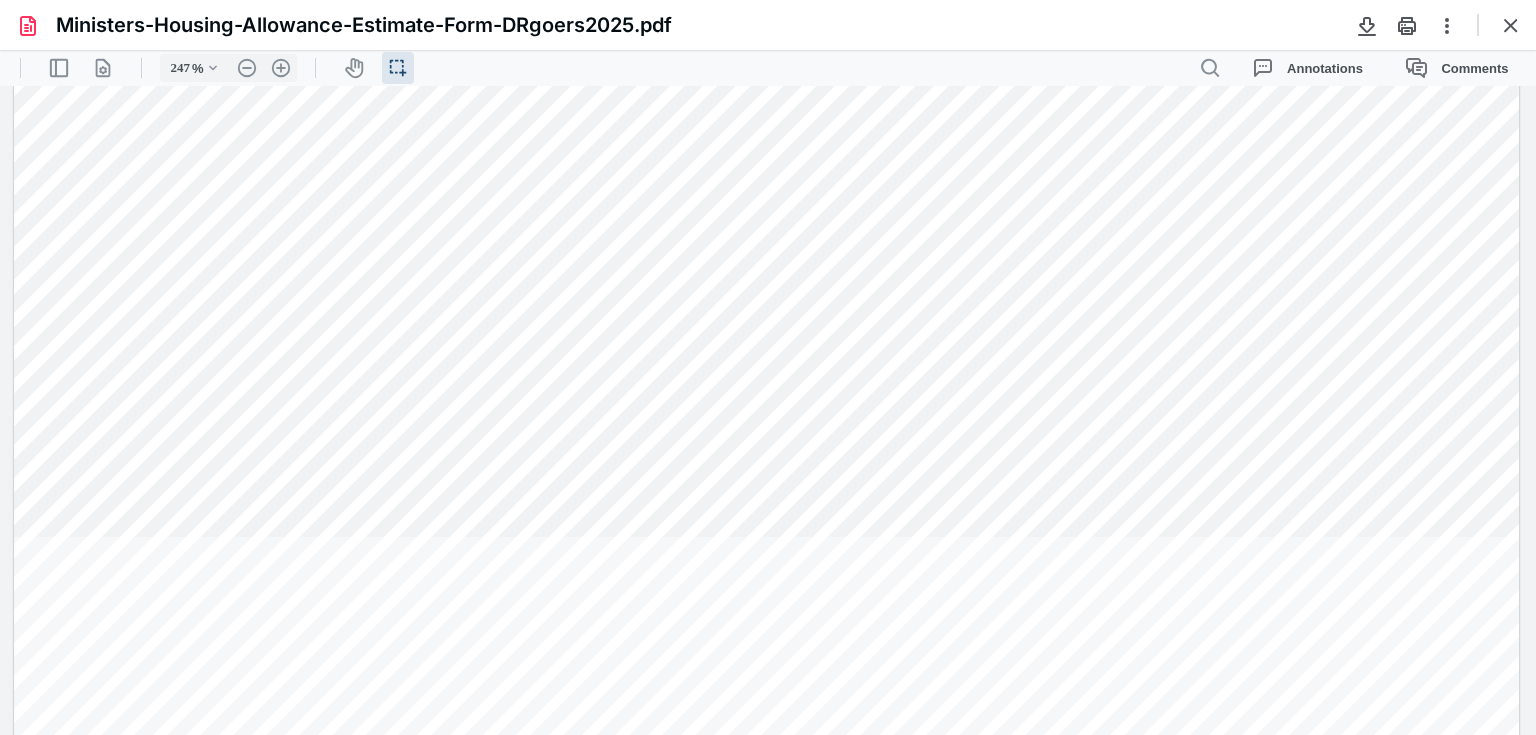 scroll, scrollTop: 0, scrollLeft: 0, axis: both 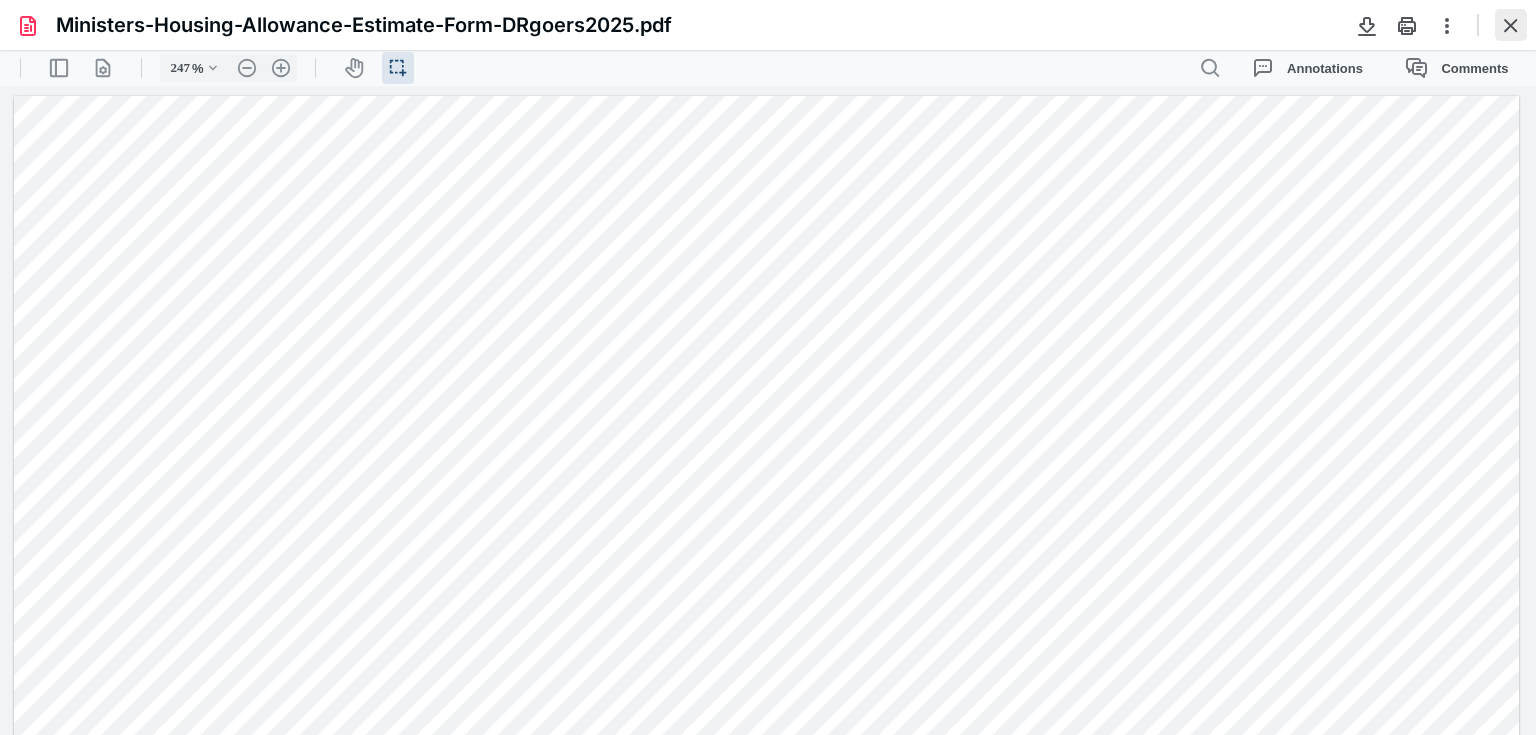 click at bounding box center [1511, 25] 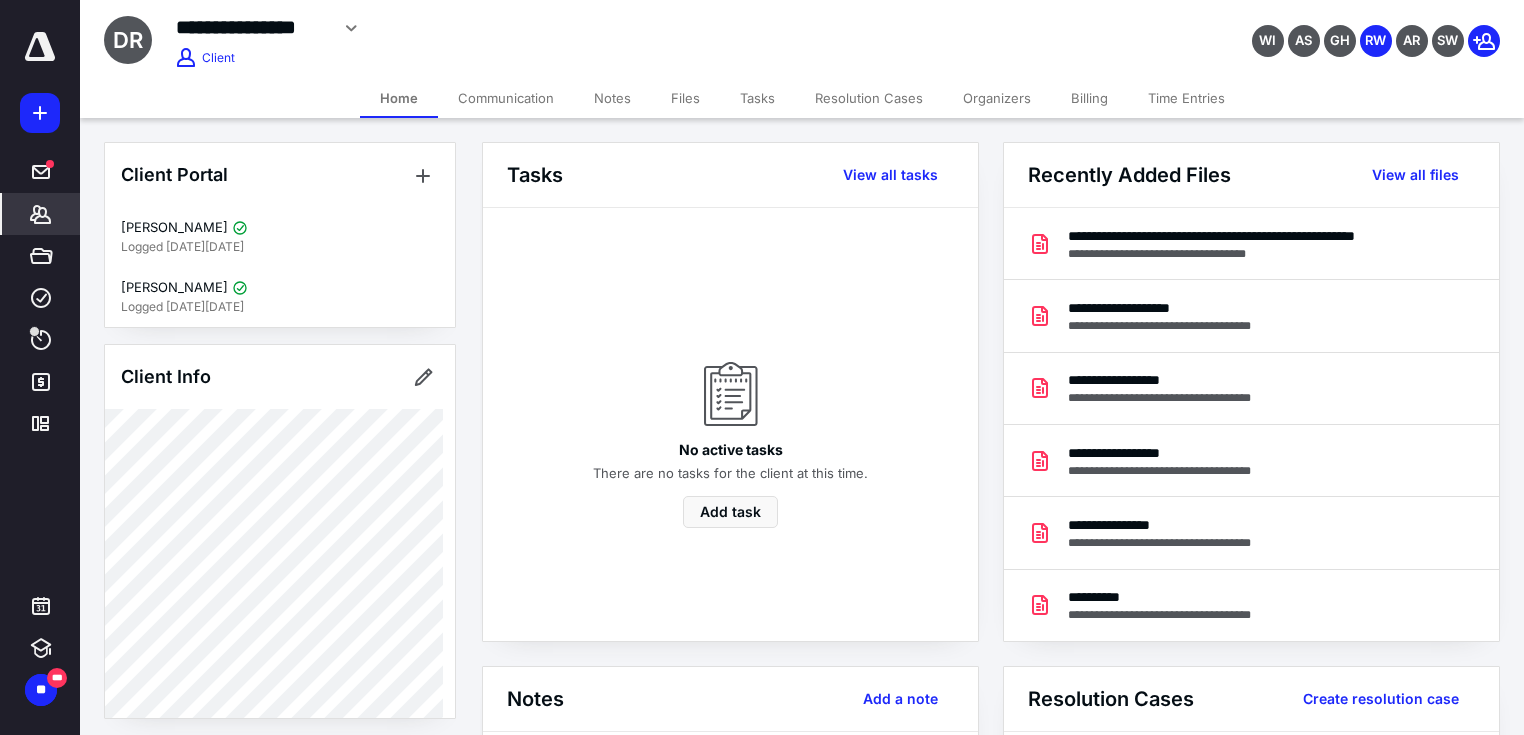 click on "Files" at bounding box center [685, 98] 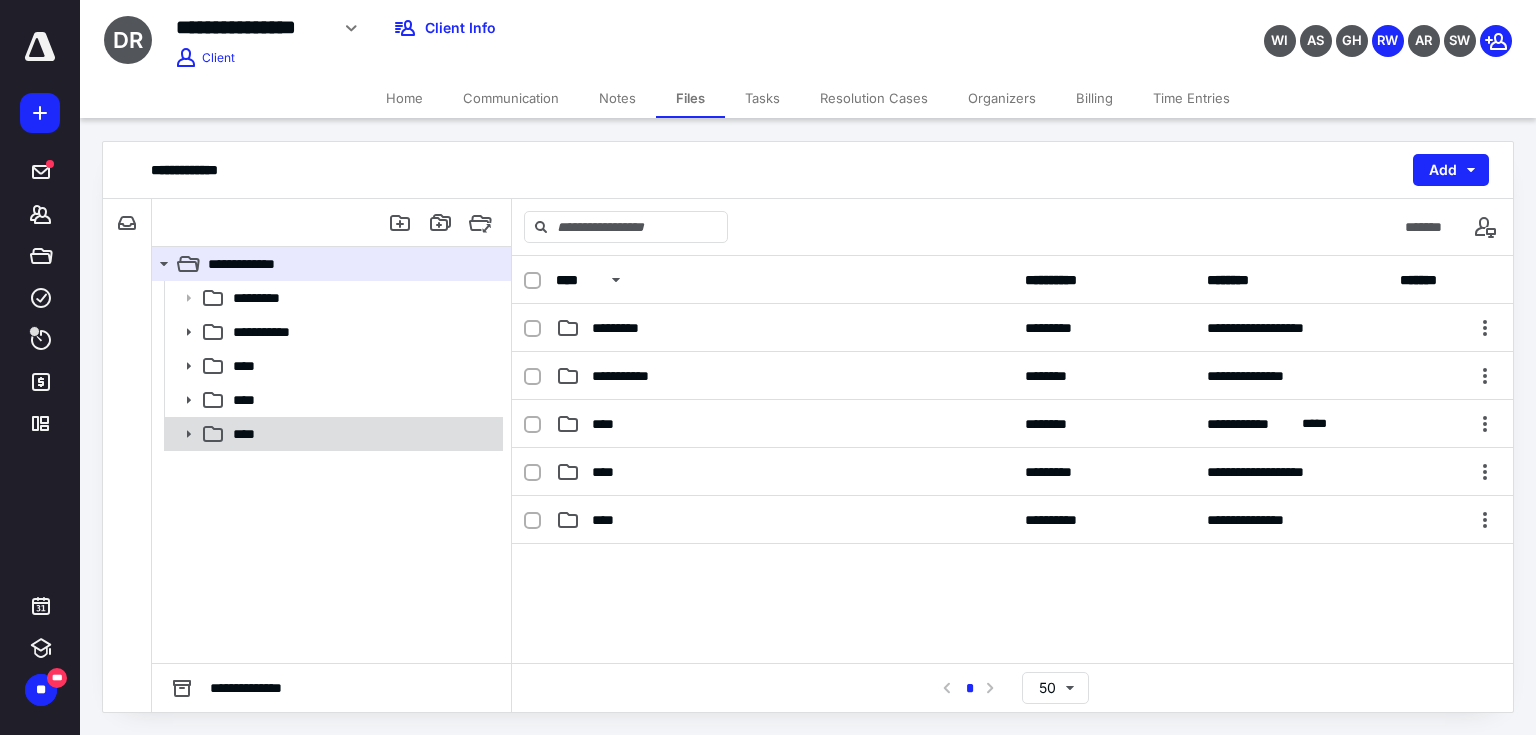 click 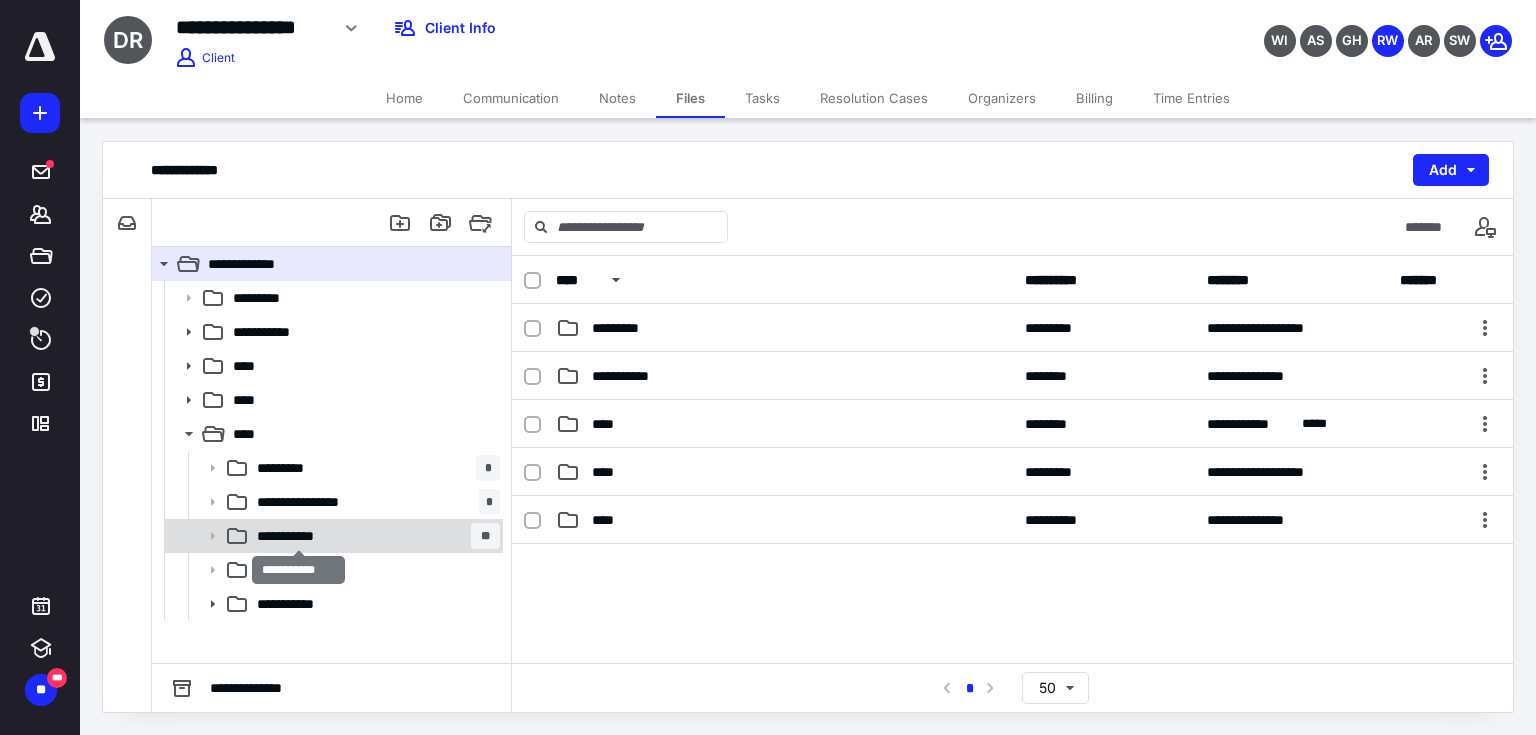 click on "**********" at bounding box center (299, 536) 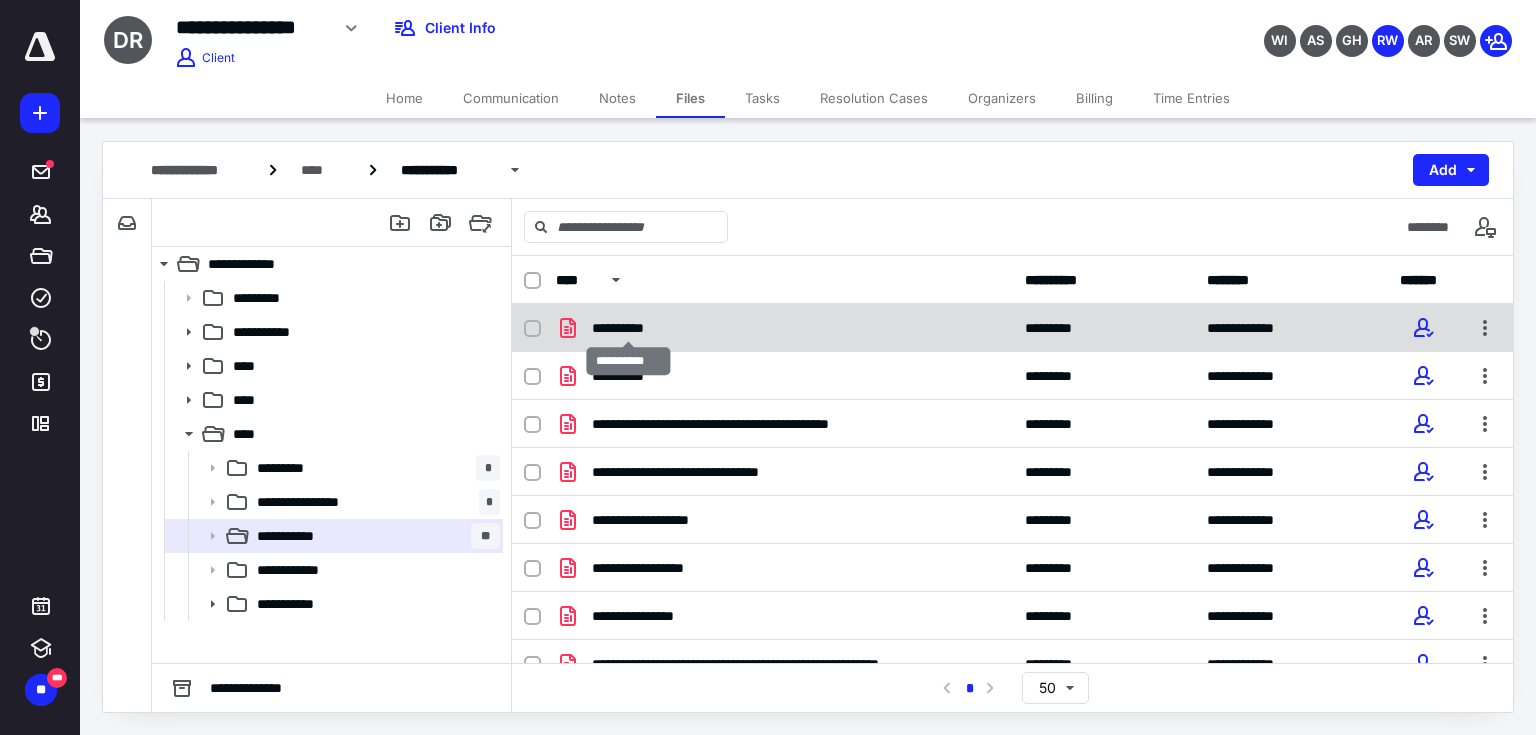 click on "**********" at bounding box center [628, 328] 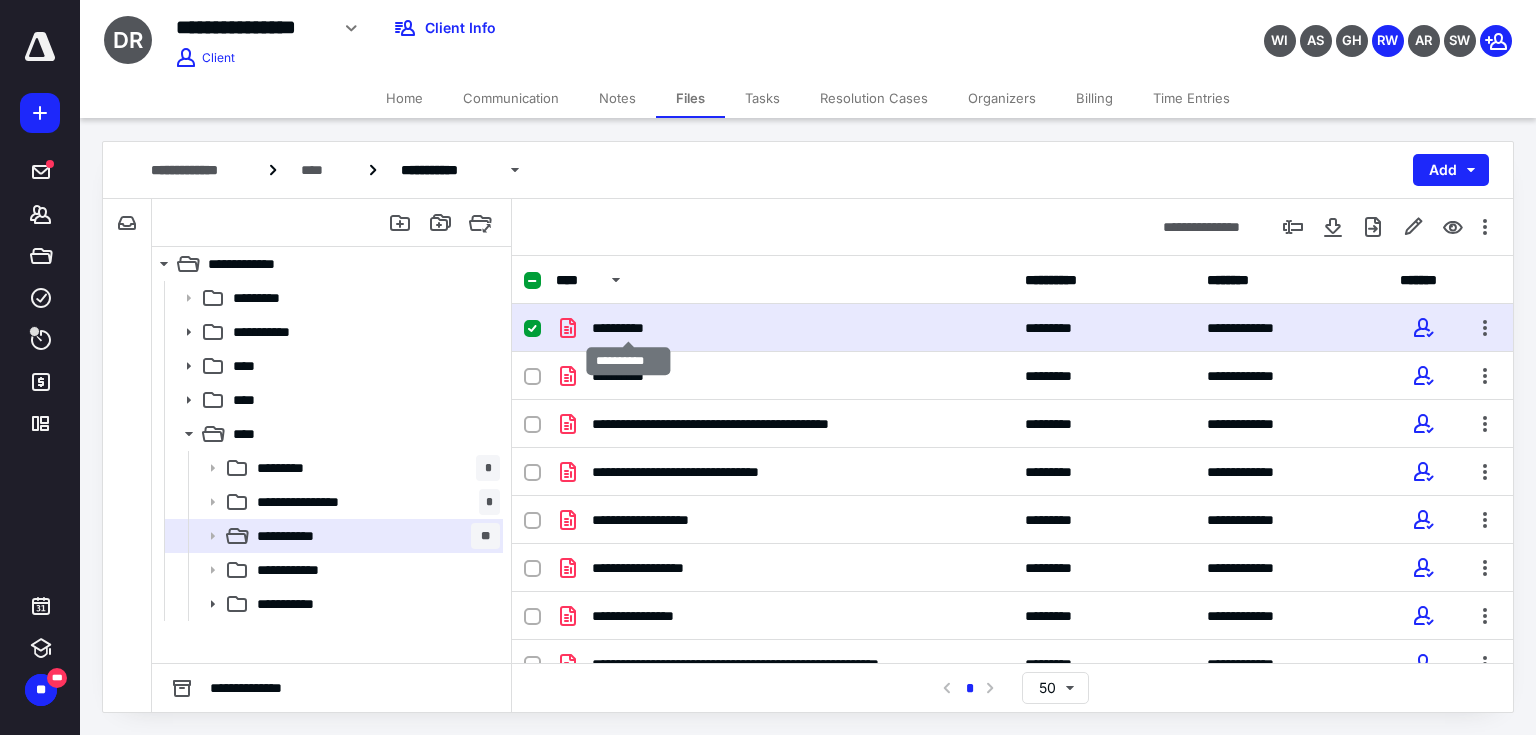 click on "**********" at bounding box center [628, 328] 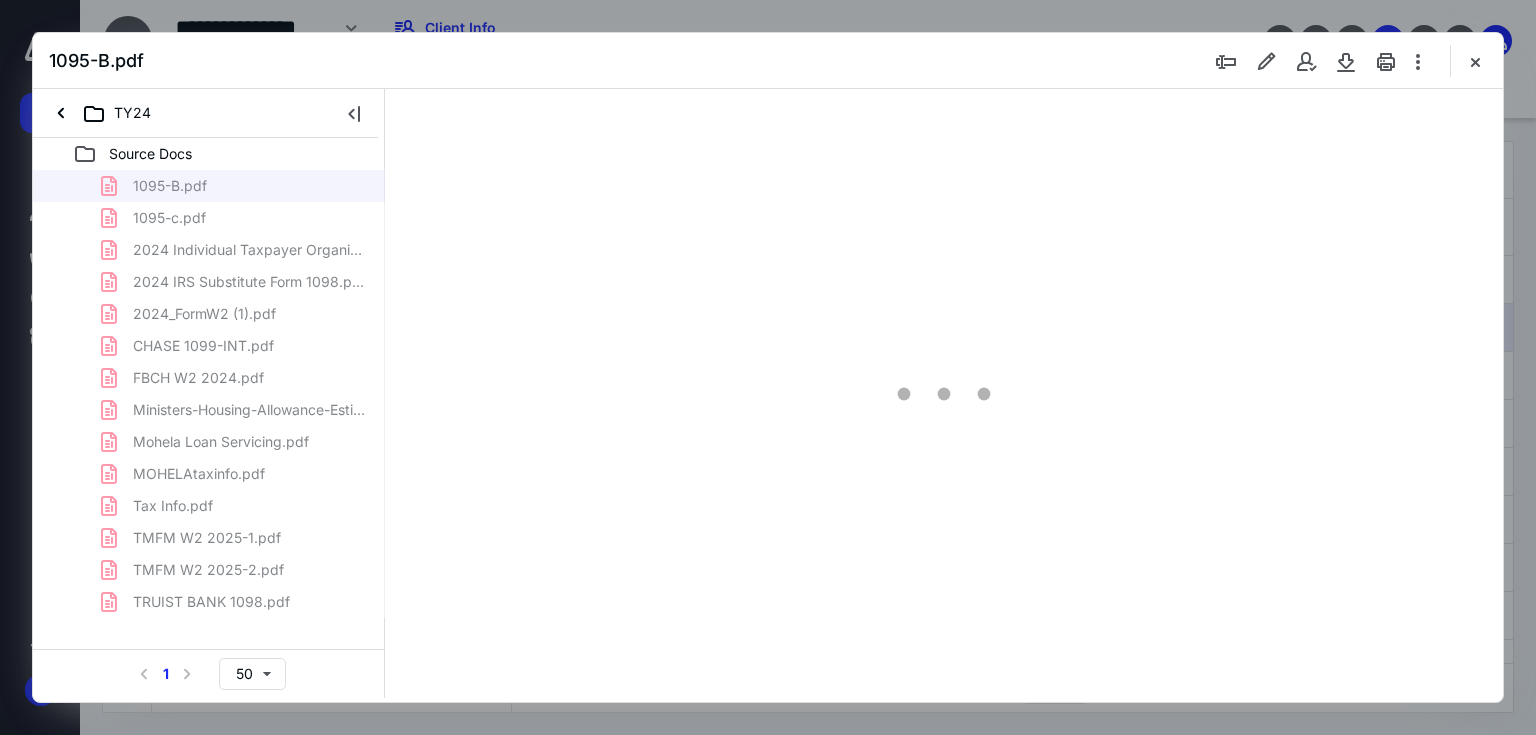 scroll, scrollTop: 0, scrollLeft: 0, axis: both 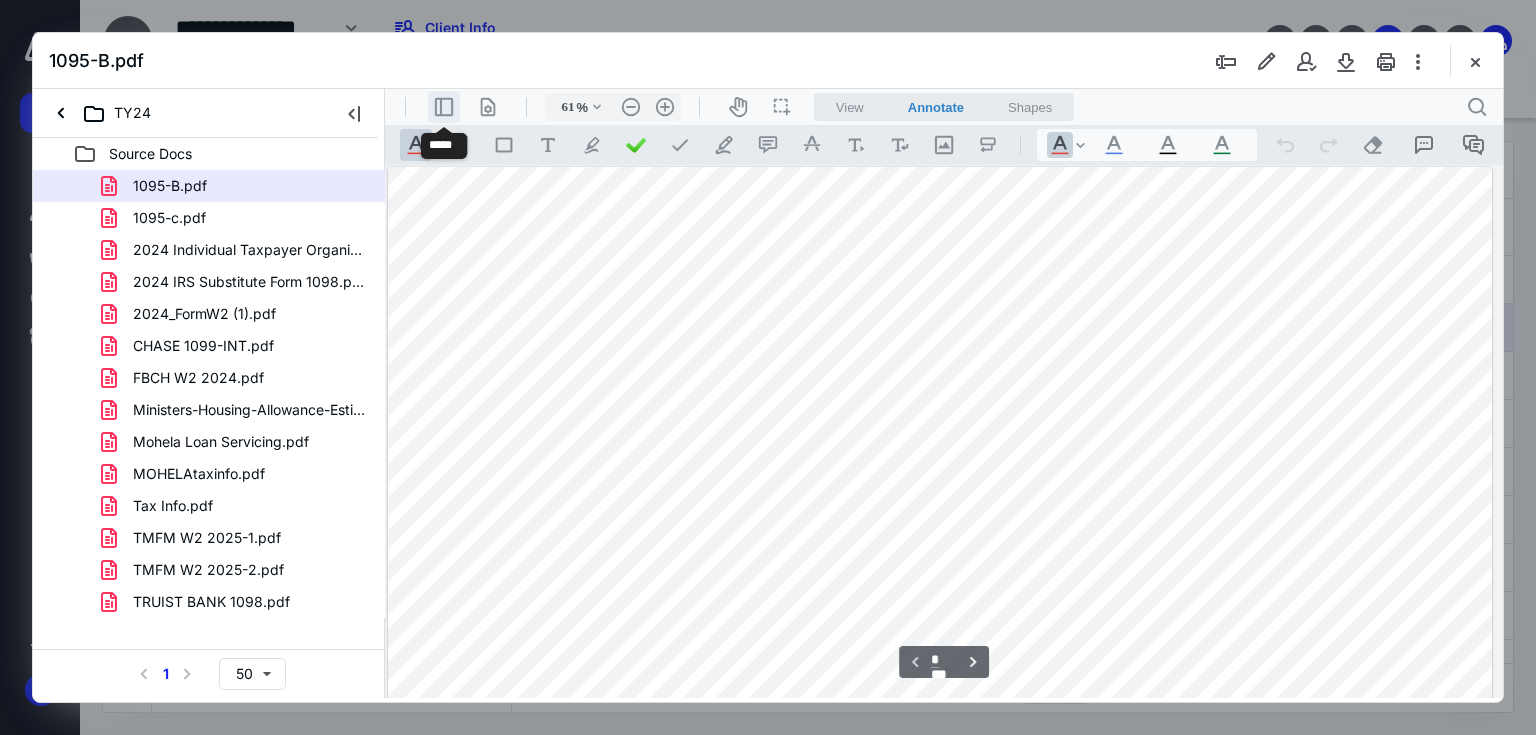 click on ".cls-1{fill:#abb0c4;} icon - header - sidebar - line" at bounding box center [444, 107] 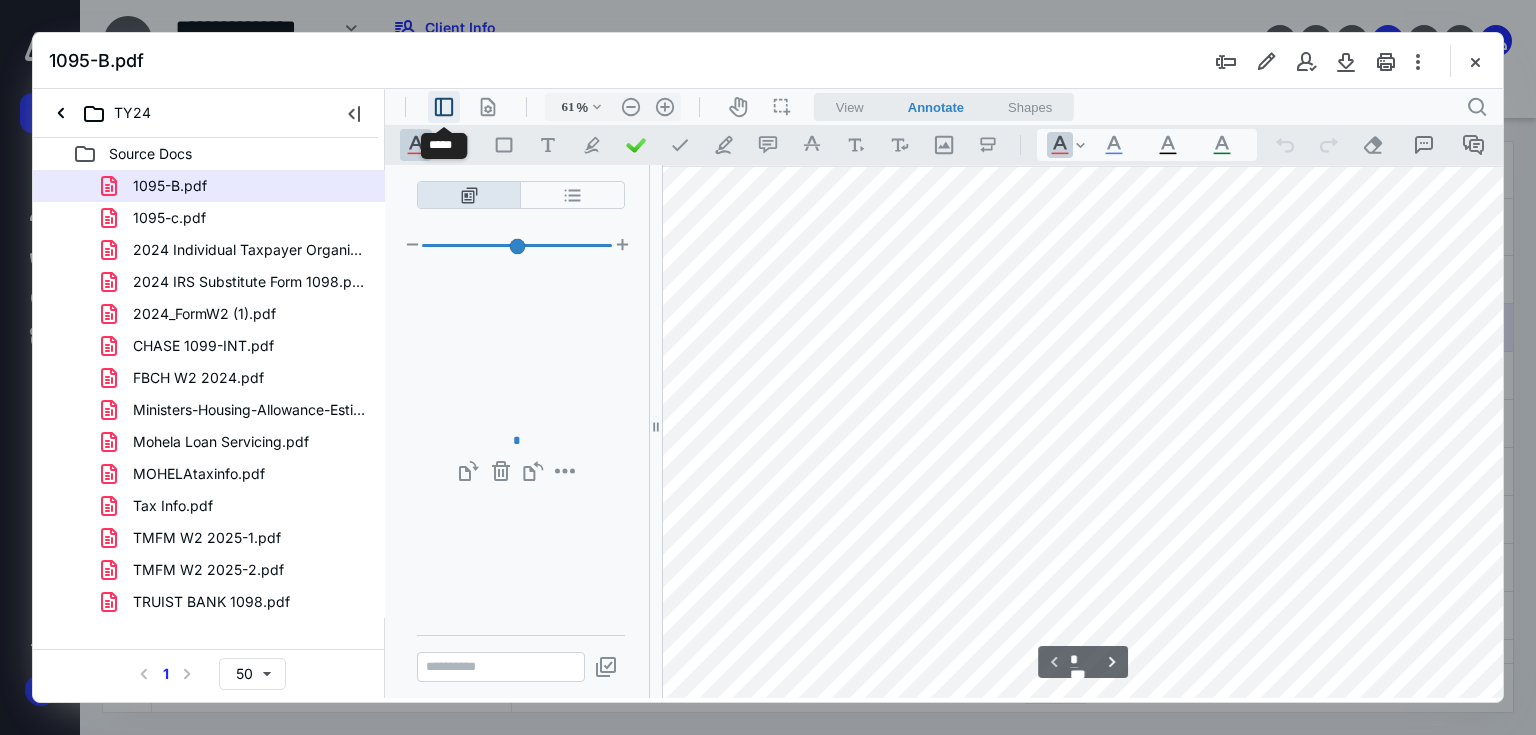 type on "46" 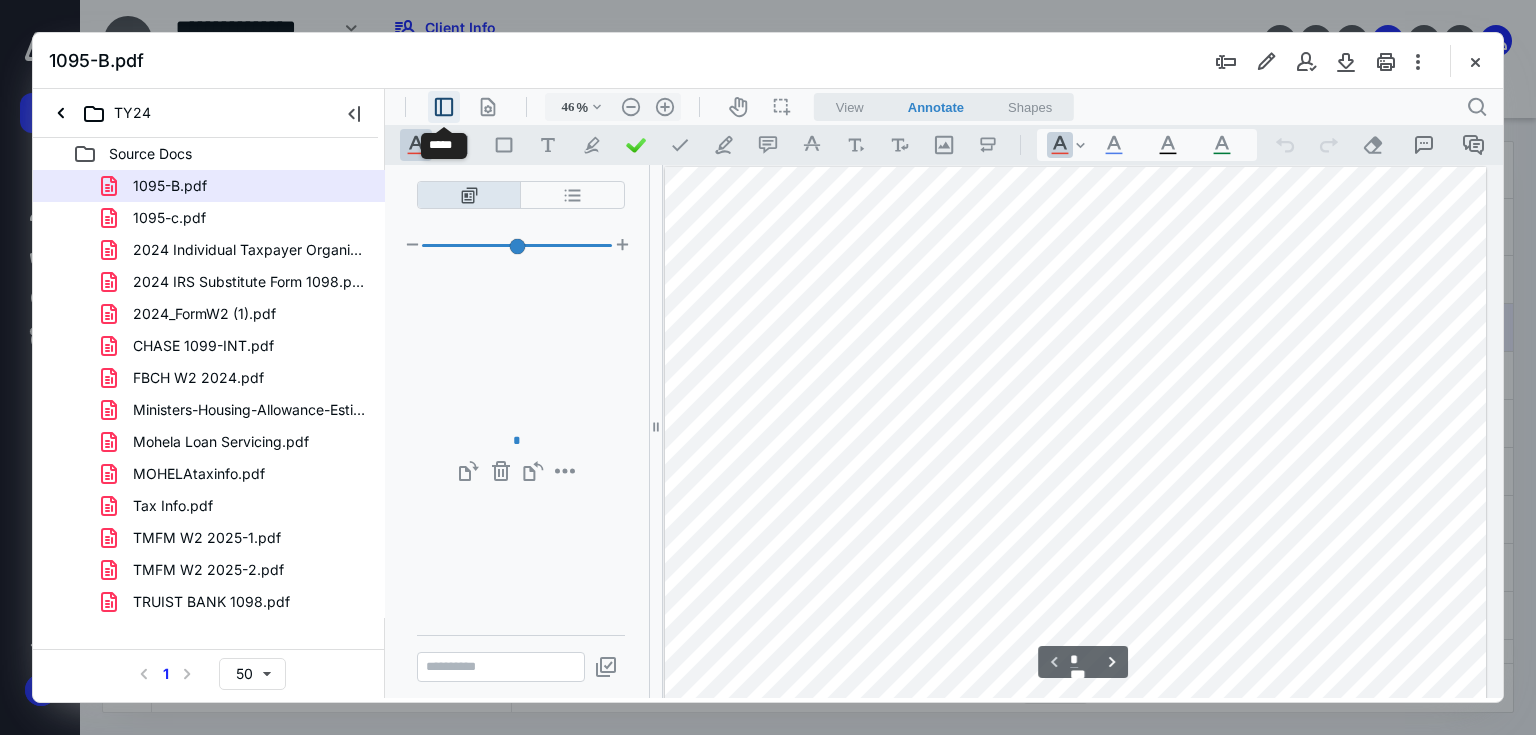 scroll, scrollTop: 0, scrollLeft: 14, axis: horizontal 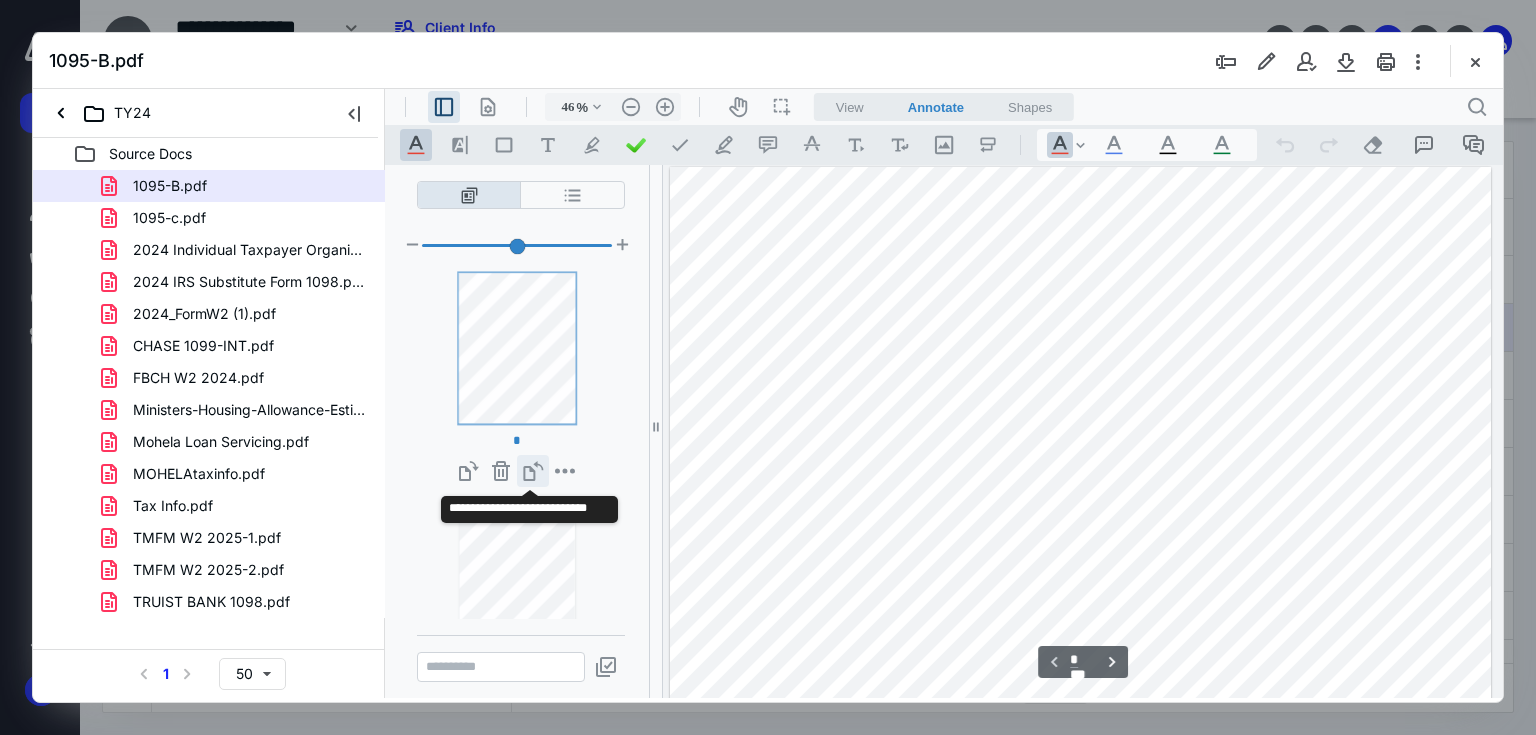 click on "**********" at bounding box center (533, 471) 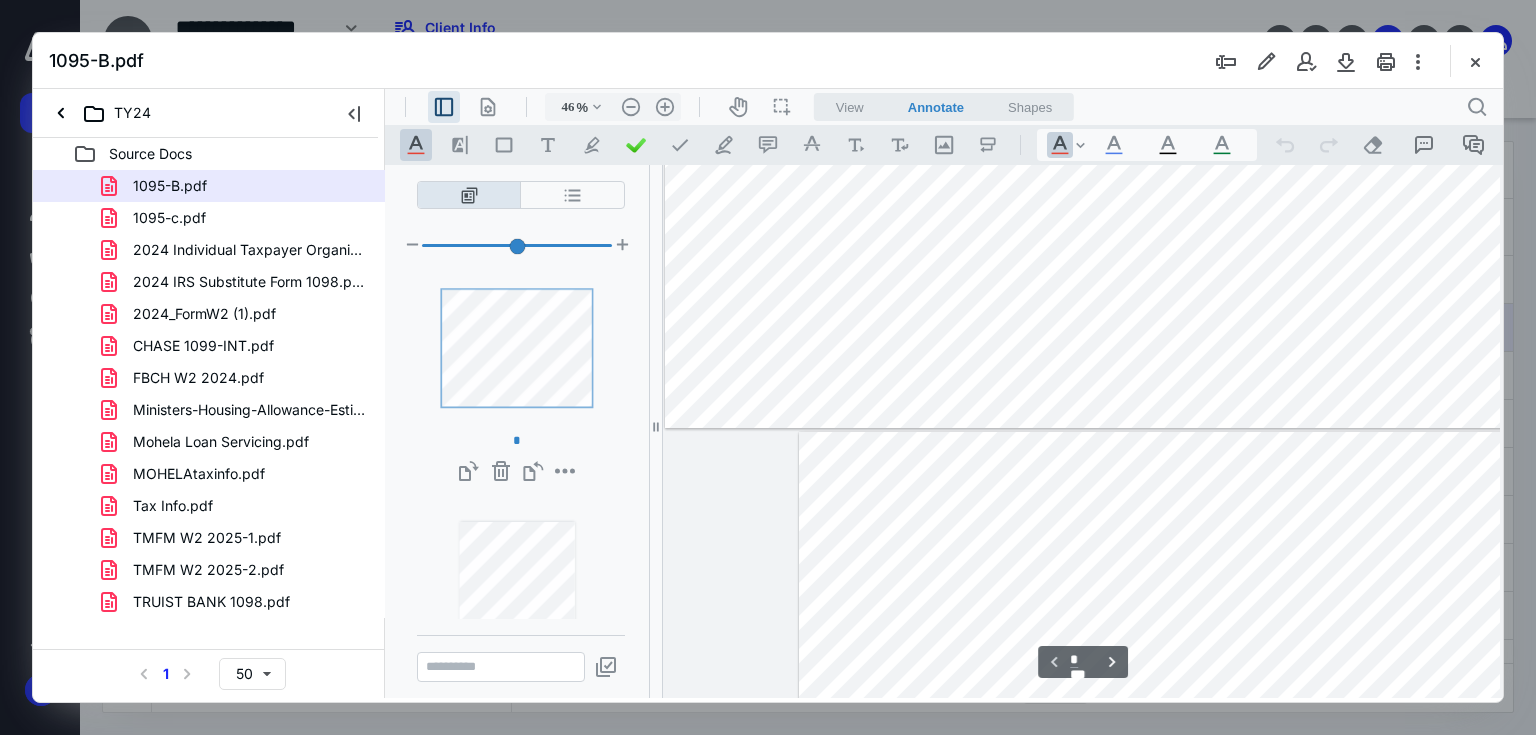scroll, scrollTop: 720, scrollLeft: 0, axis: vertical 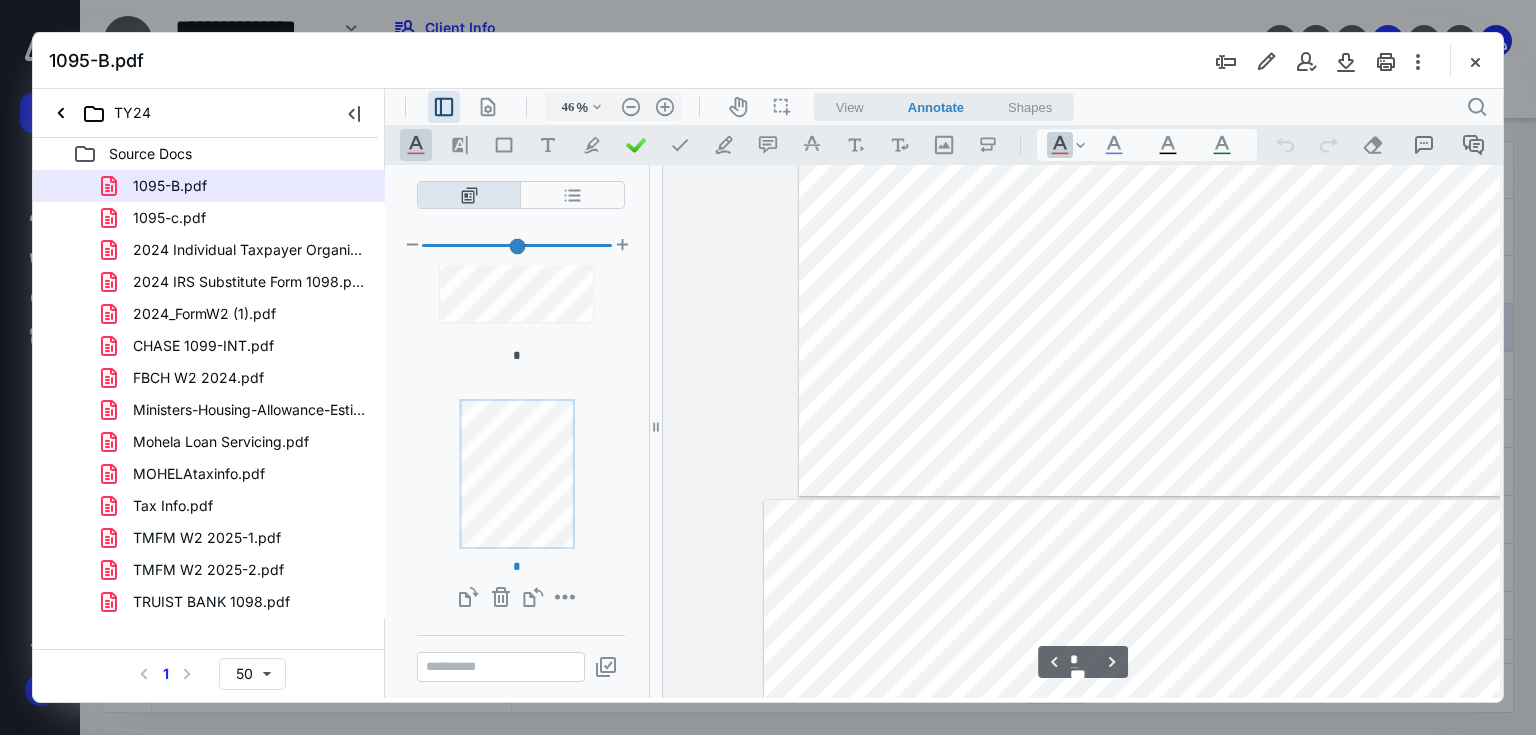 type on "*" 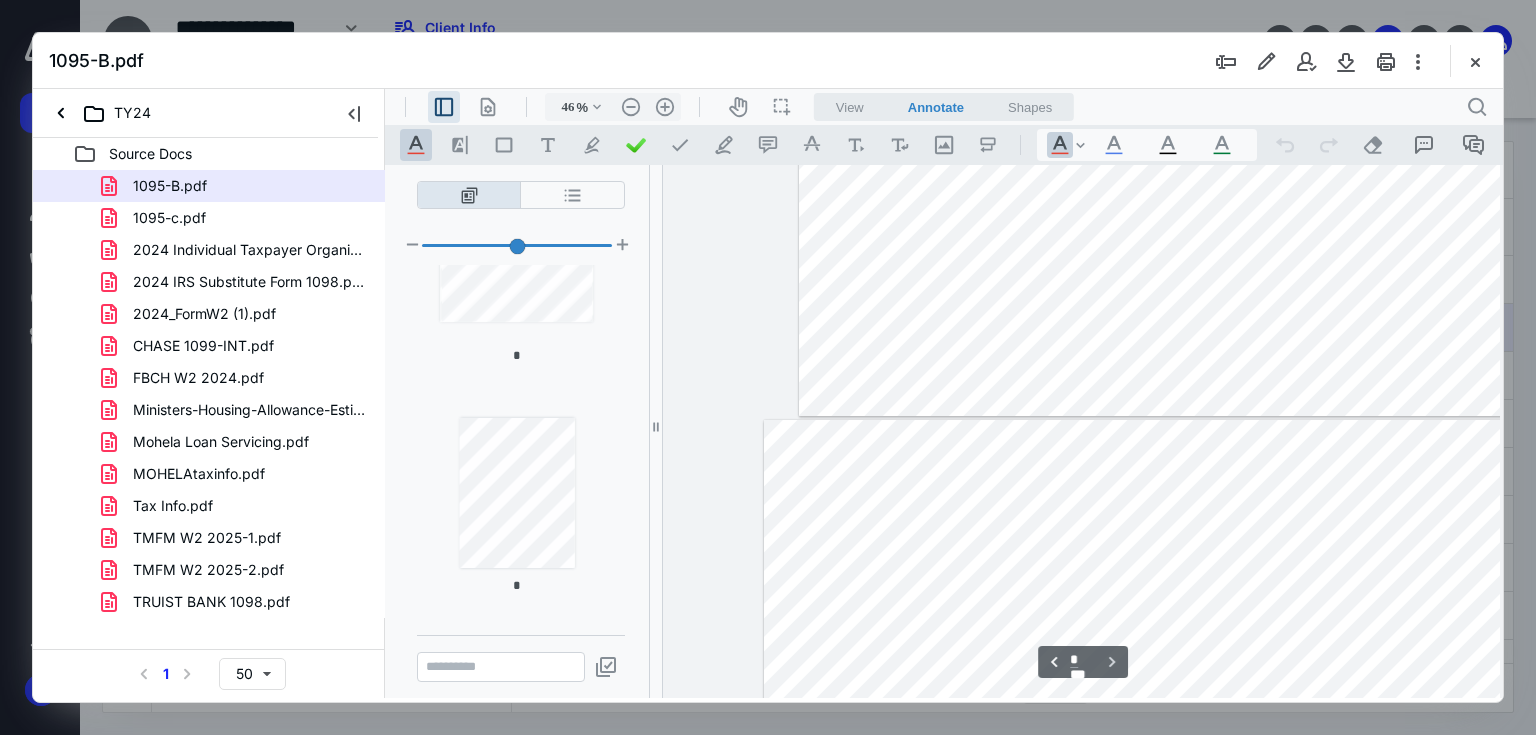 scroll, scrollTop: 335, scrollLeft: 0, axis: vertical 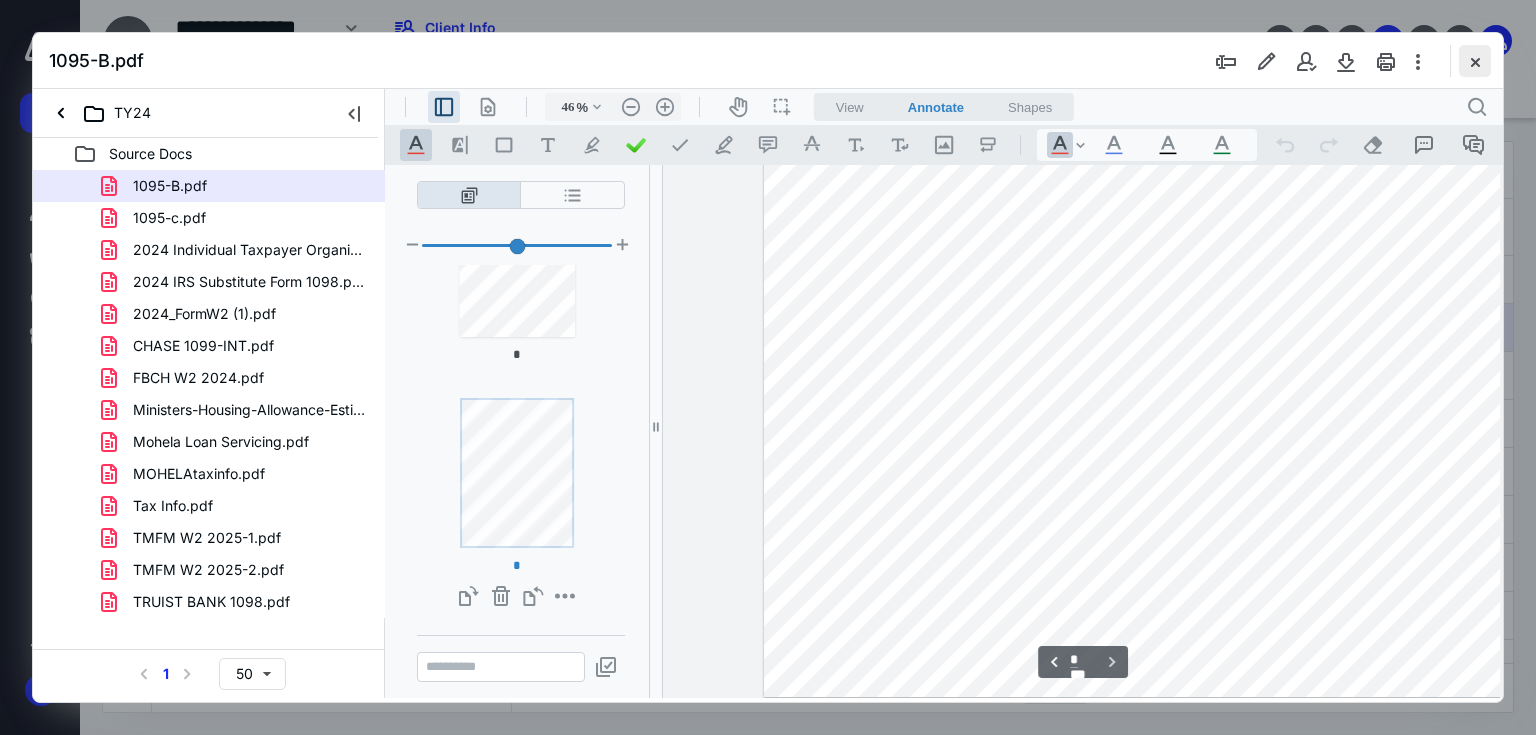 click at bounding box center [1475, 61] 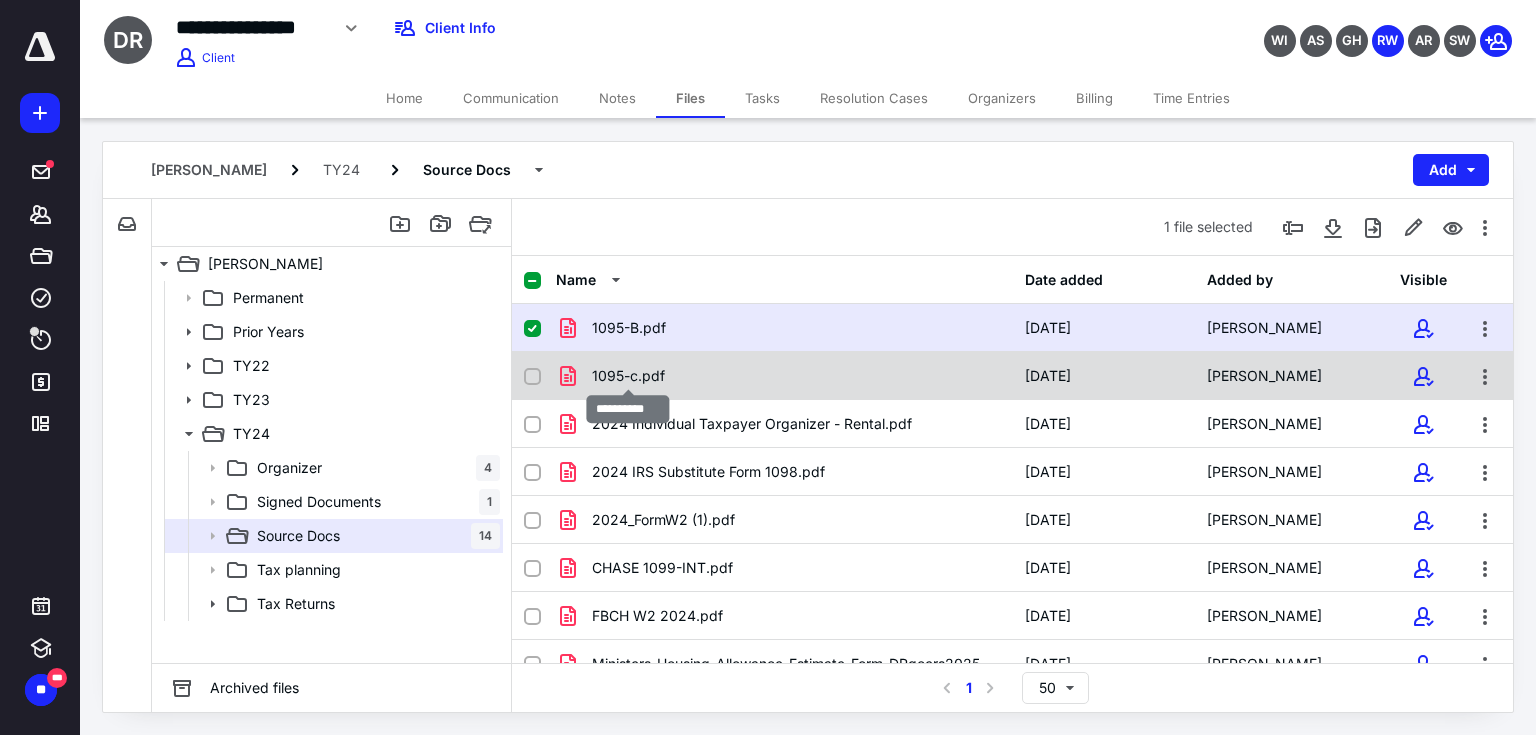 click on "1095-c.pdf" at bounding box center [628, 376] 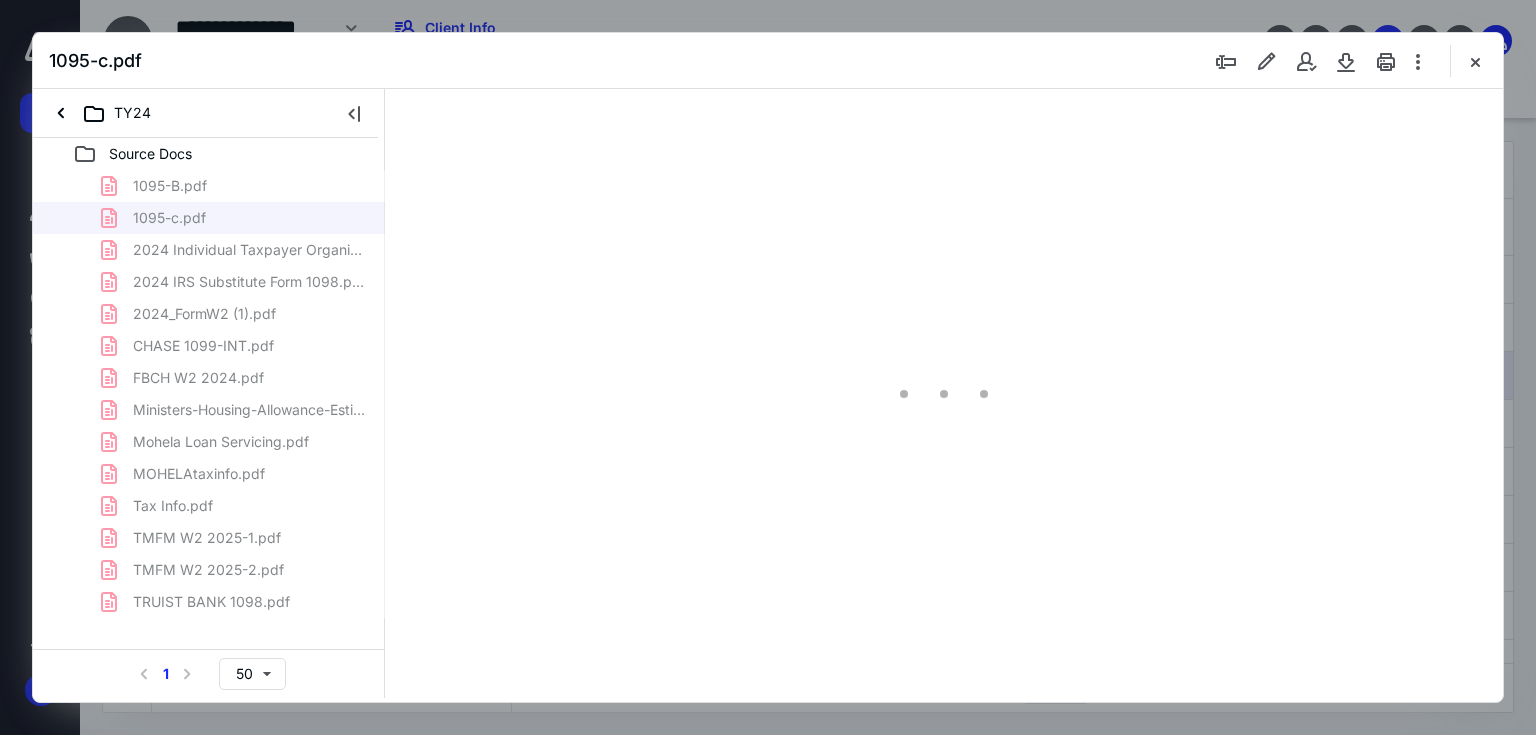 scroll, scrollTop: 0, scrollLeft: 0, axis: both 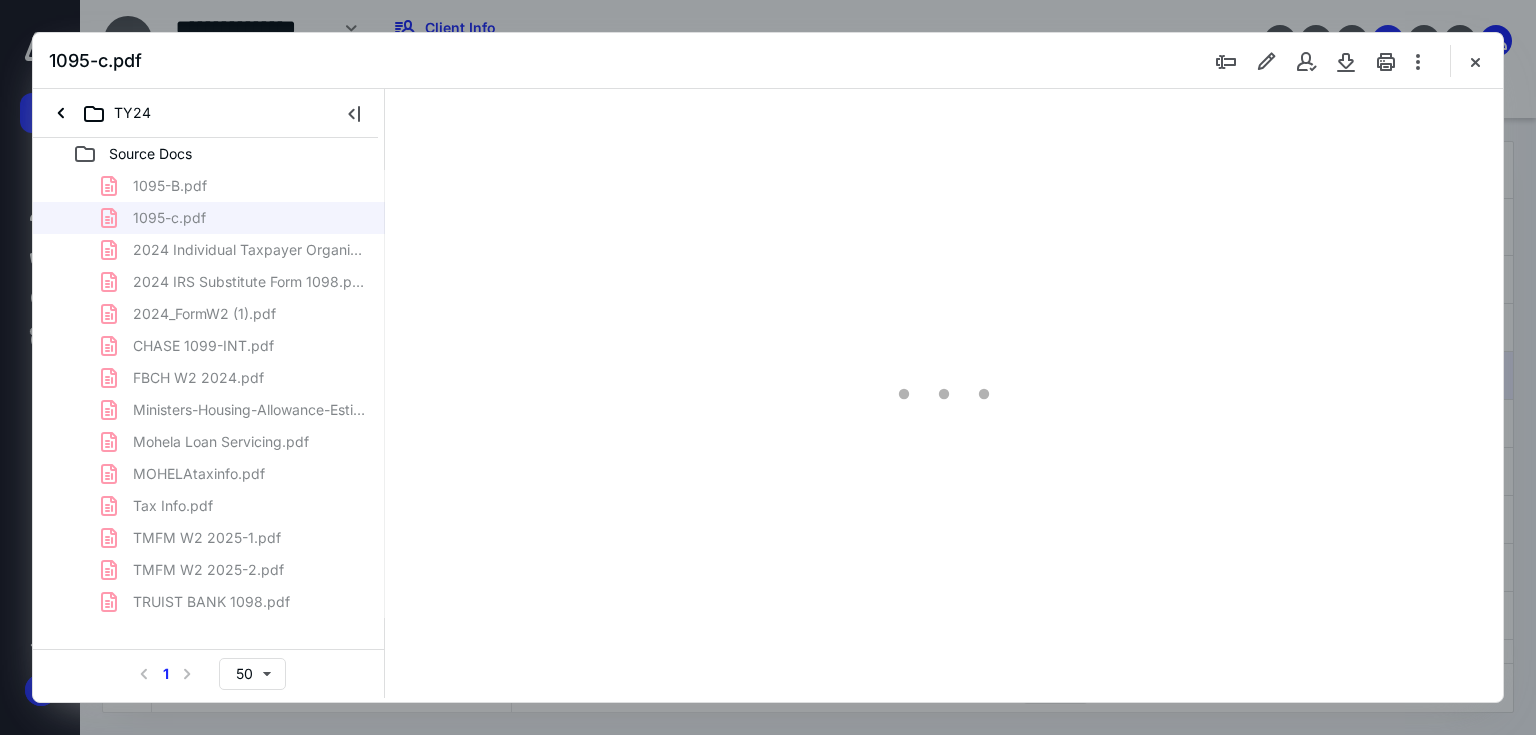 type on "55" 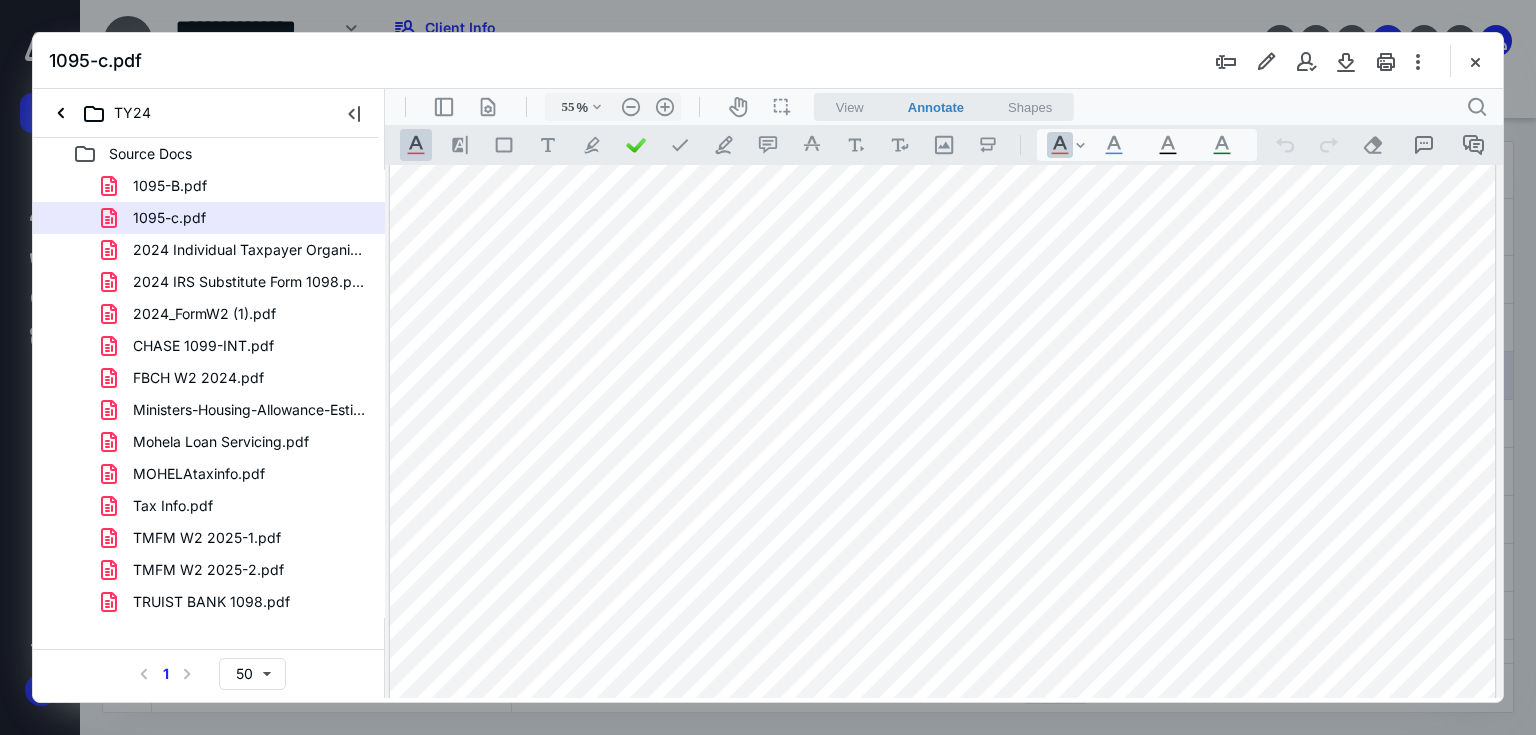 scroll, scrollTop: 932, scrollLeft: 0, axis: vertical 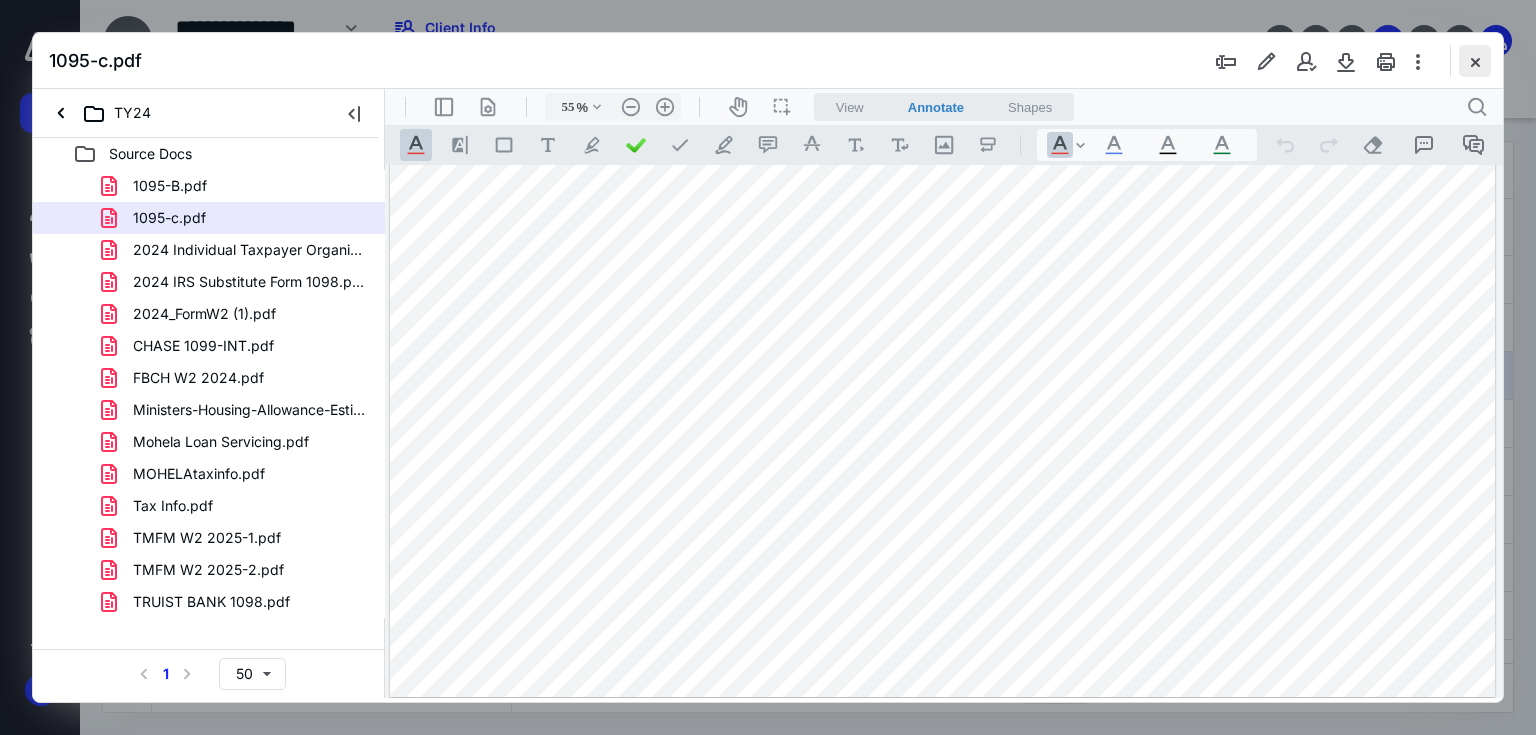 click at bounding box center [1475, 61] 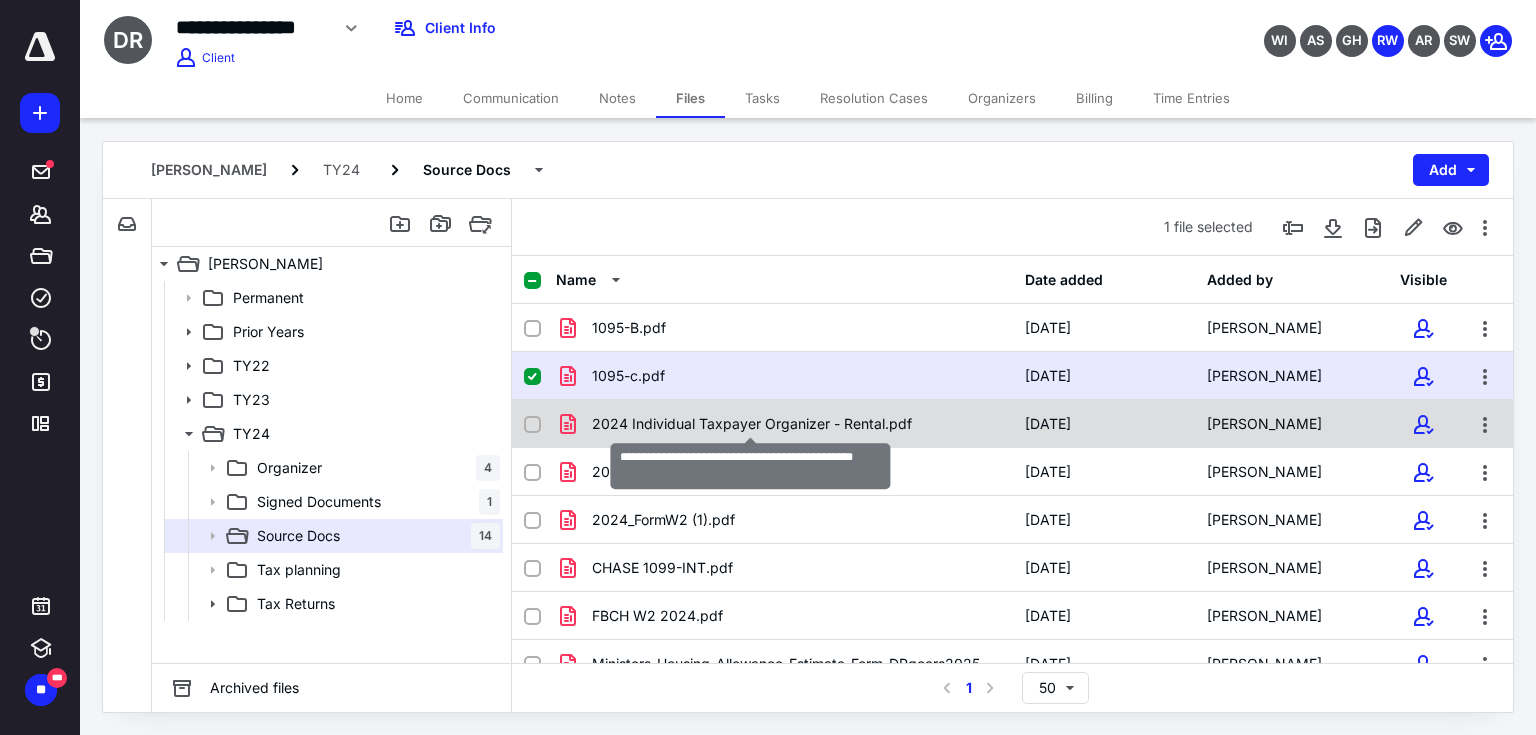 click on "2024 Individual Taxpayer Organizer - Rental.pdf" at bounding box center (752, 424) 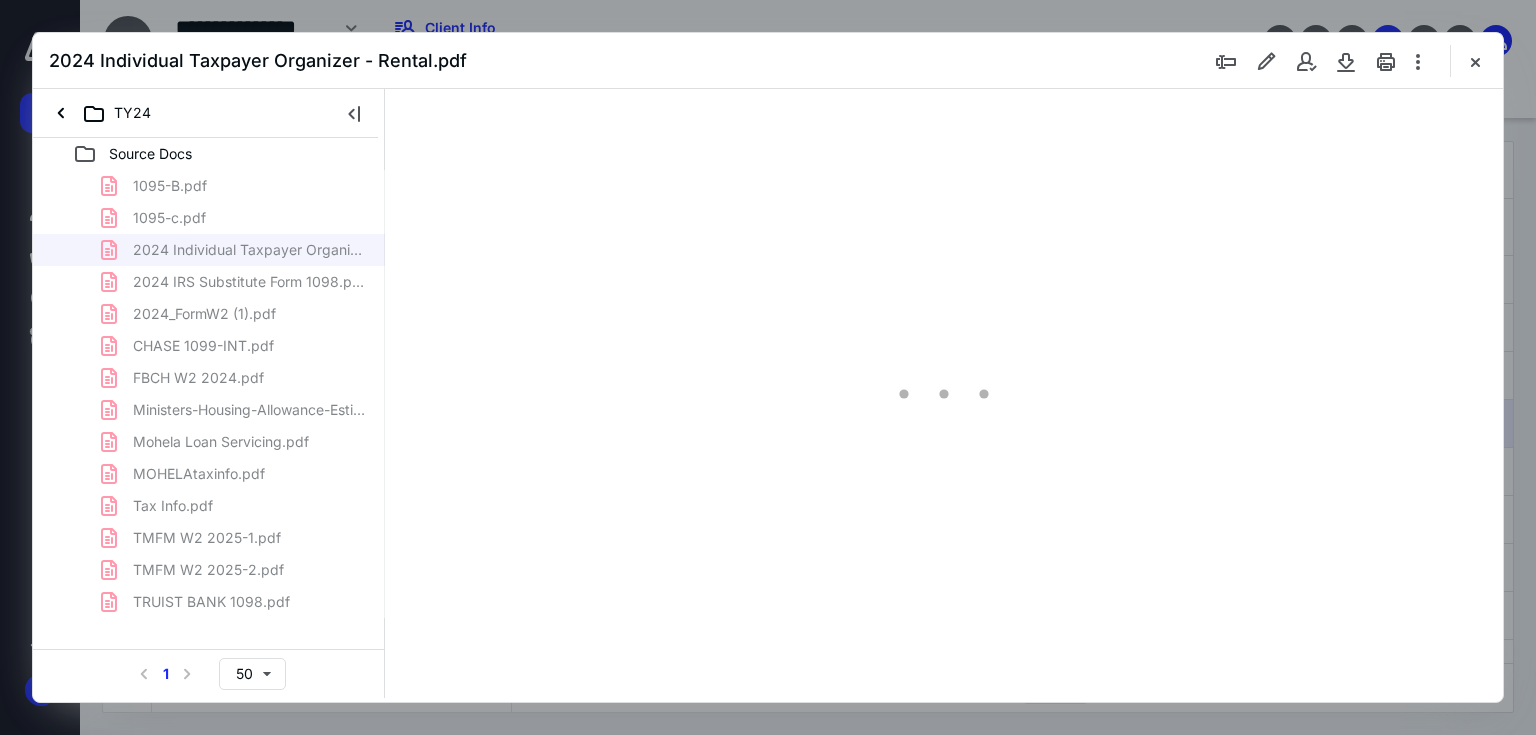 scroll, scrollTop: 0, scrollLeft: 0, axis: both 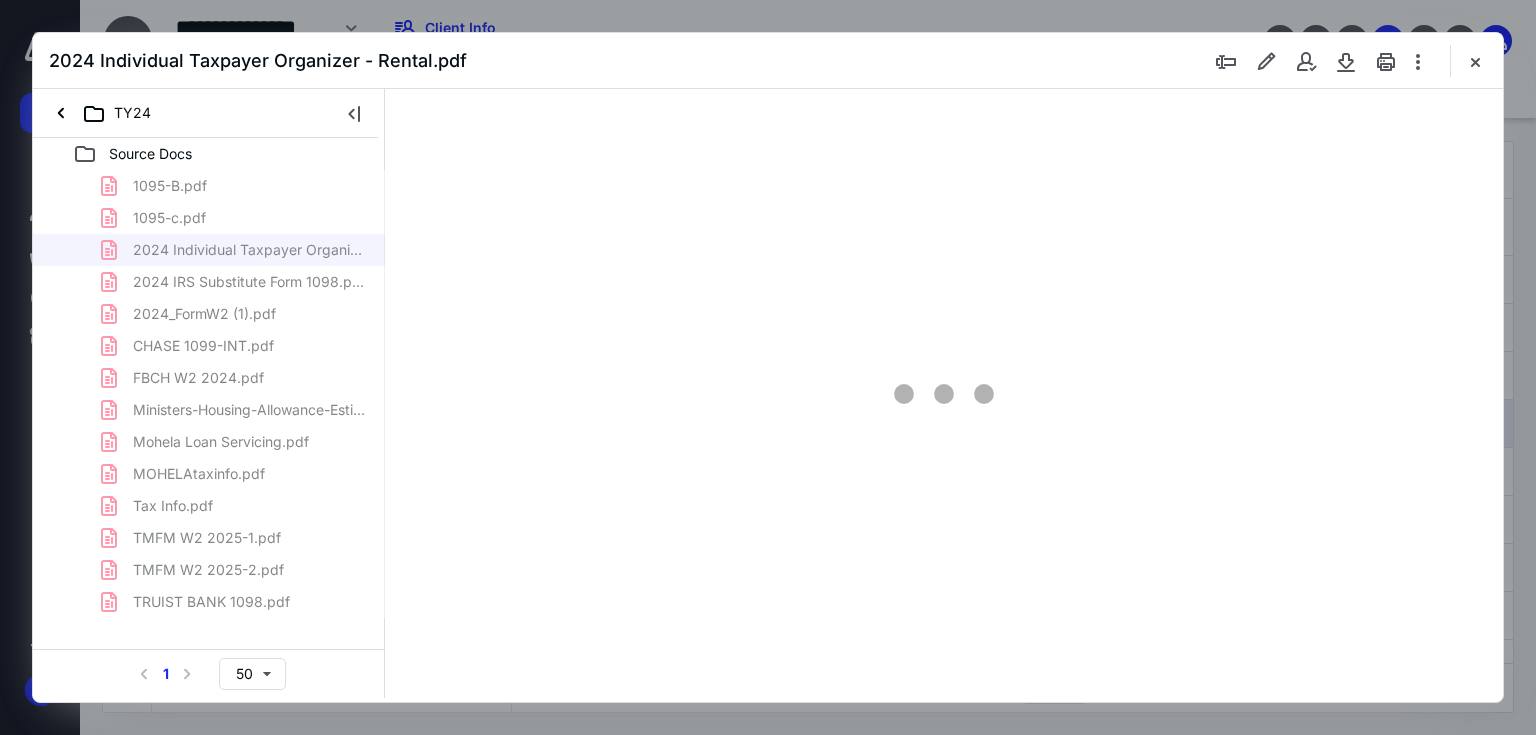 type on "179" 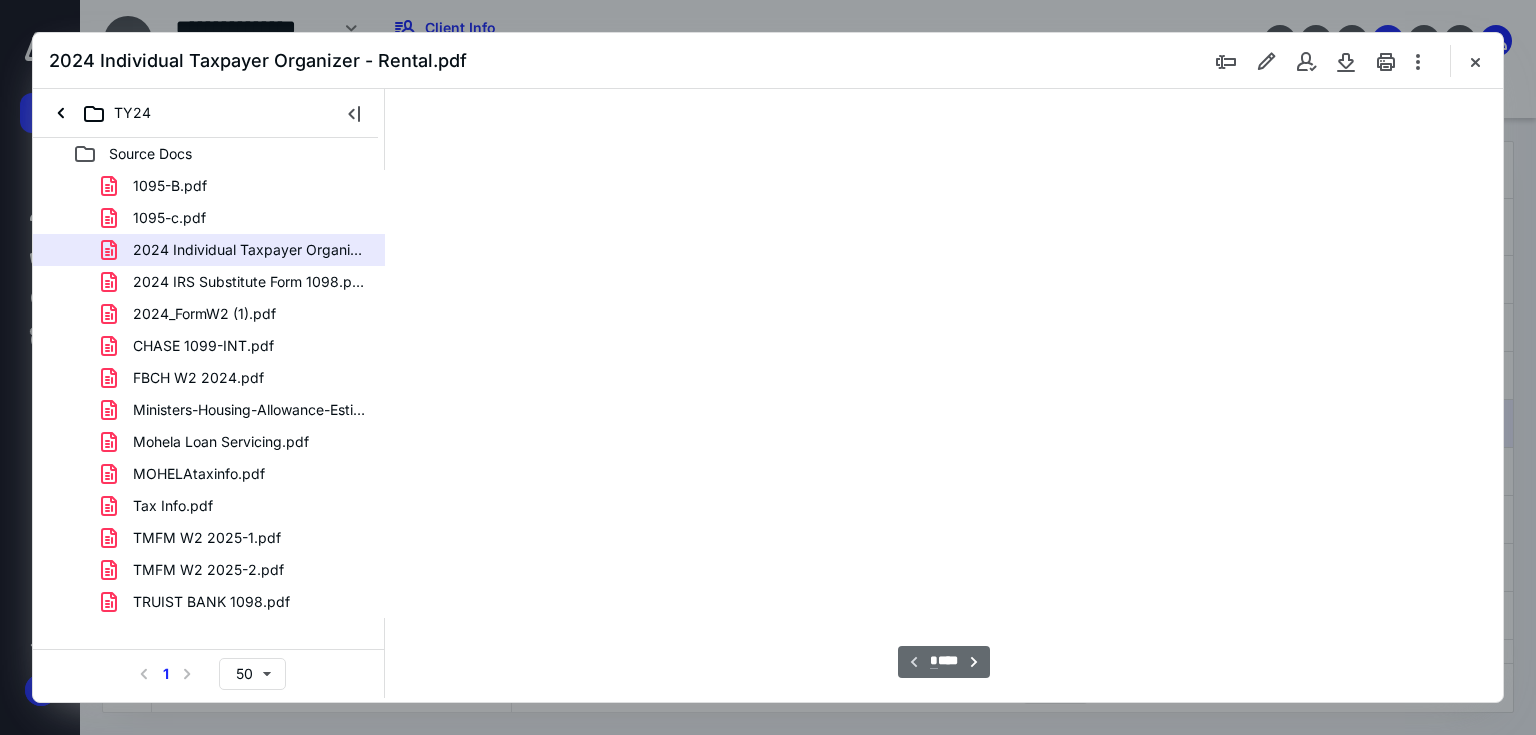 scroll, scrollTop: 83, scrollLeft: 0, axis: vertical 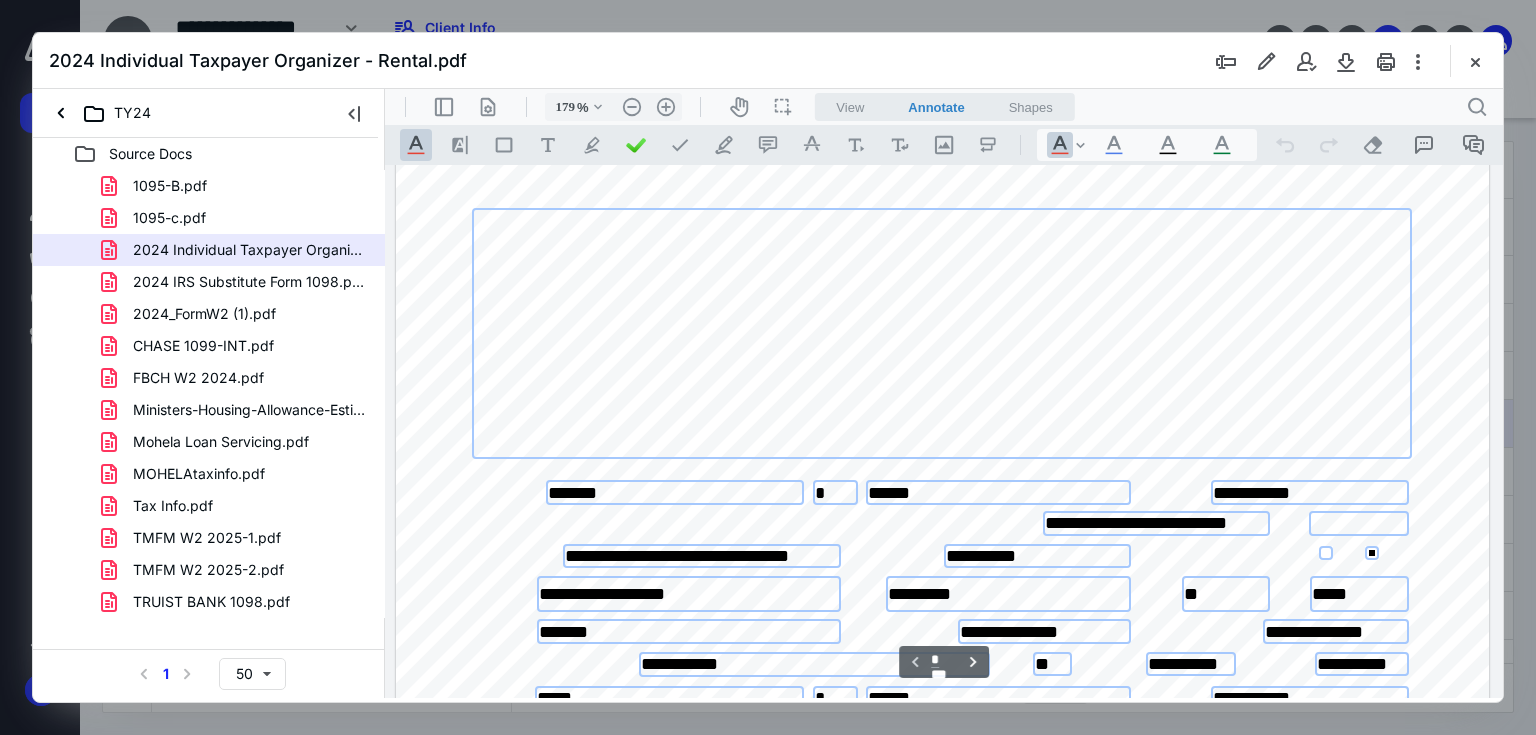 select on "*" 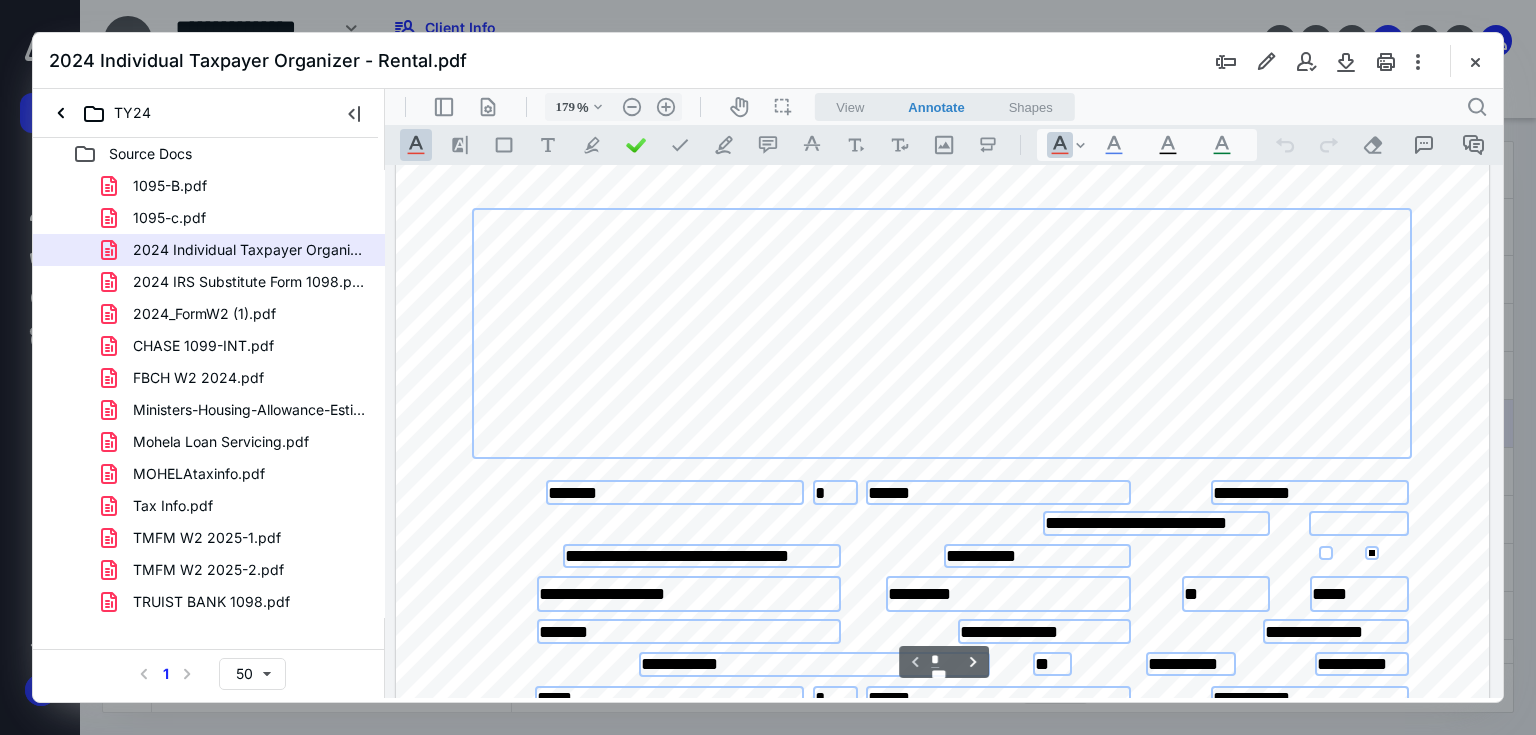 select on "*" 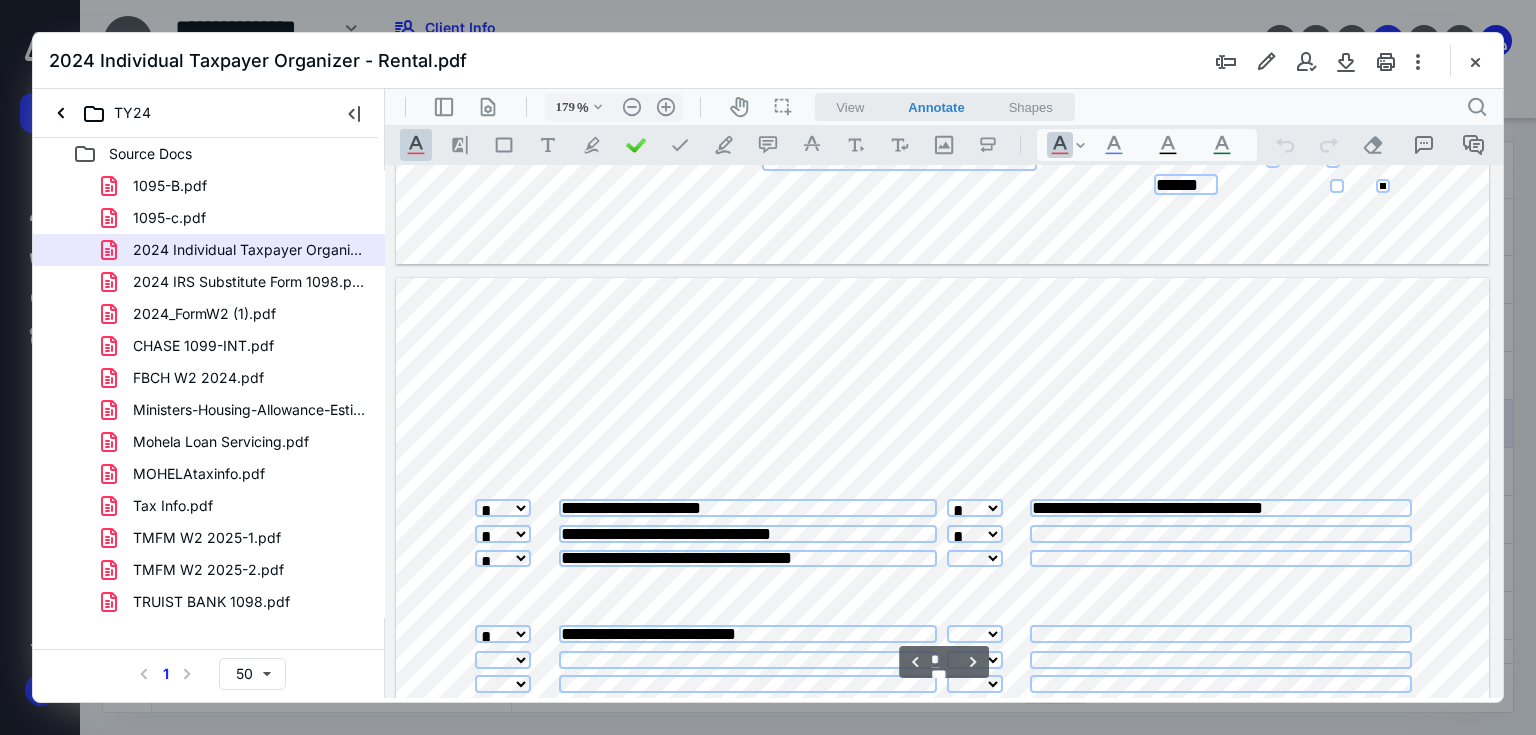 scroll, scrollTop: 2880, scrollLeft: 0, axis: vertical 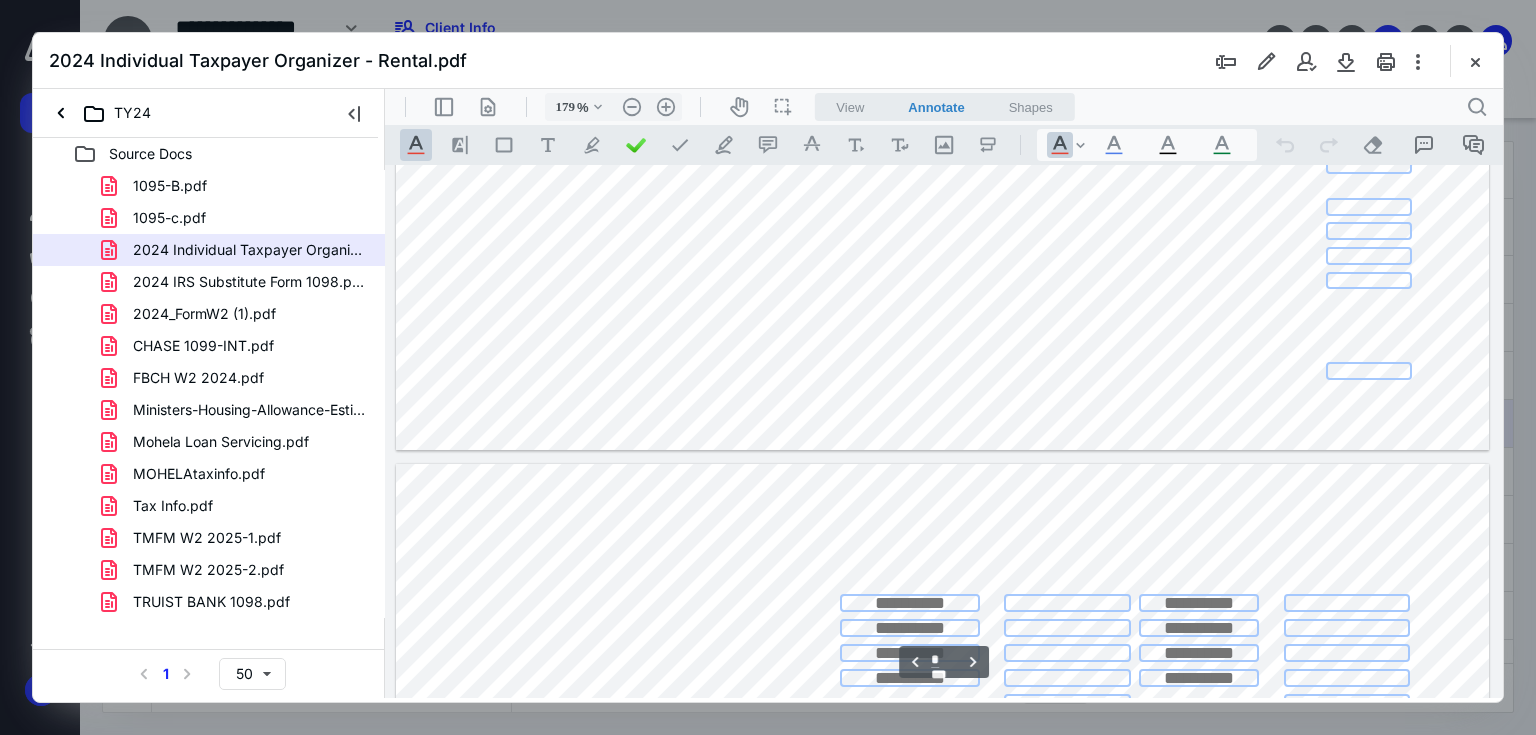 type on "*" 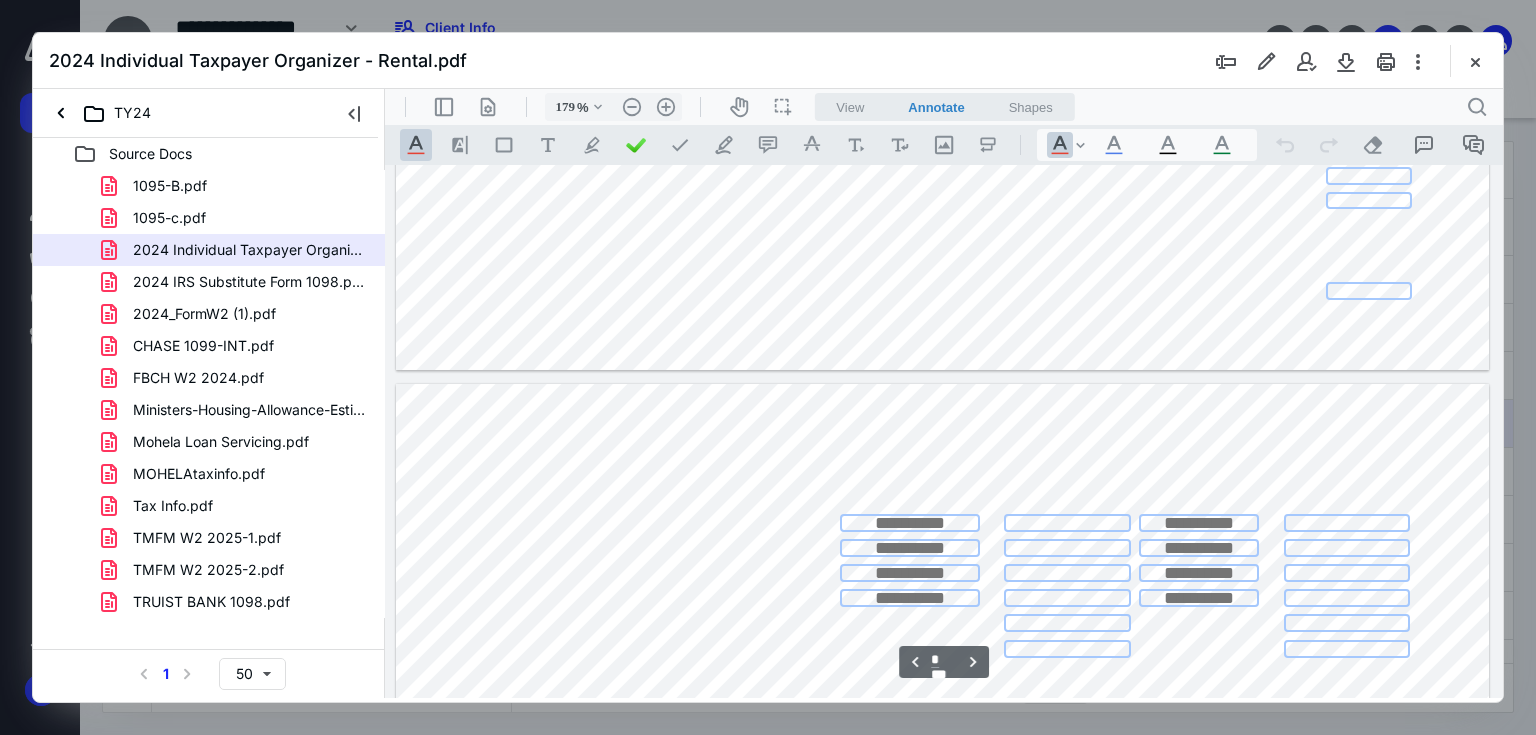 scroll, scrollTop: 5520, scrollLeft: 0, axis: vertical 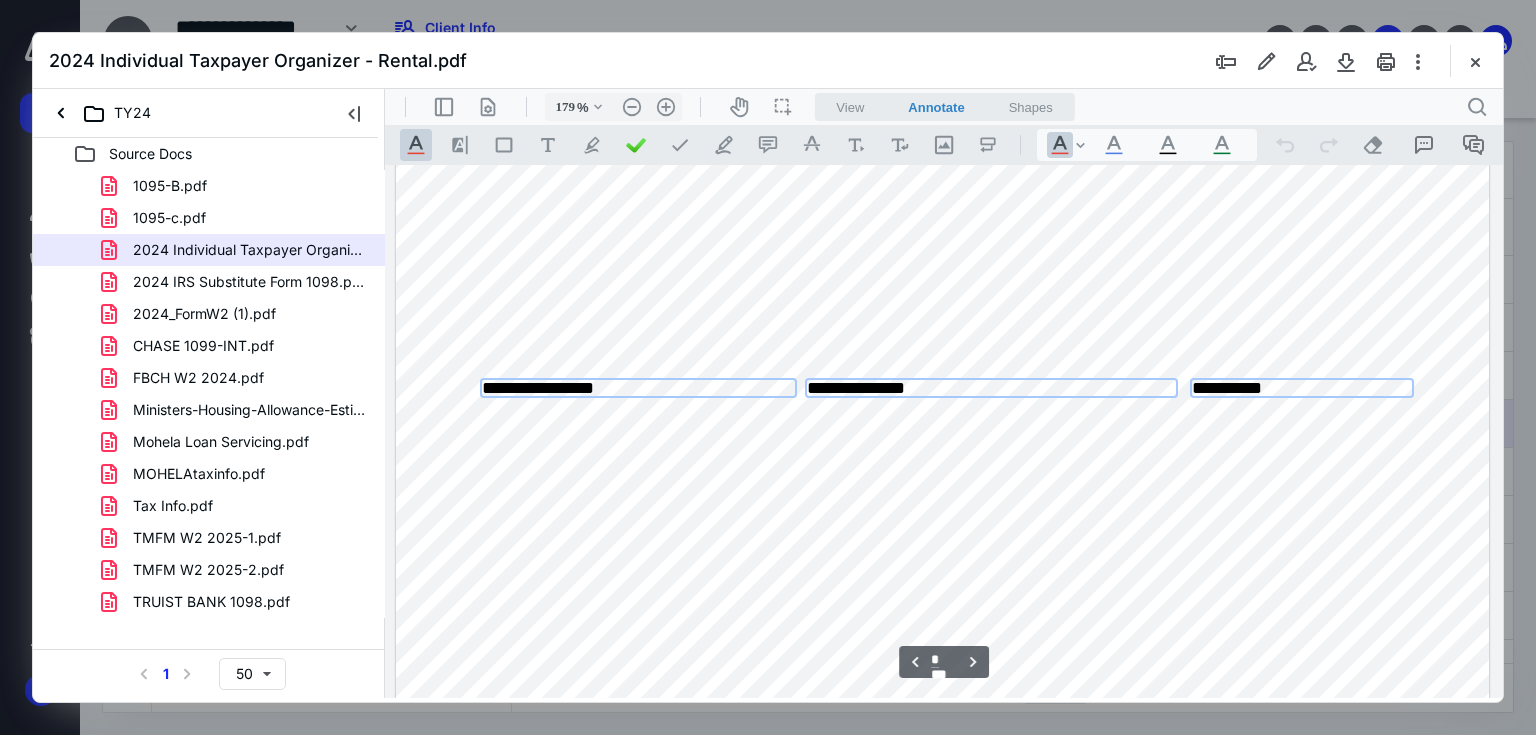 select on "**********" 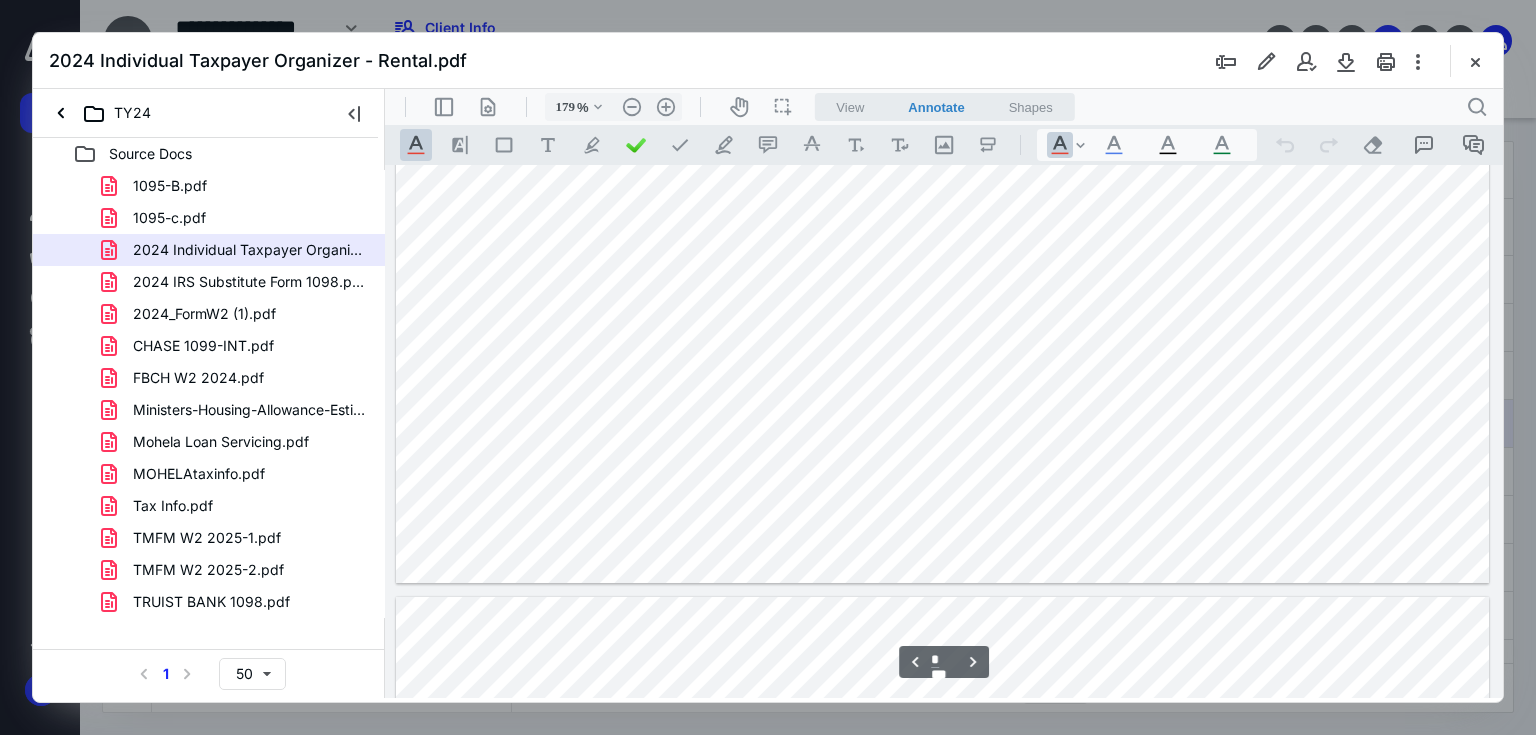 type on "*" 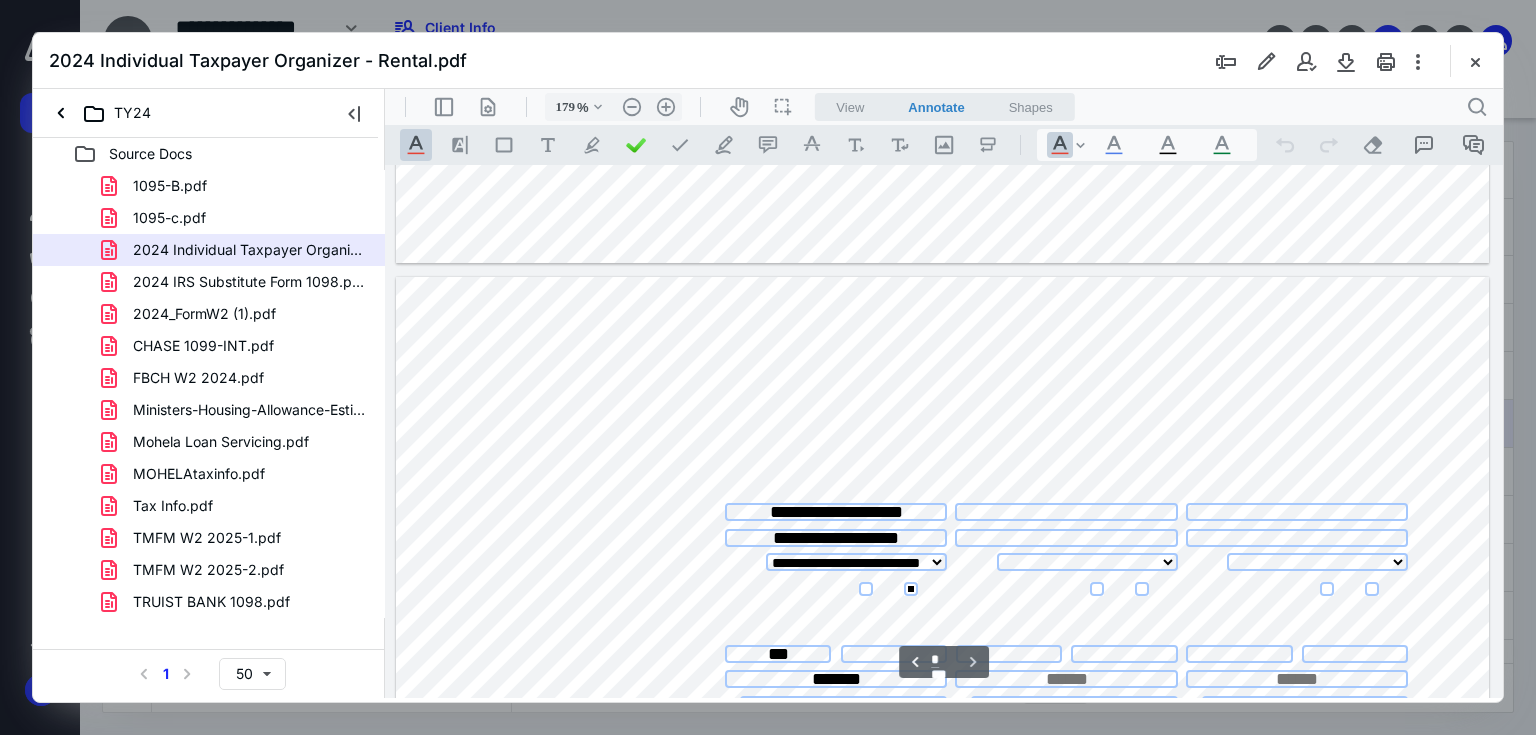 scroll, scrollTop: 7120, scrollLeft: 0, axis: vertical 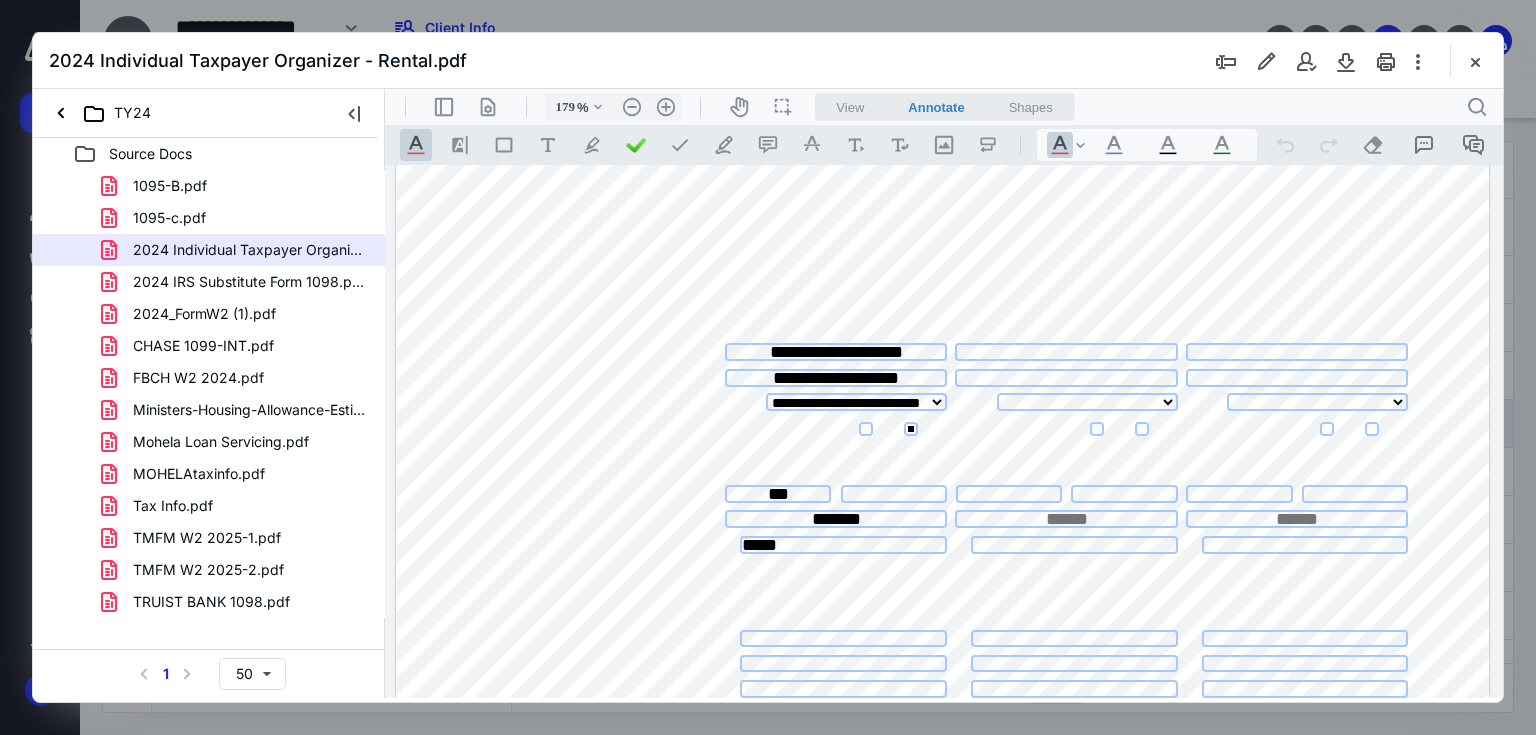 click on "*****" at bounding box center [843, 545] 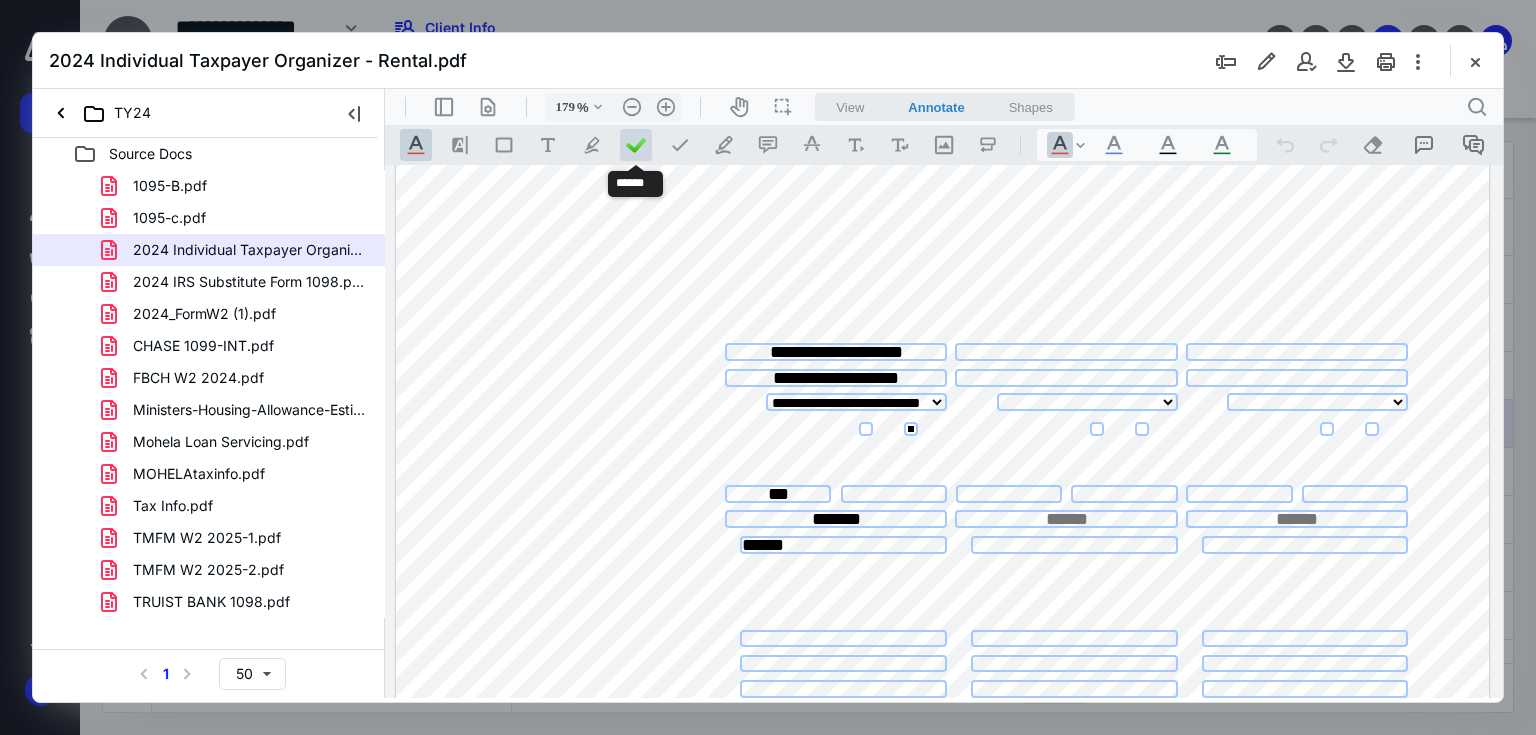click at bounding box center (636, 145) 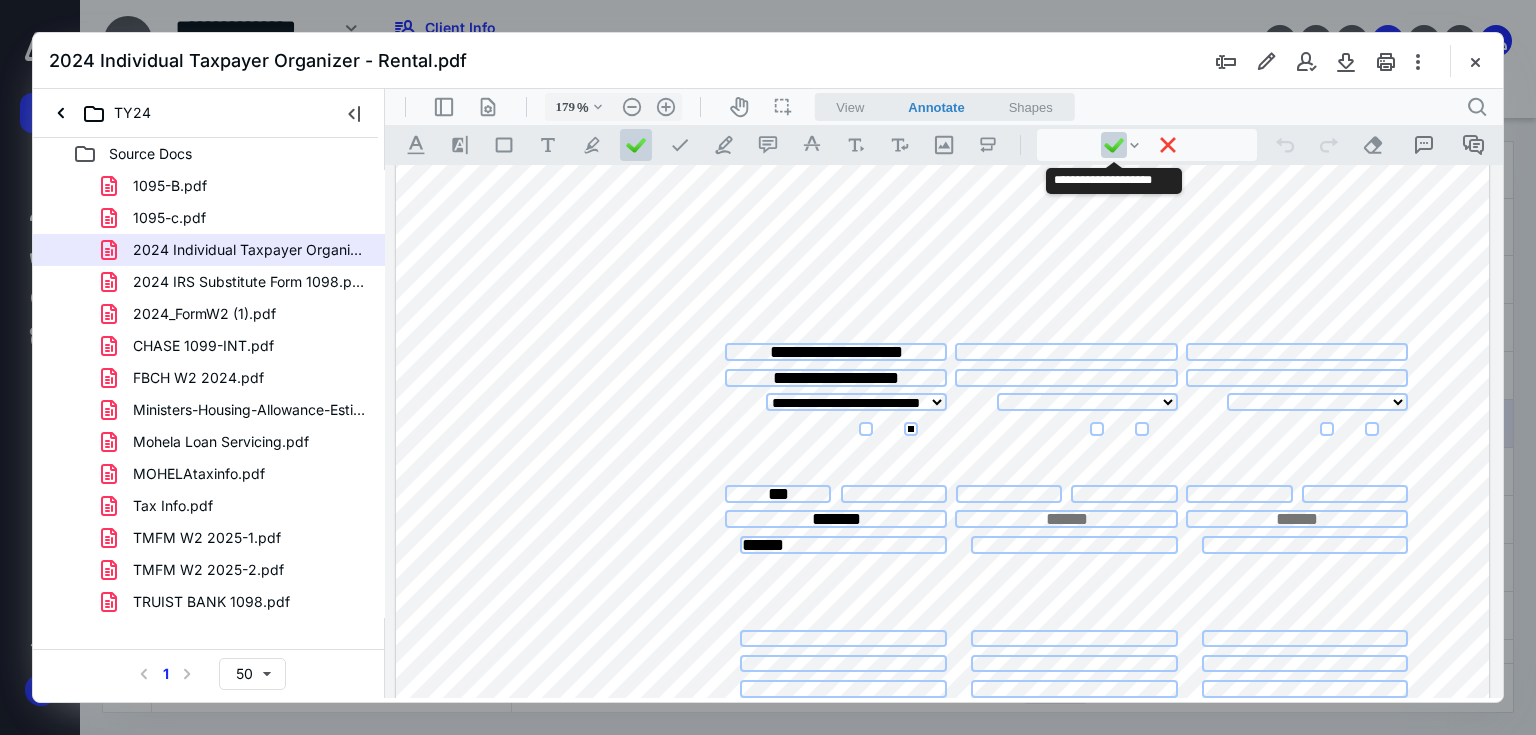 click at bounding box center (1114, 145) 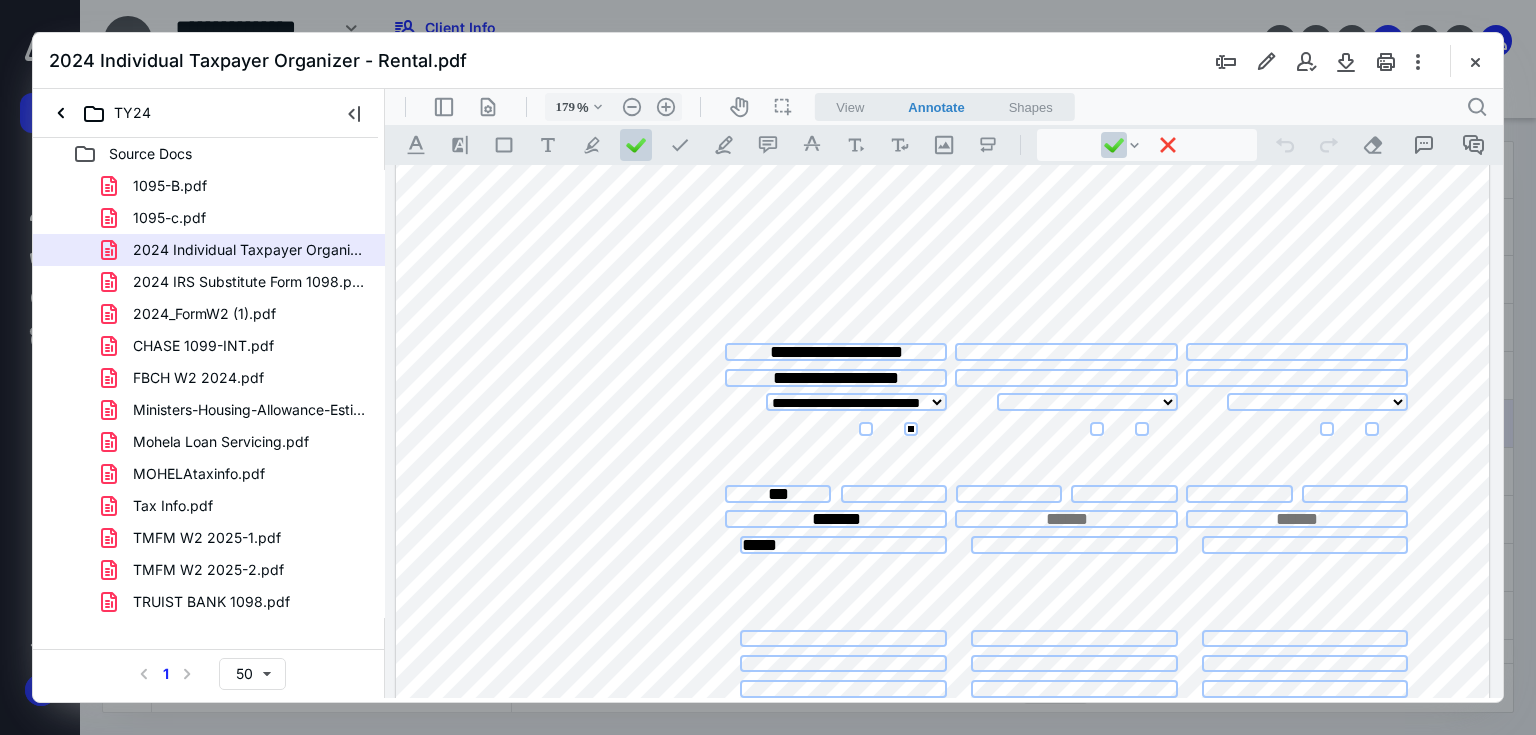 click on "*****" at bounding box center [843, 545] 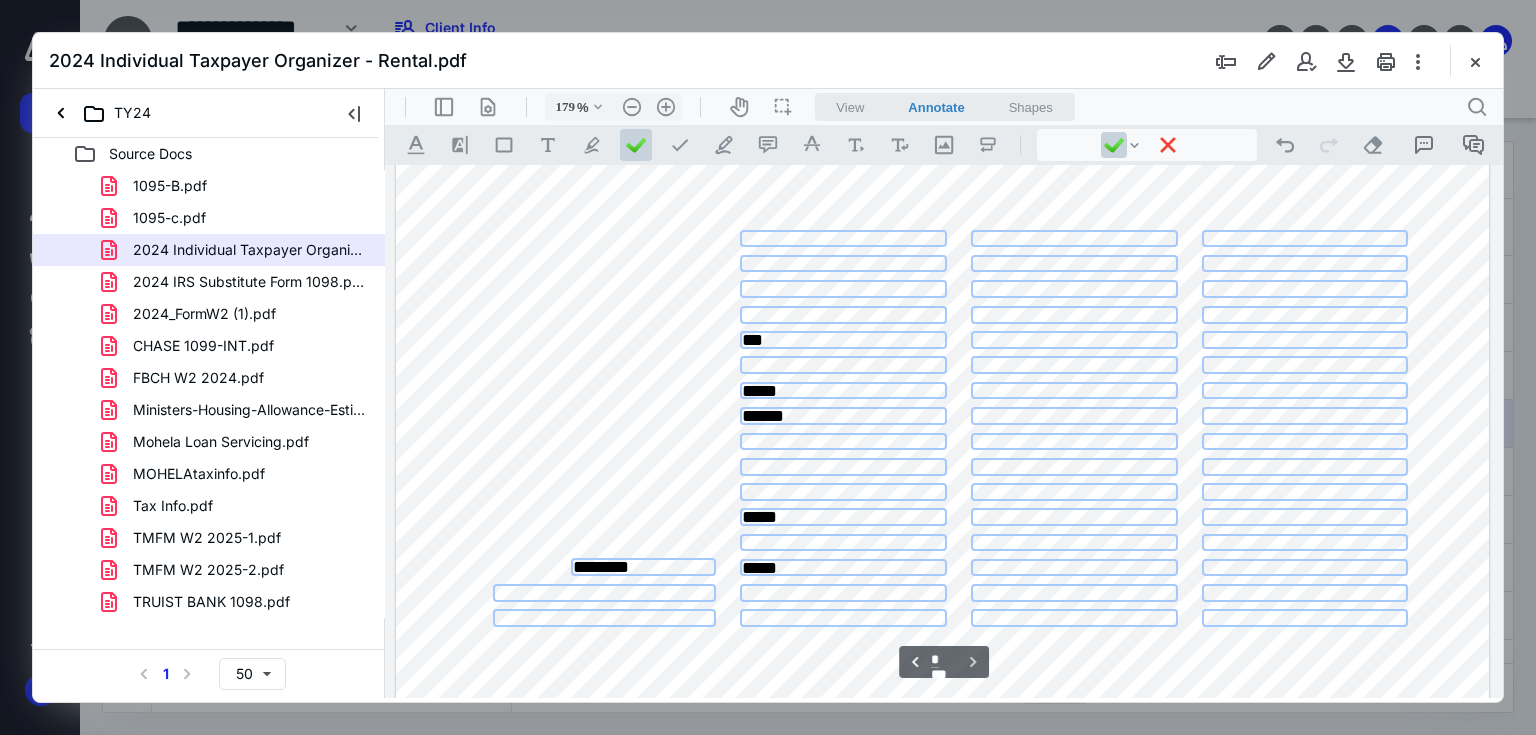 scroll, scrollTop: 7440, scrollLeft: 0, axis: vertical 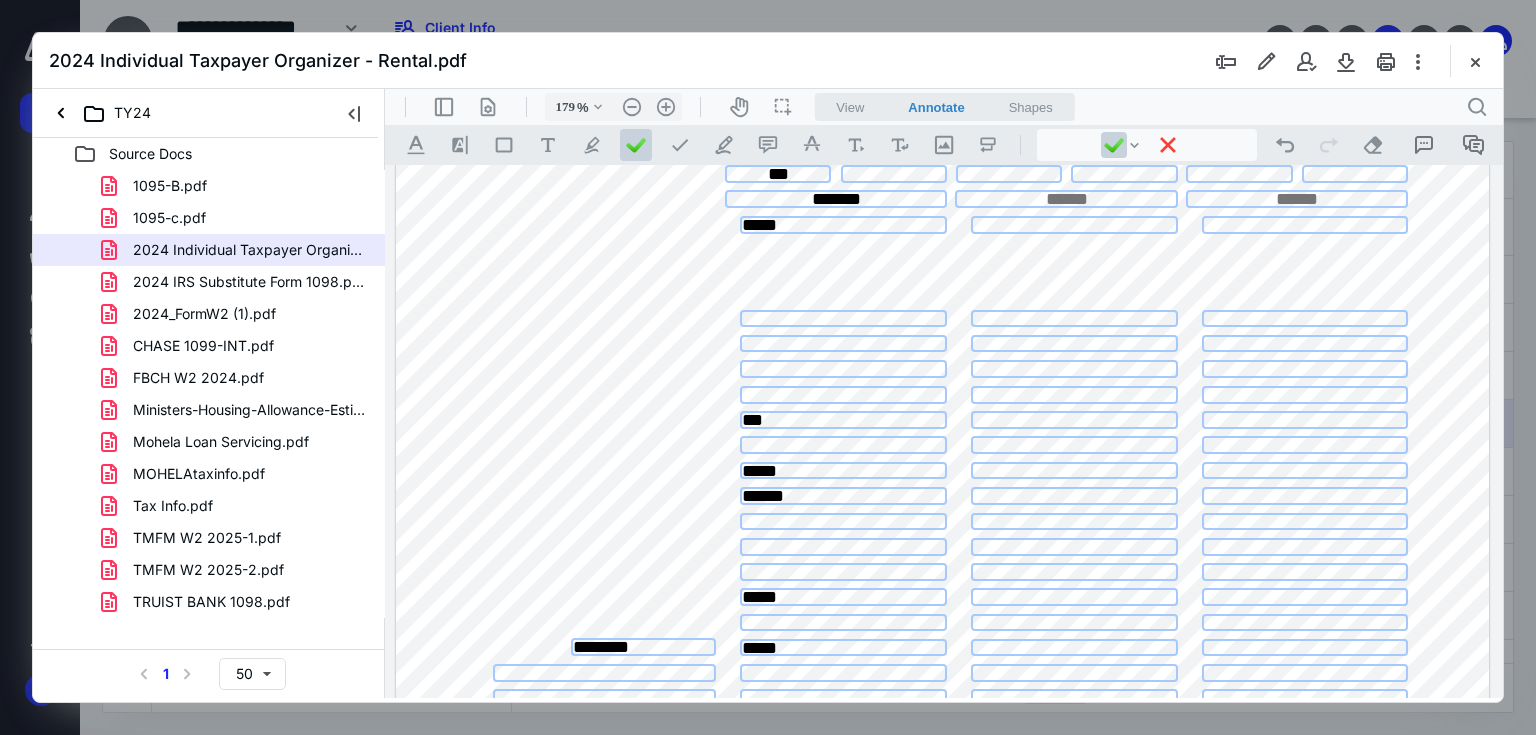 type on "******" 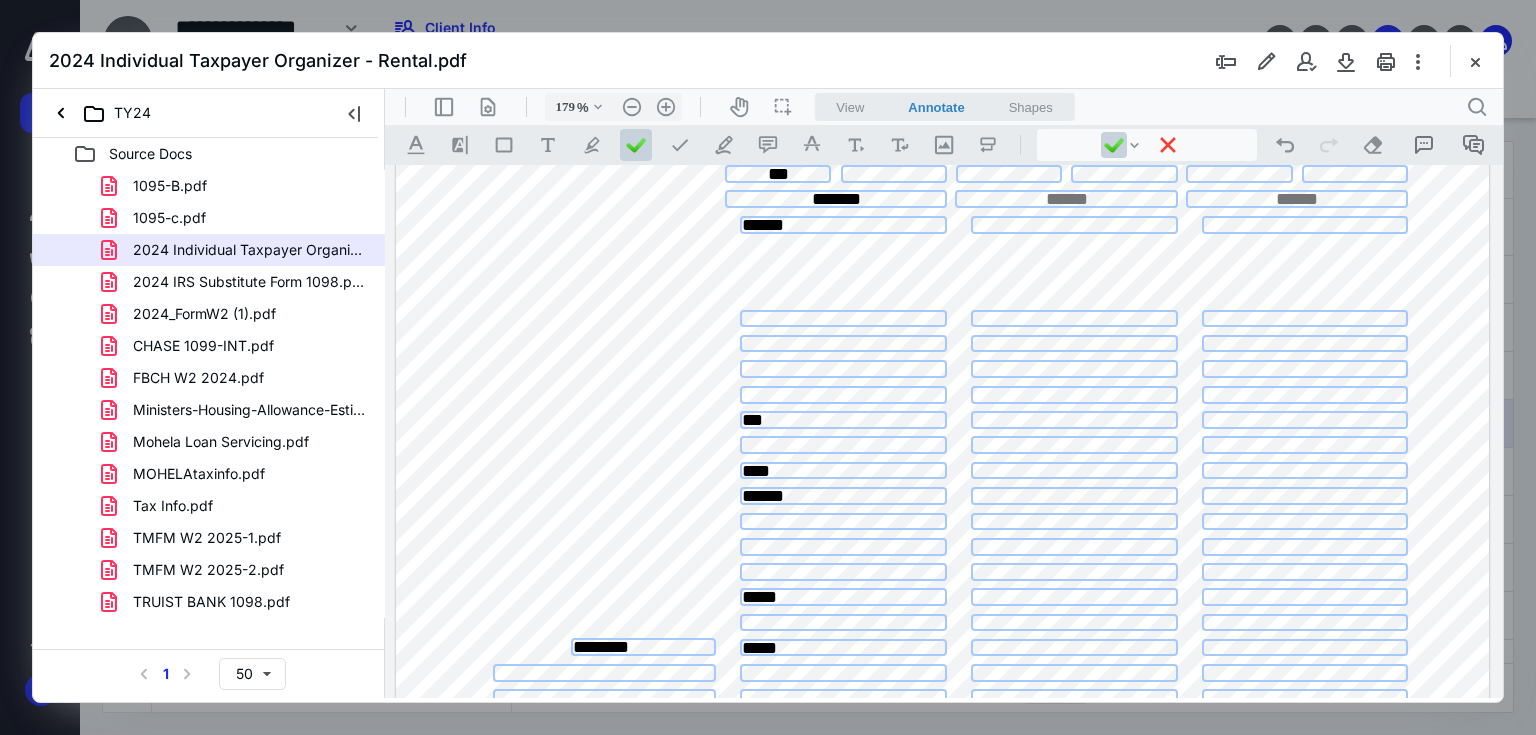 click on "****" at bounding box center [843, 471] 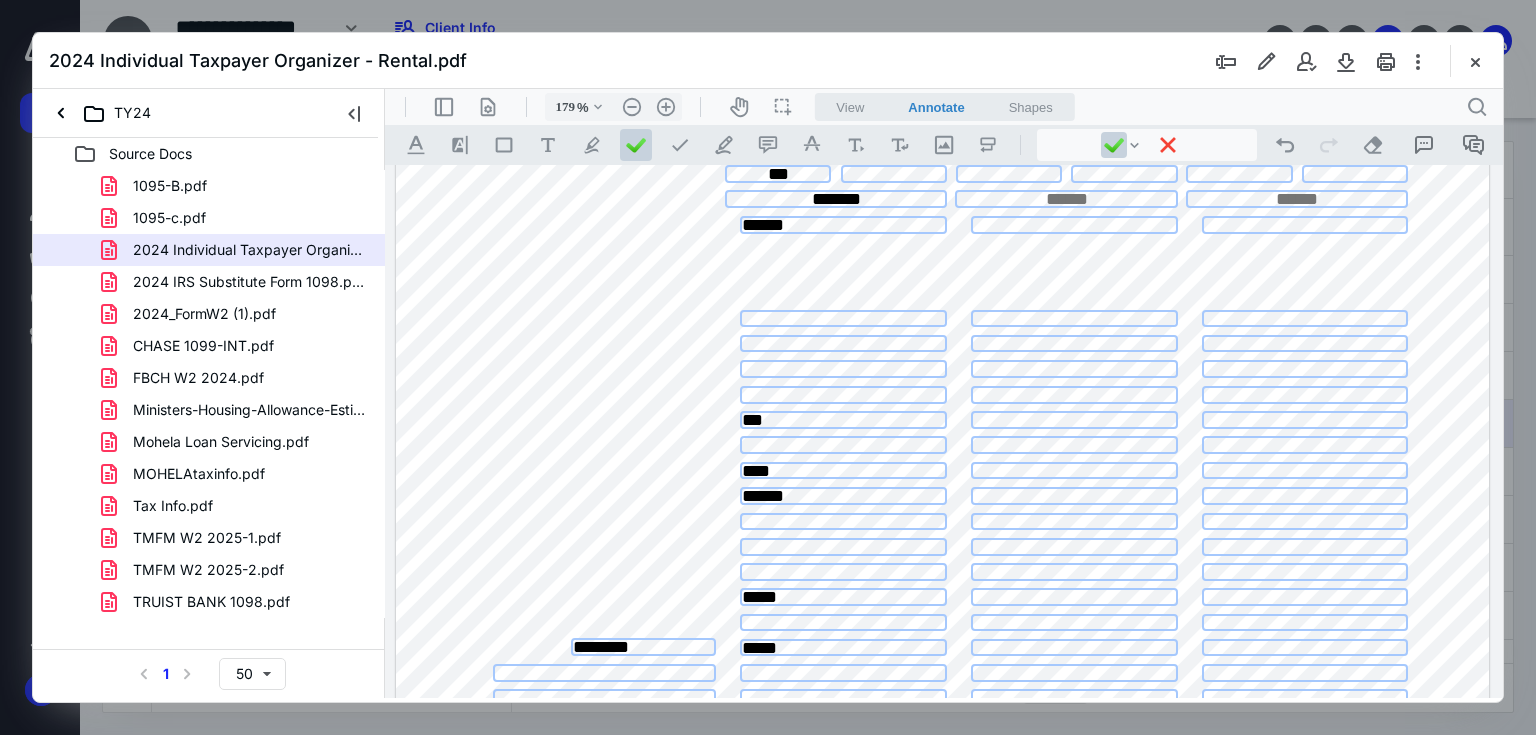 type on "*****" 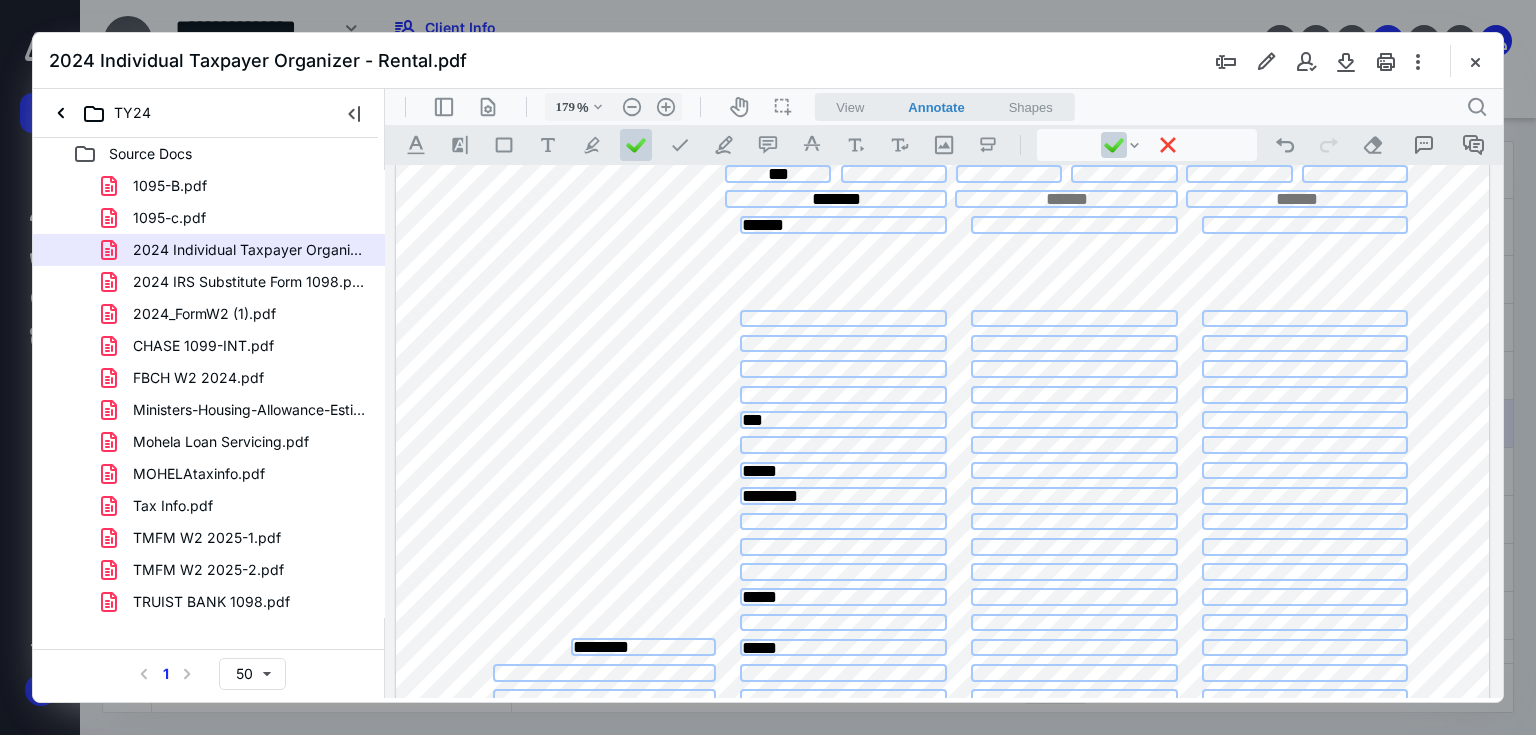 click on "********" at bounding box center [843, 496] 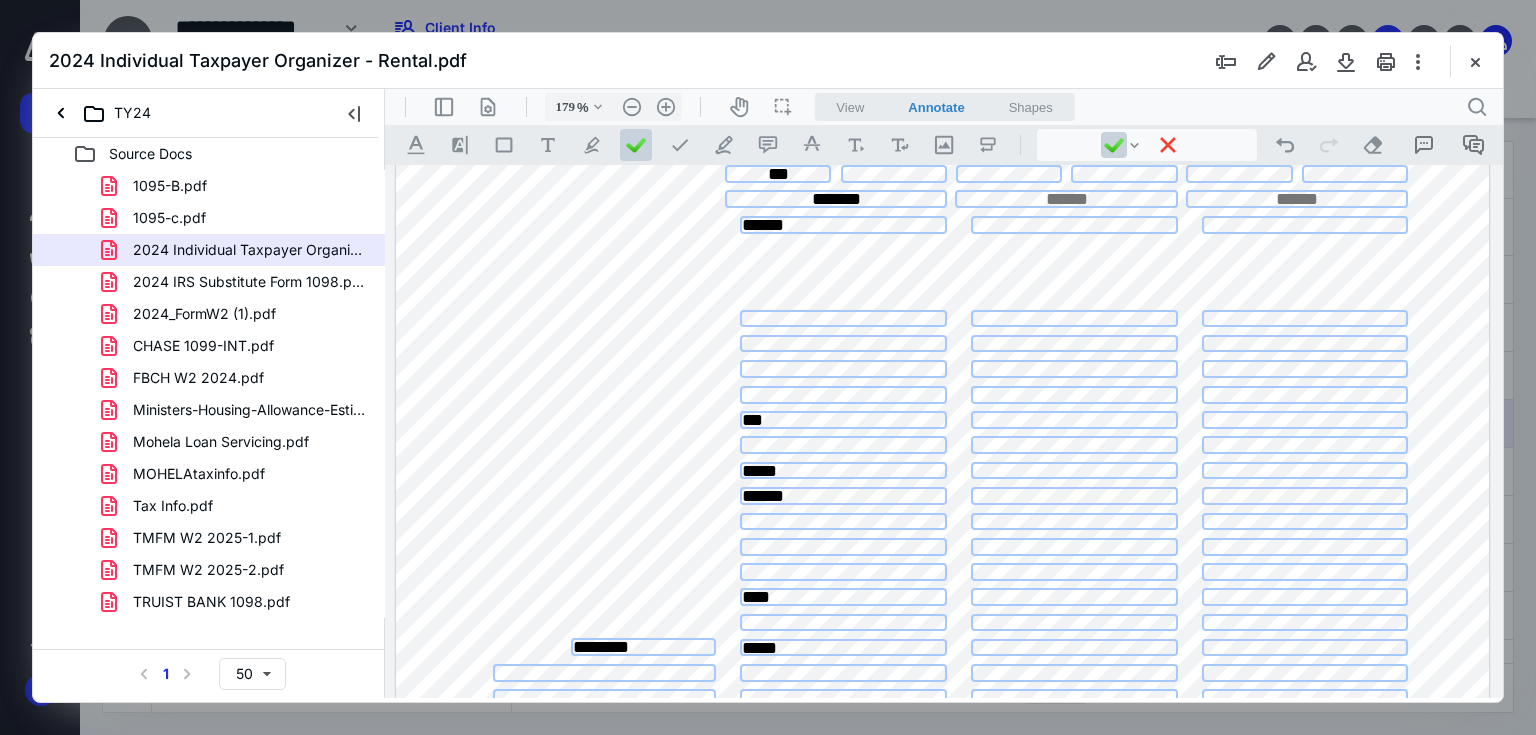 click on "****" at bounding box center [843, 597] 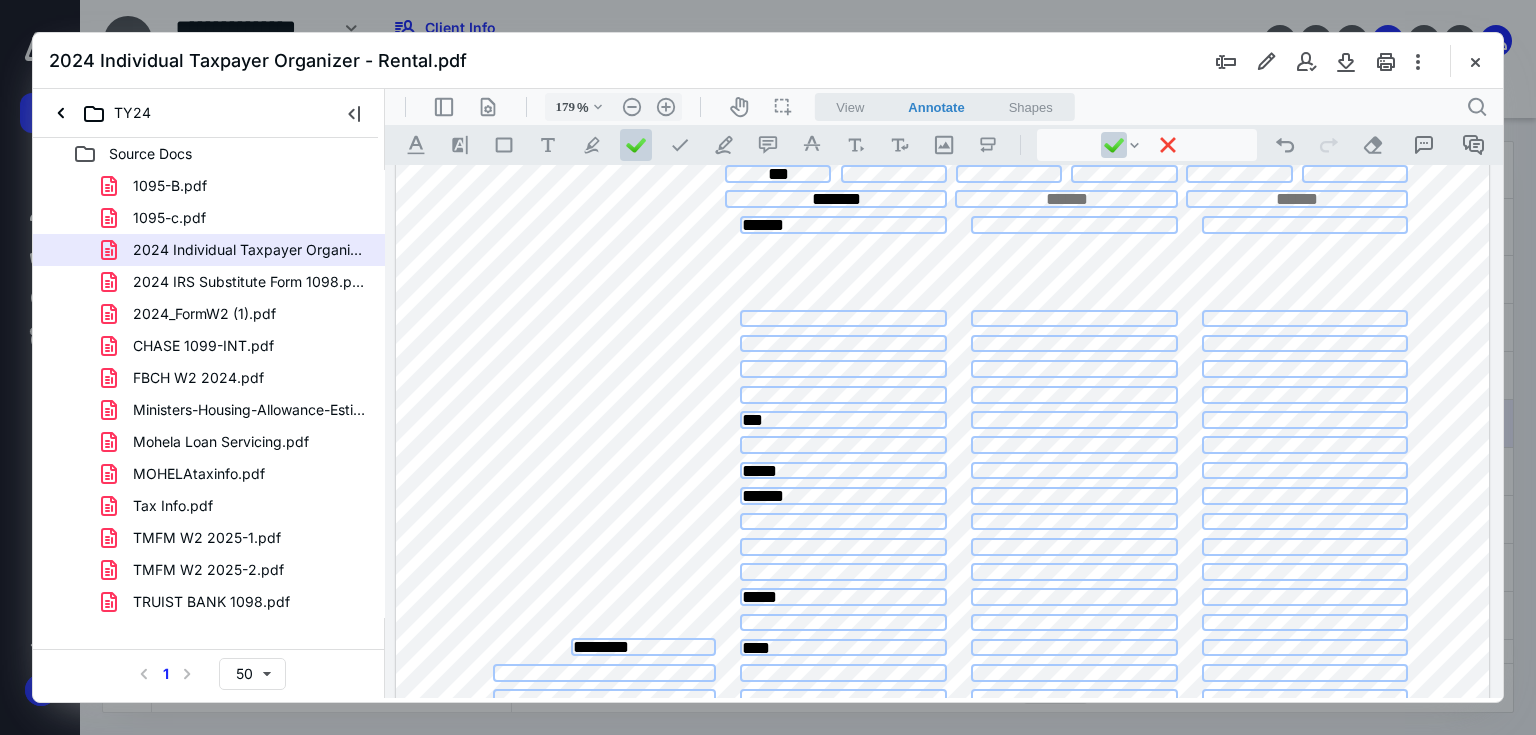 click on "****" at bounding box center (843, 648) 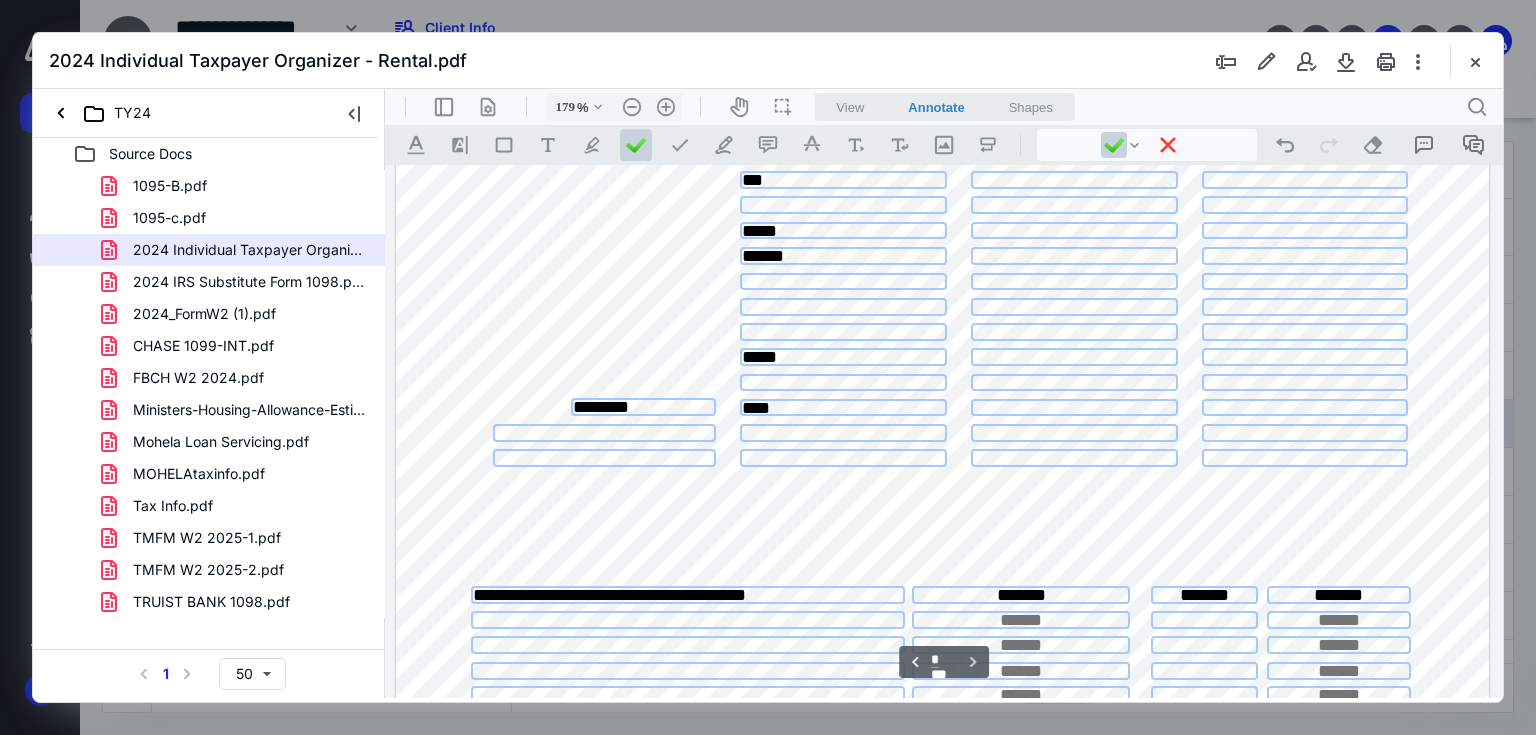 scroll, scrollTop: 7760, scrollLeft: 0, axis: vertical 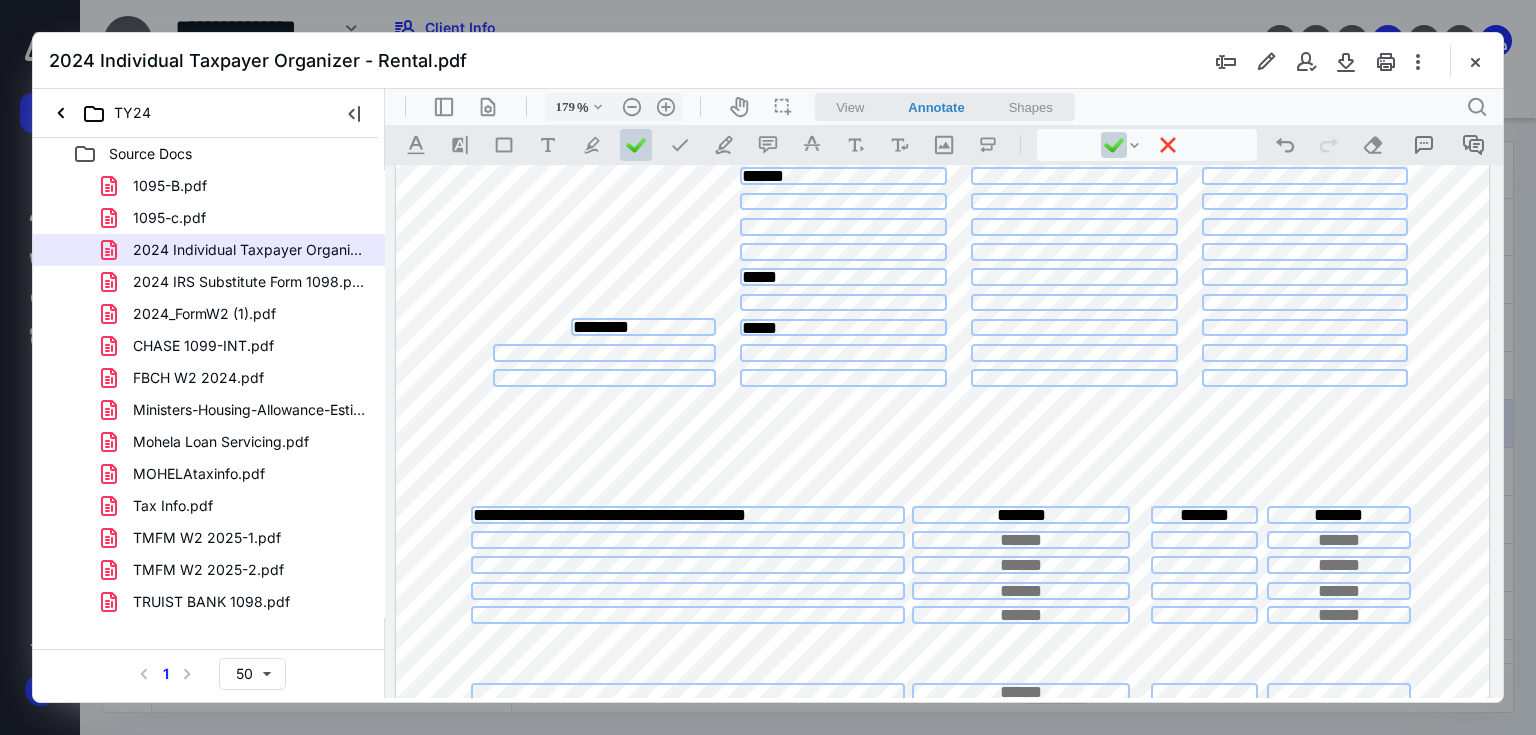 type on "*****" 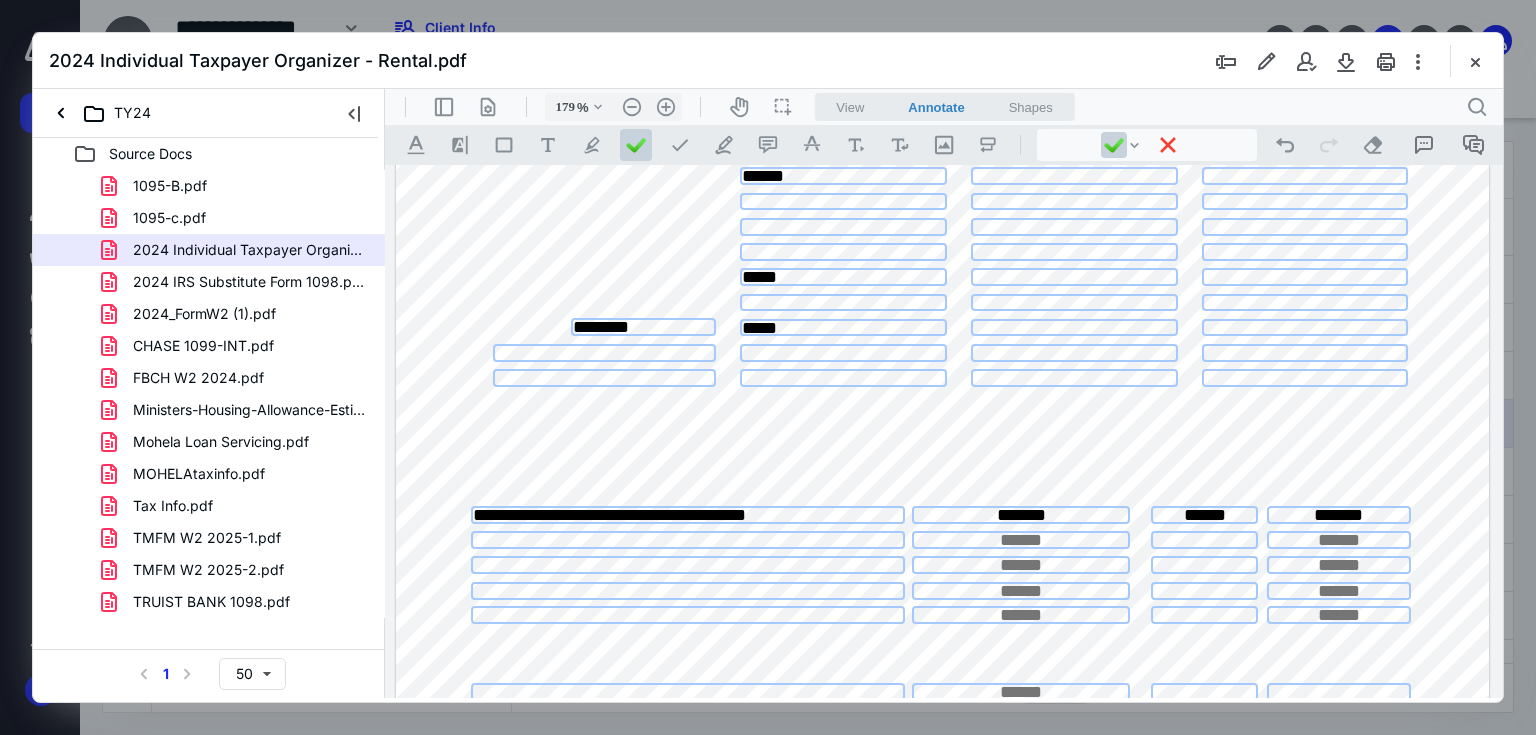 click on "******" at bounding box center [1204, 515] 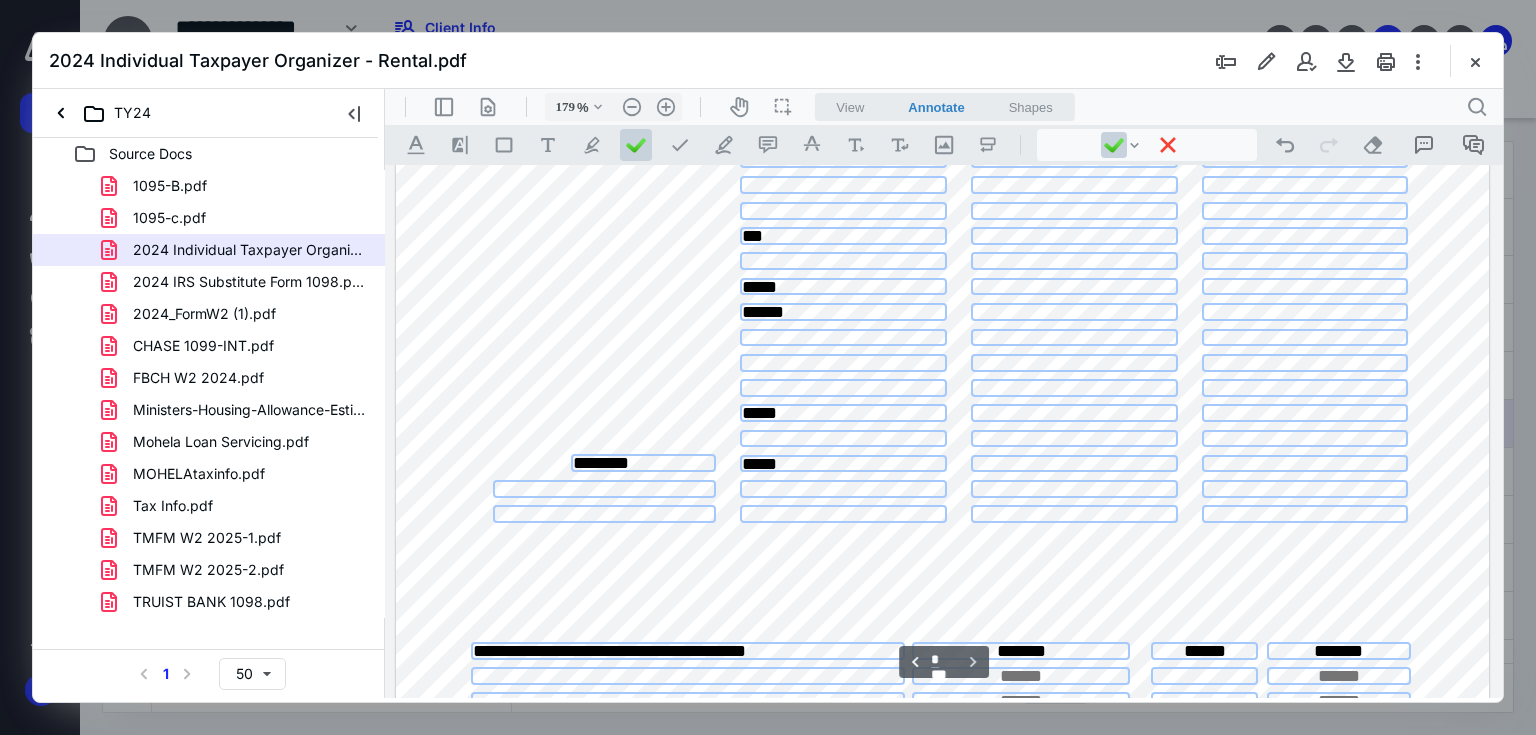 scroll, scrollTop: 7384, scrollLeft: 0, axis: vertical 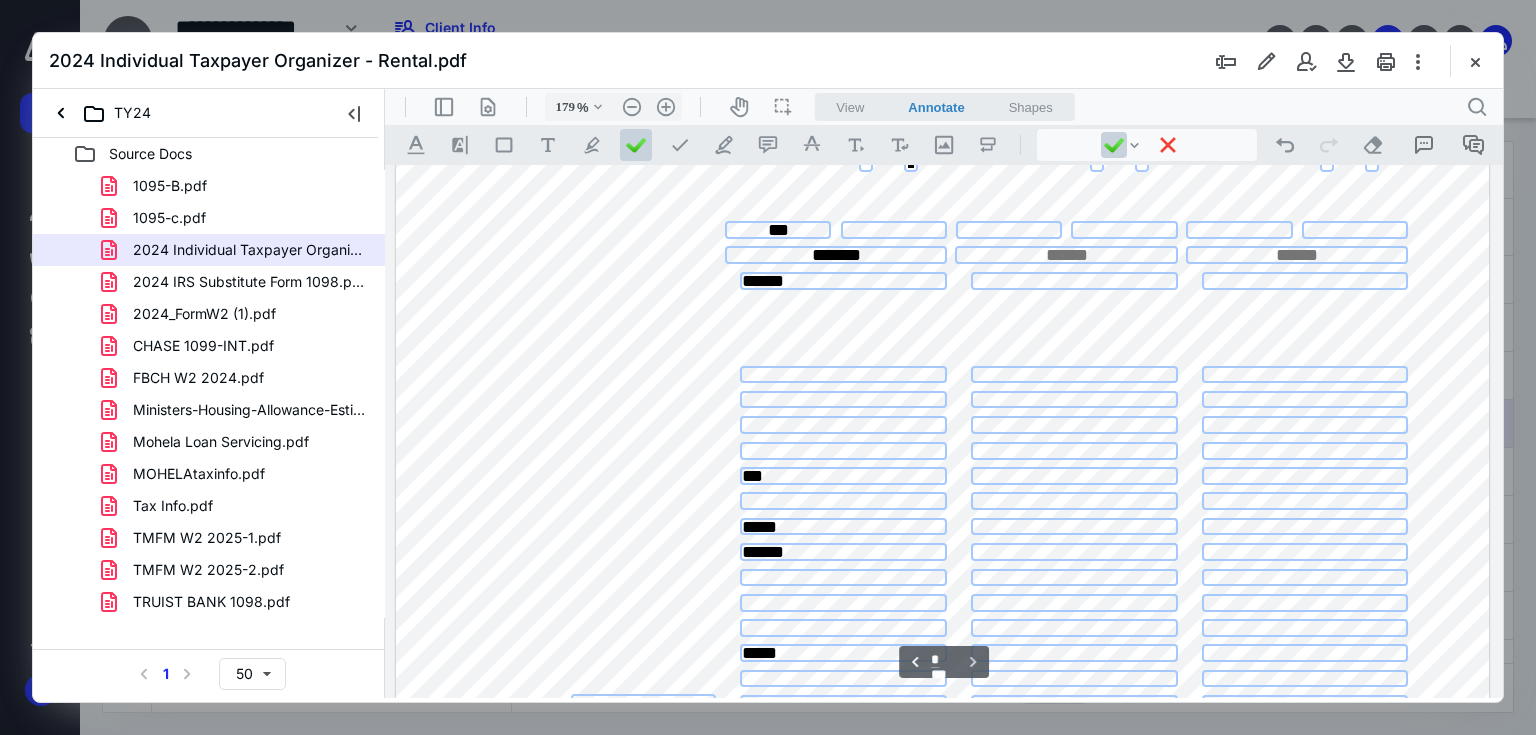 type on "*******" 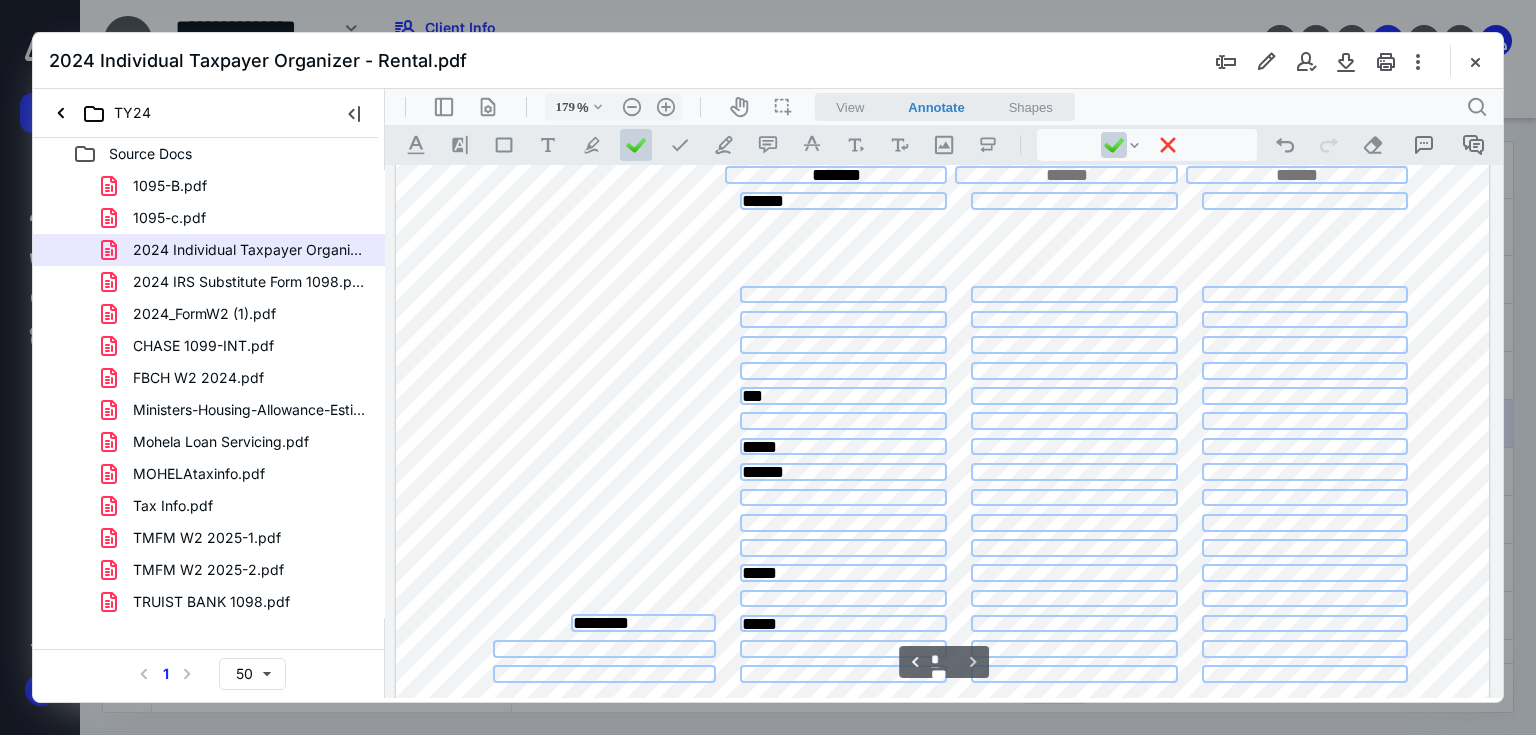 scroll, scrollTop: 7544, scrollLeft: 0, axis: vertical 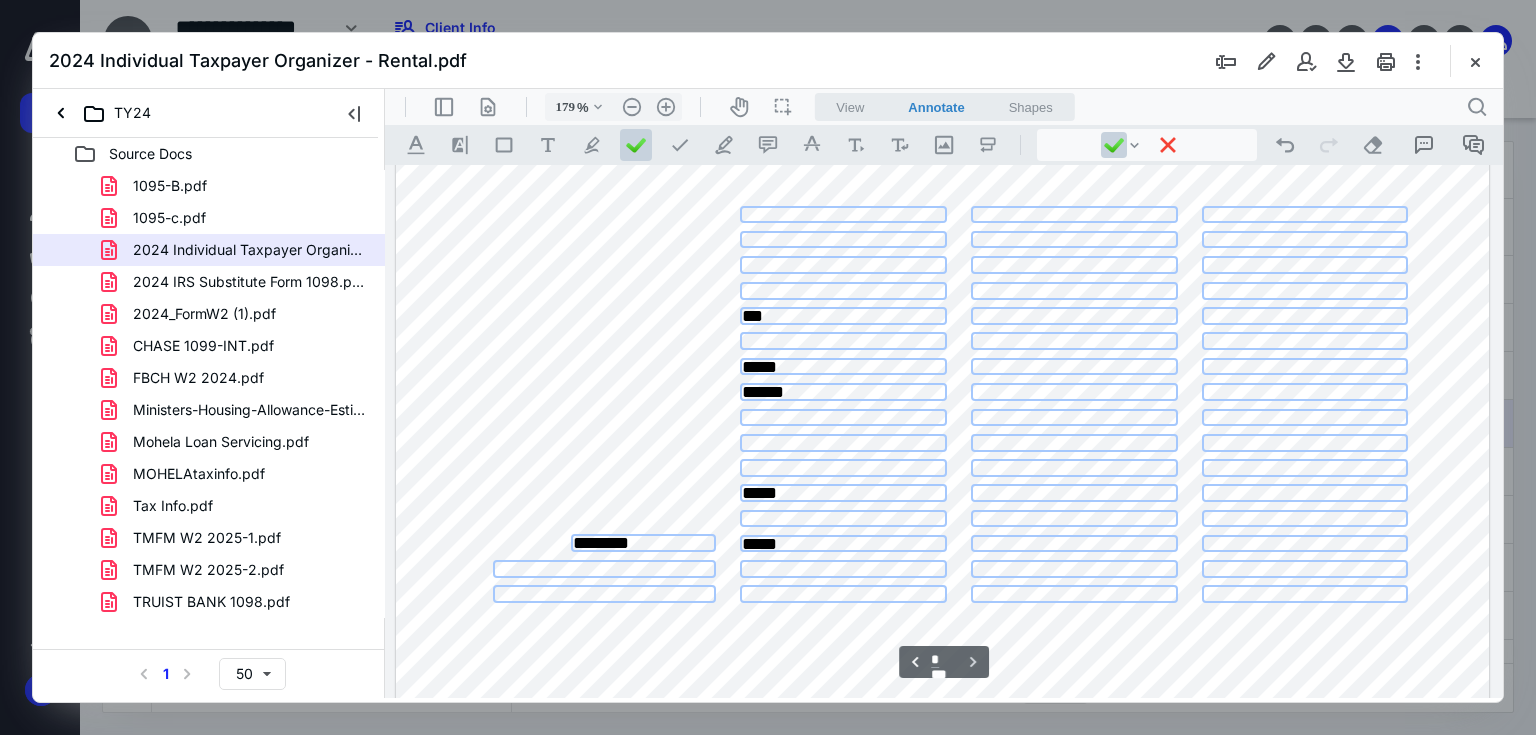 type on "******" 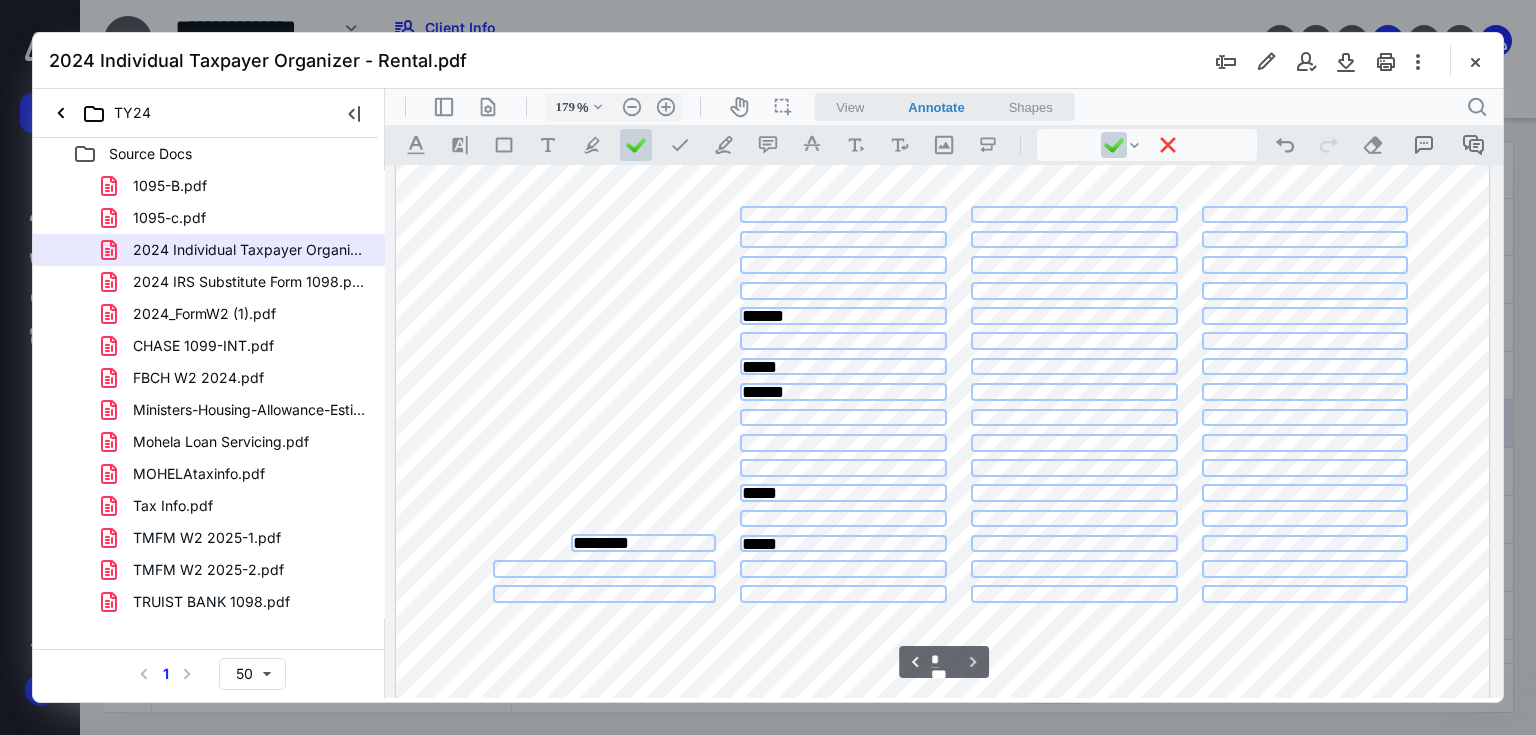 click on "******" at bounding box center [843, 316] 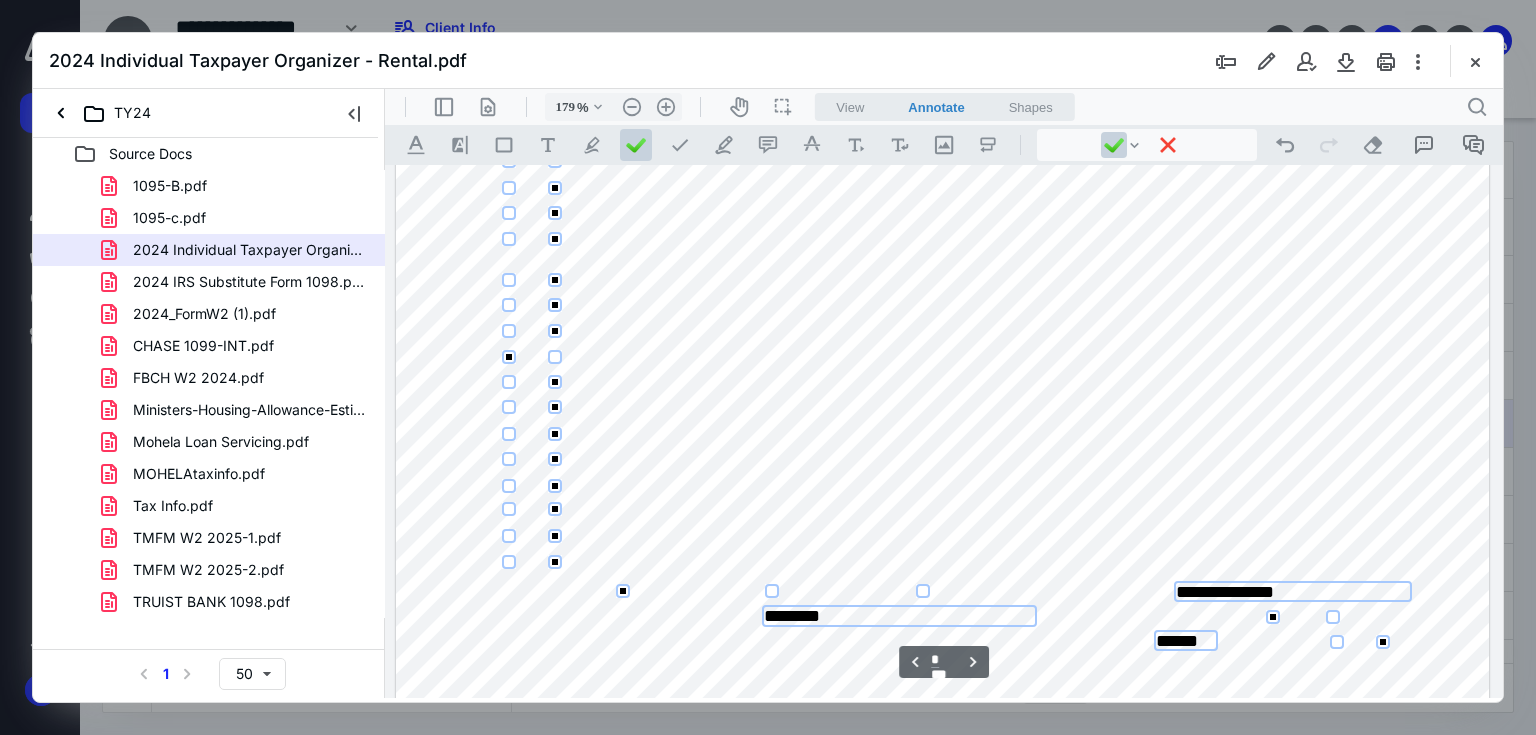 scroll, scrollTop: 1464, scrollLeft: 0, axis: vertical 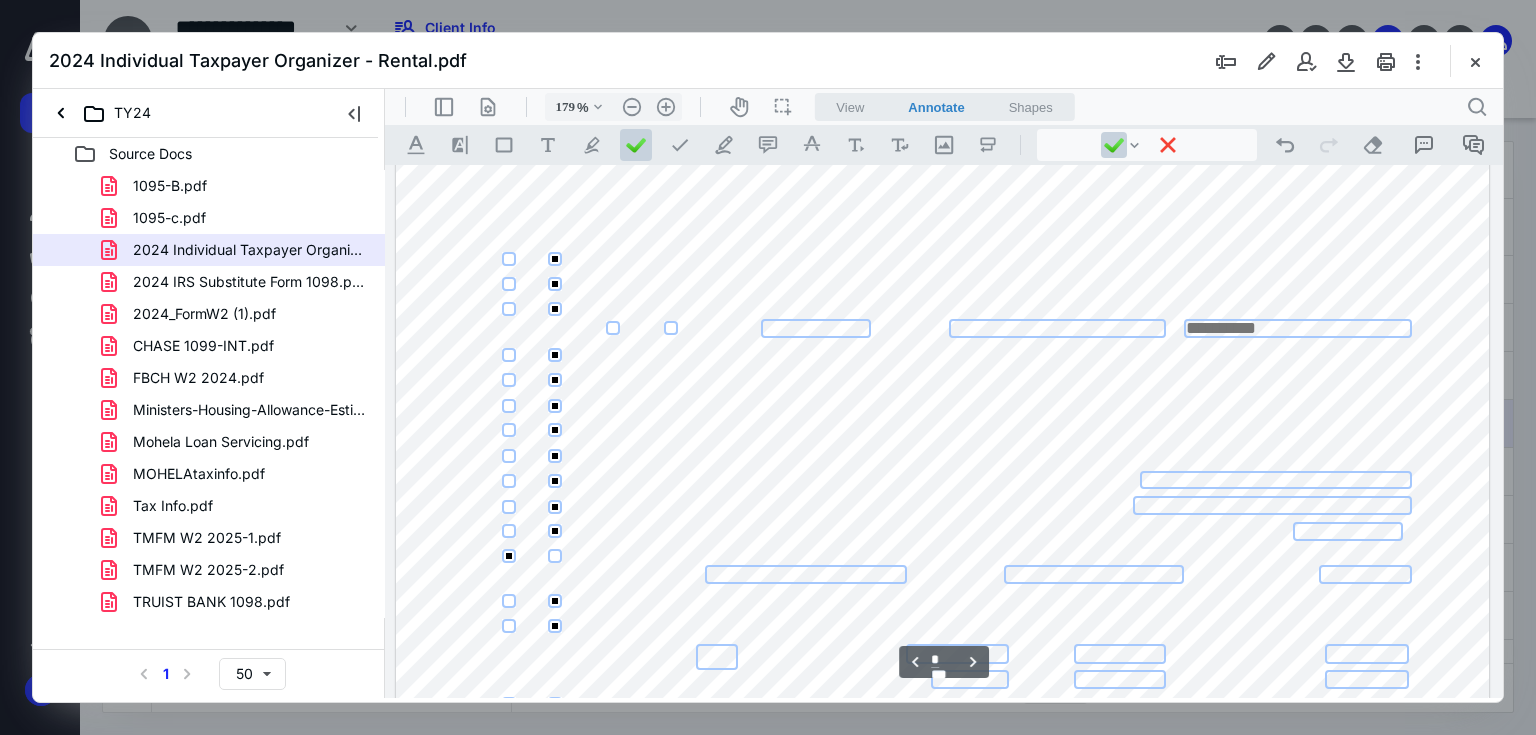 type on "*" 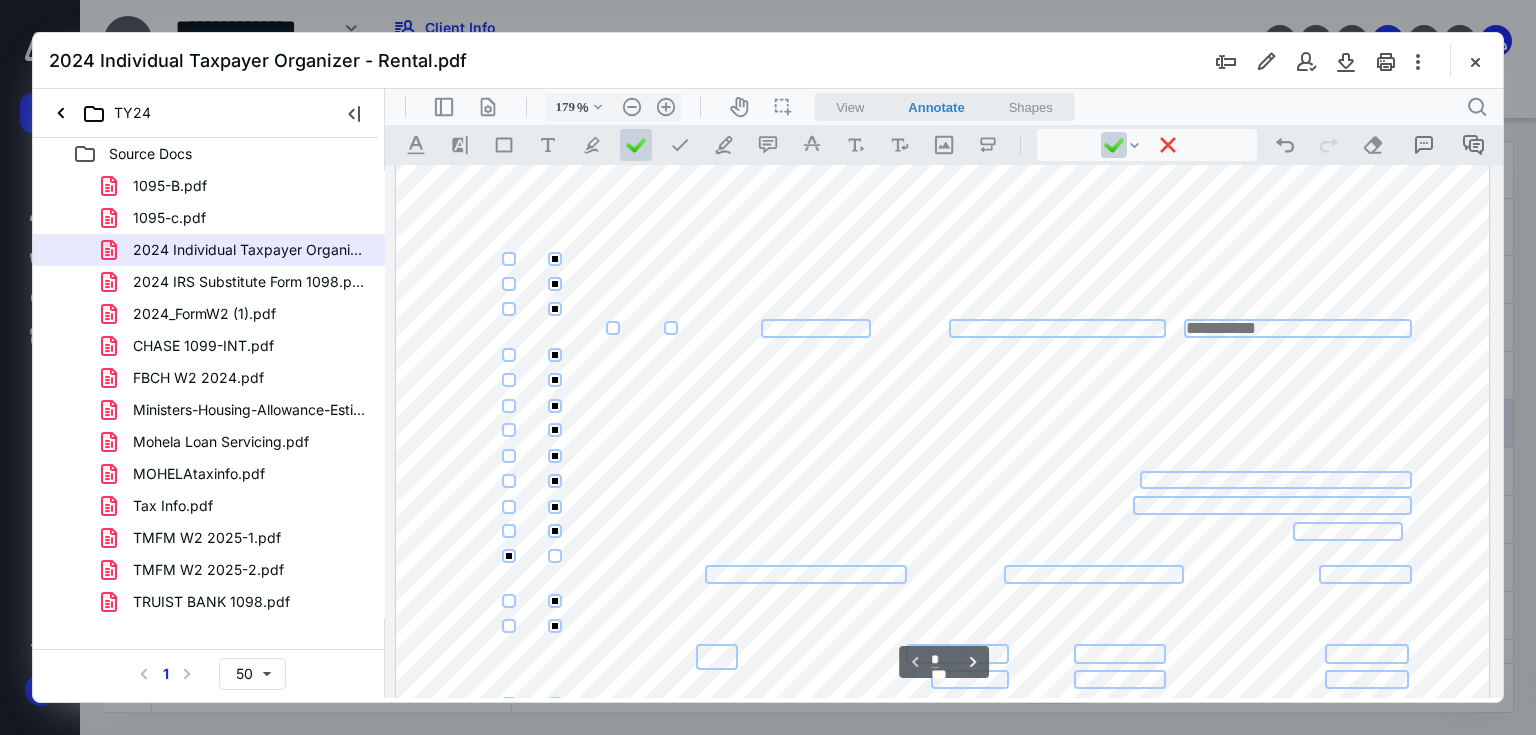 scroll, scrollTop: 0, scrollLeft: 0, axis: both 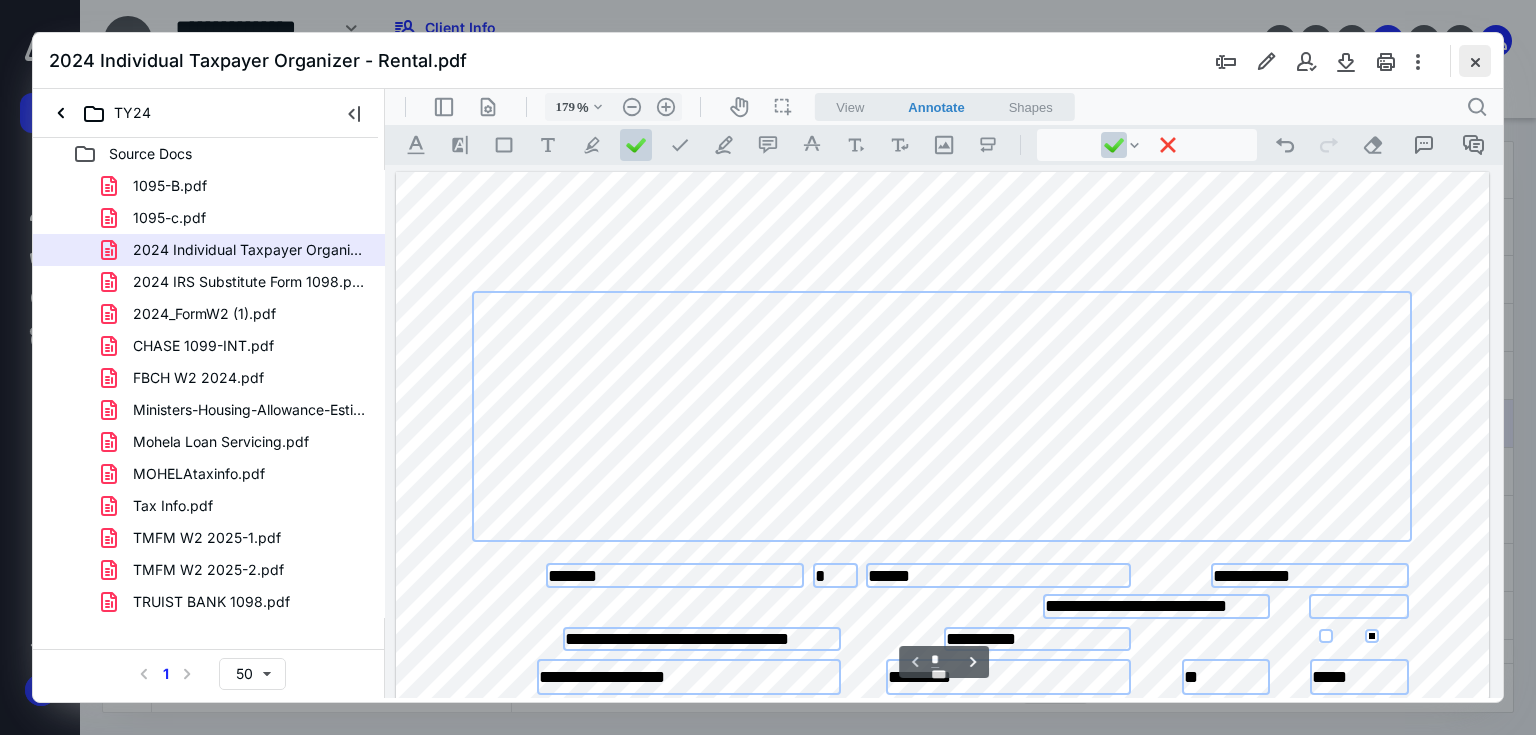 click at bounding box center (1475, 61) 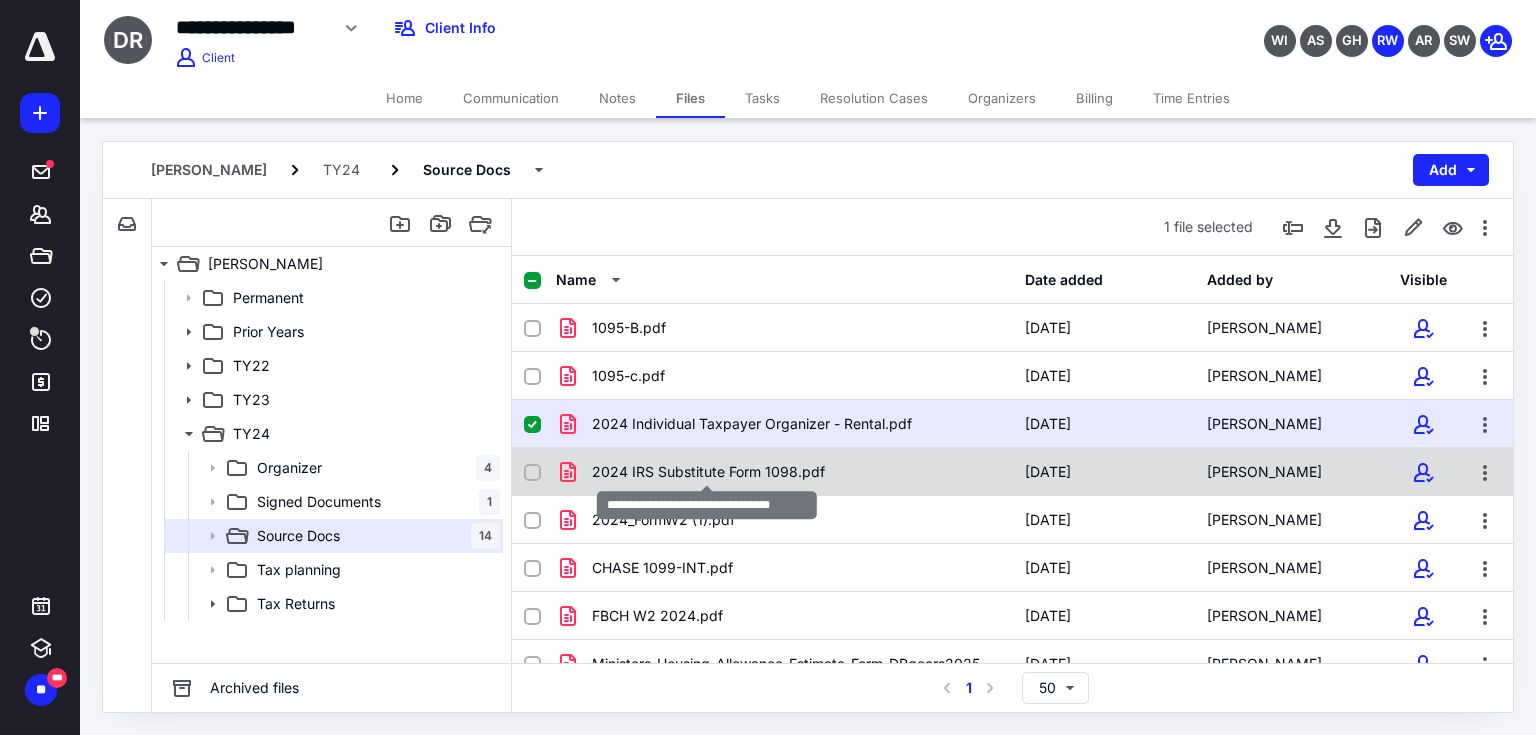 click on "2024 IRS Substitute Form 1098.pdf" at bounding box center [708, 472] 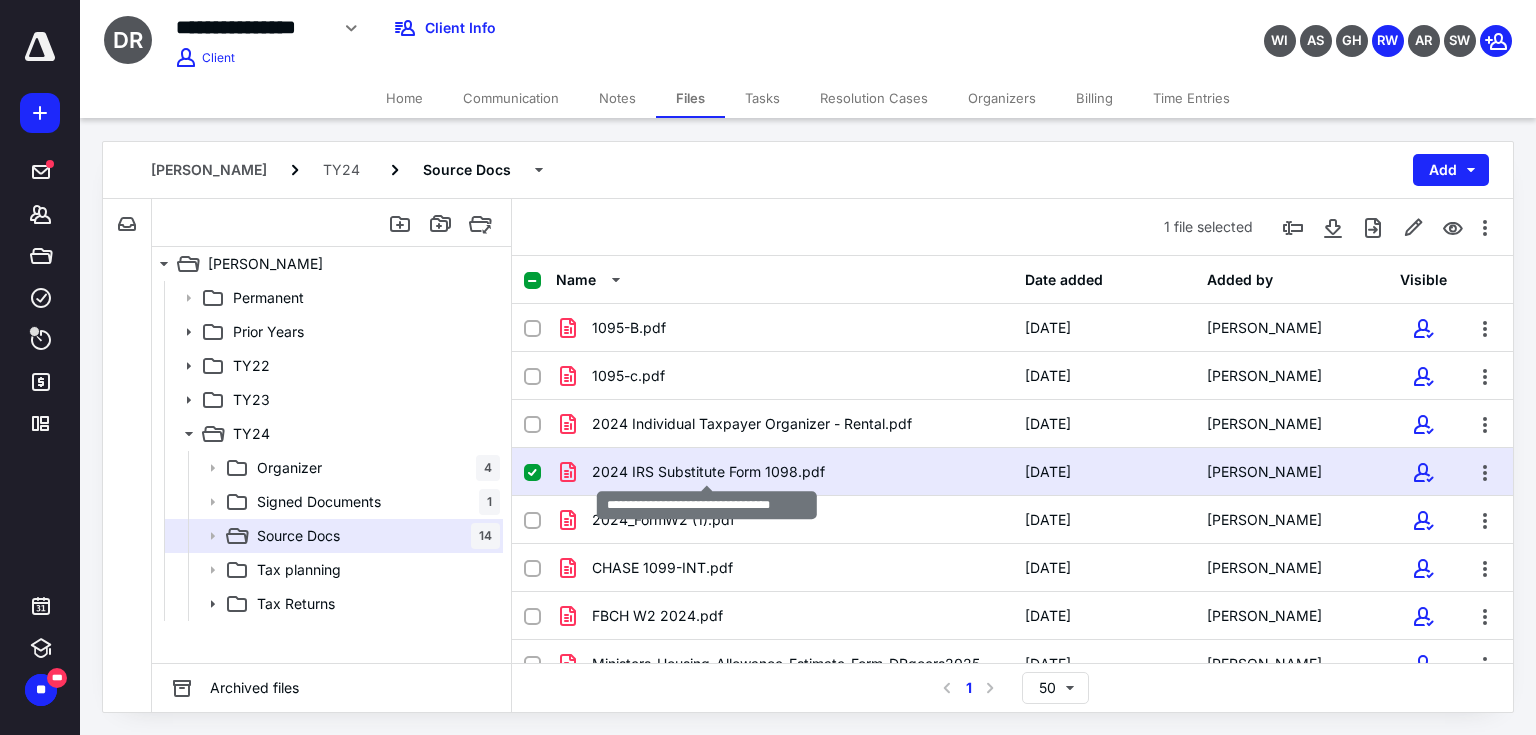 click on "2024 IRS Substitute Form 1098.pdf" at bounding box center [708, 472] 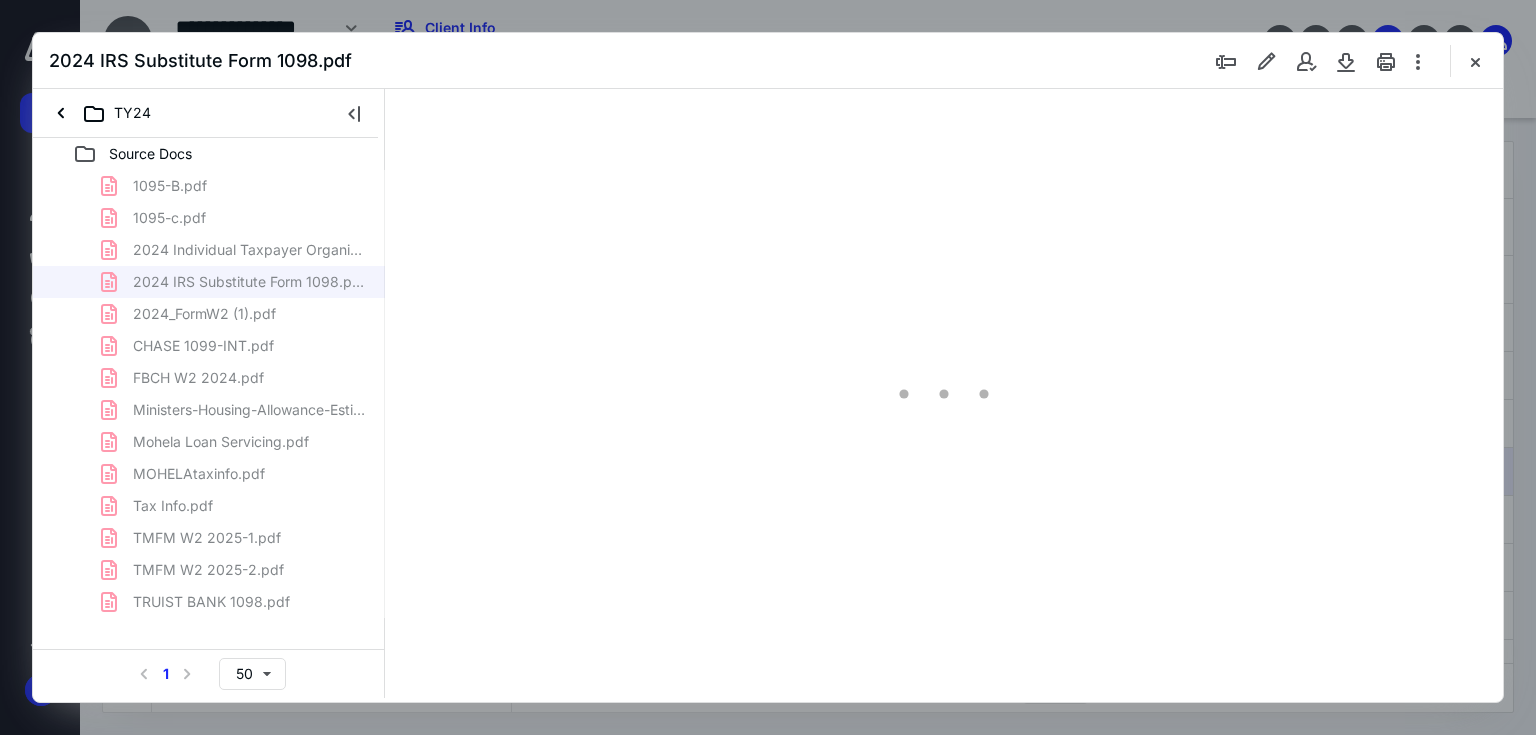 scroll, scrollTop: 0, scrollLeft: 0, axis: both 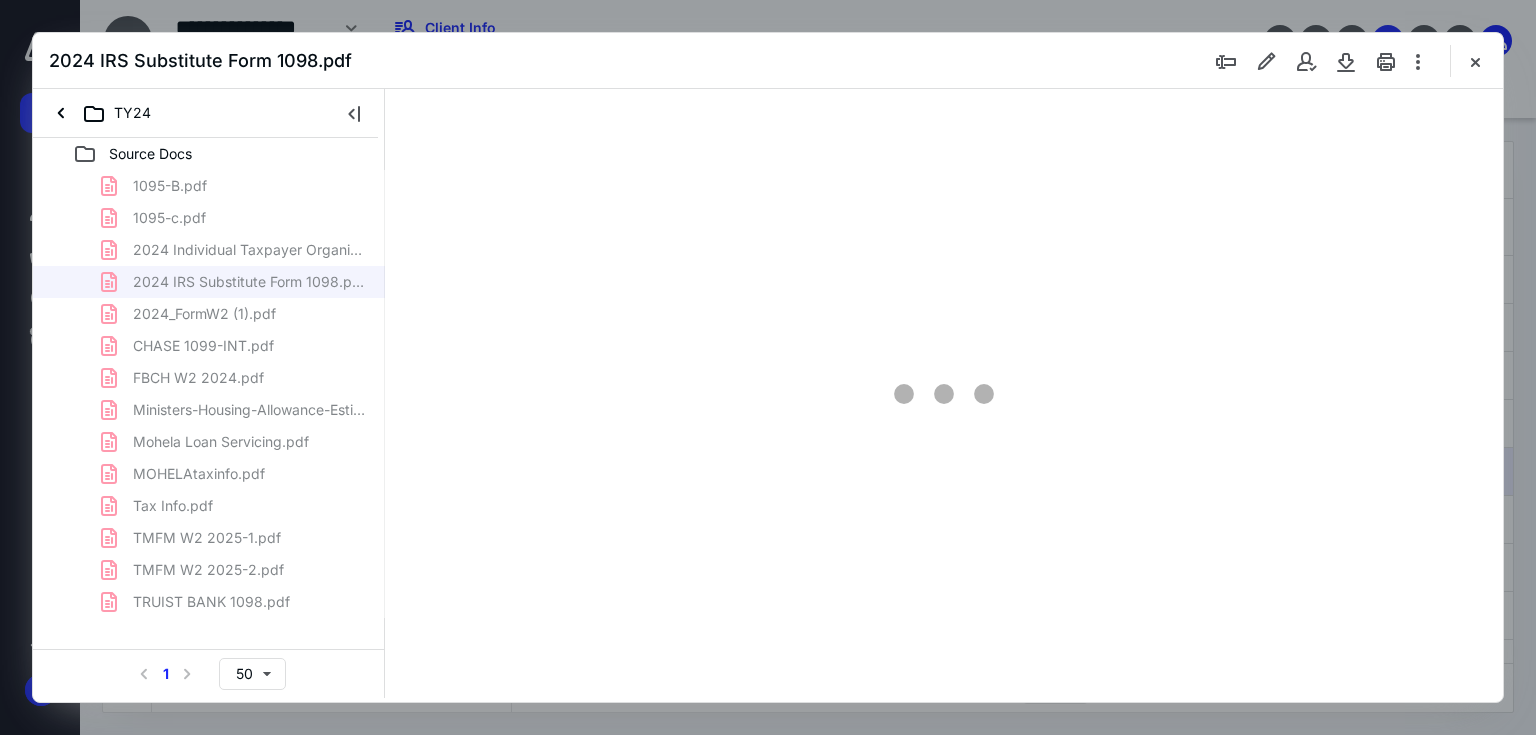 type on "178" 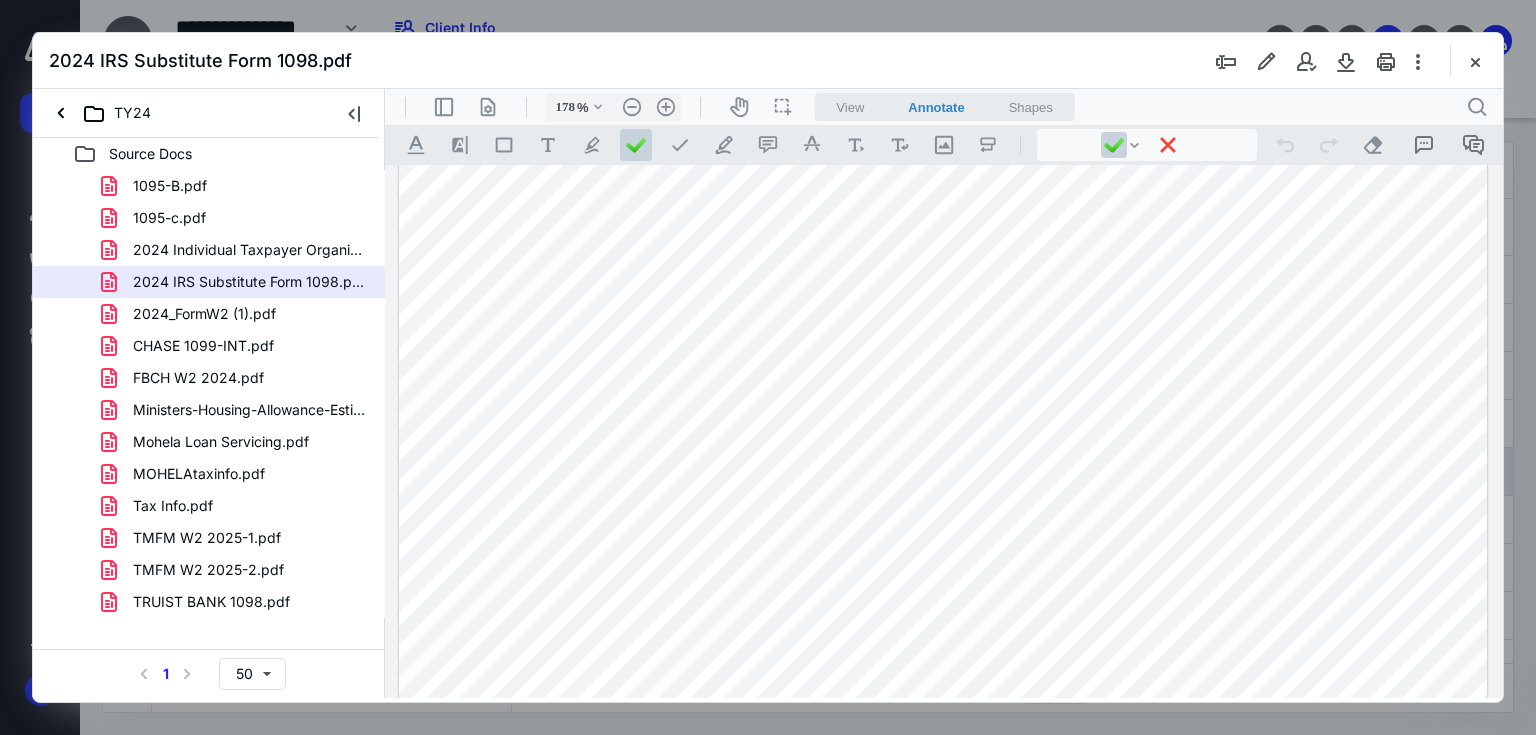 scroll, scrollTop: 880, scrollLeft: 0, axis: vertical 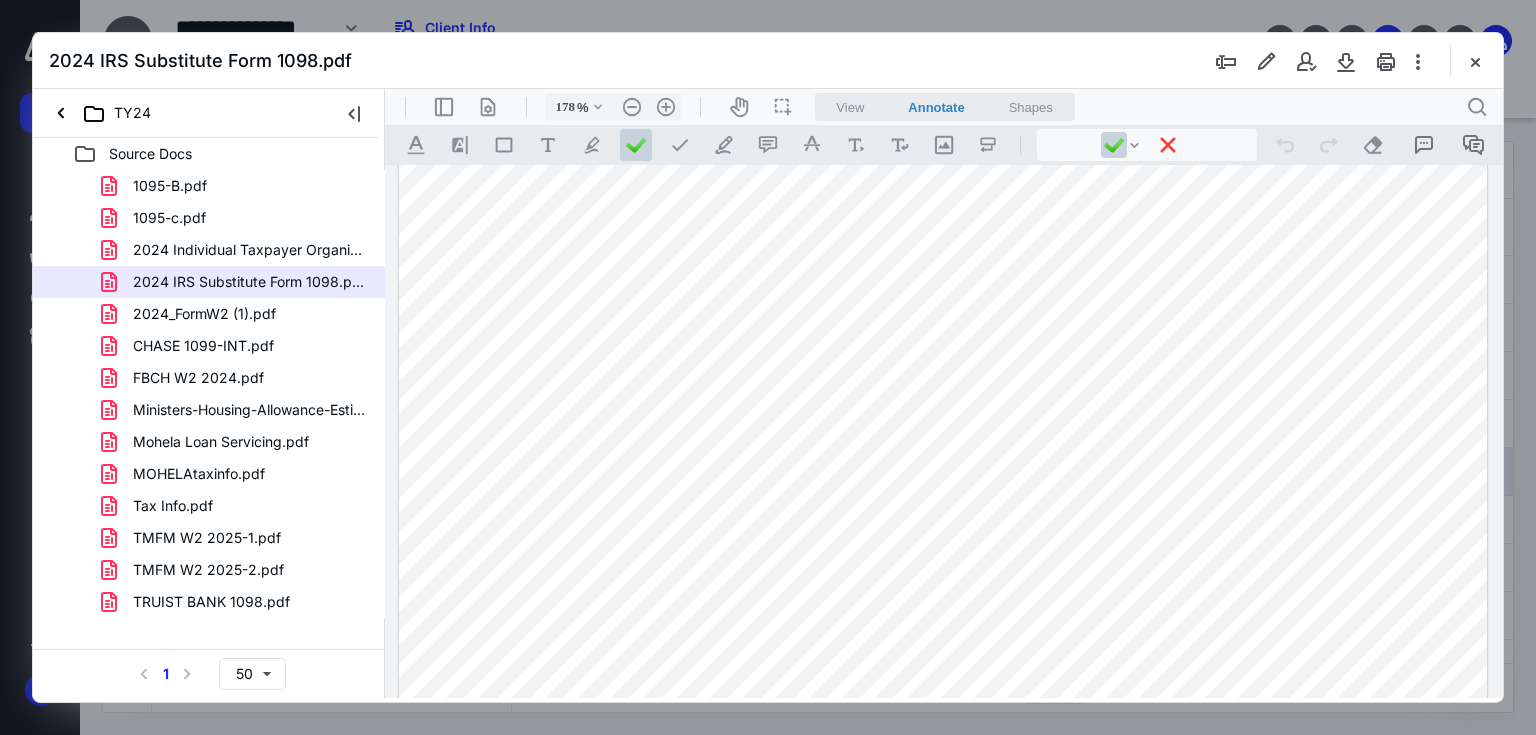 click at bounding box center [943, 188] 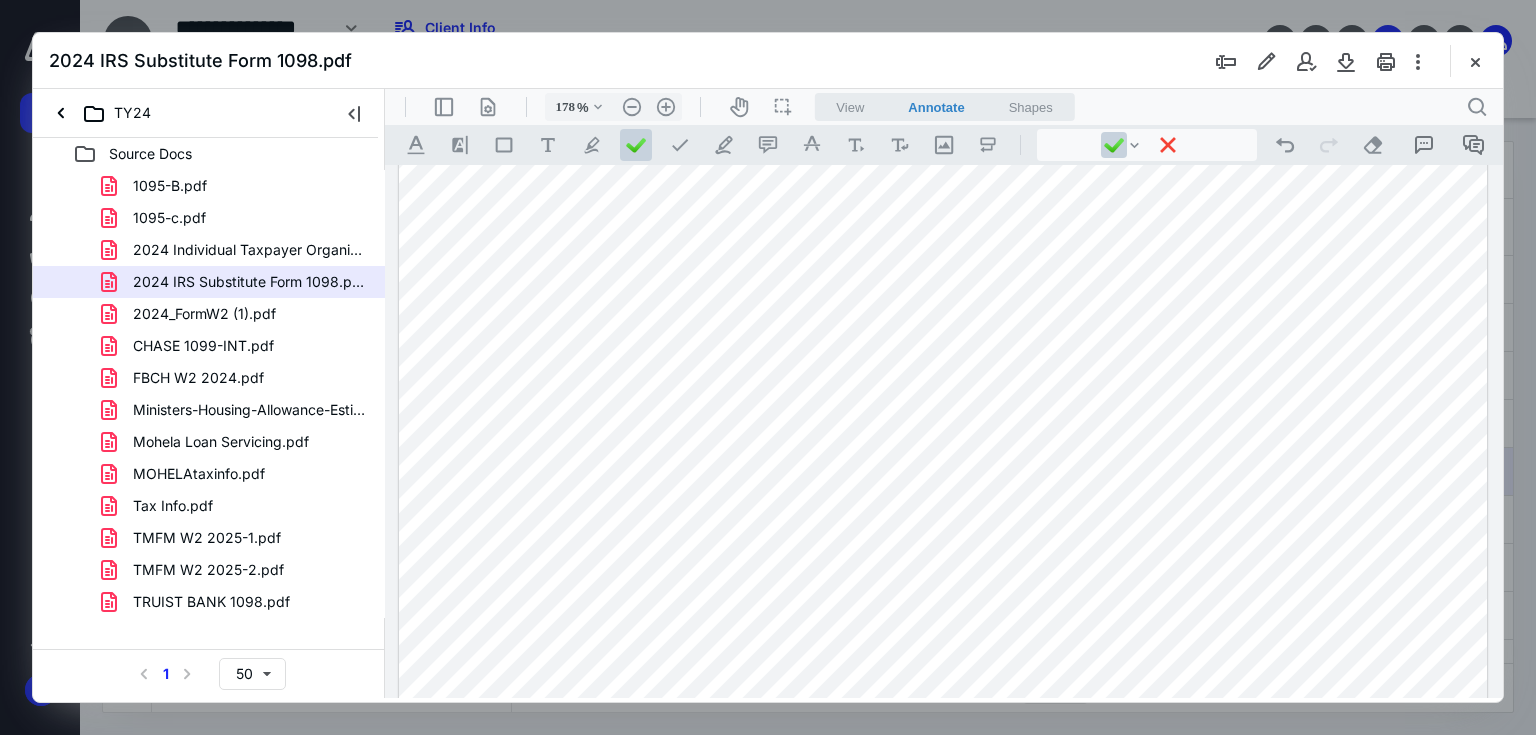 click at bounding box center [943, 188] 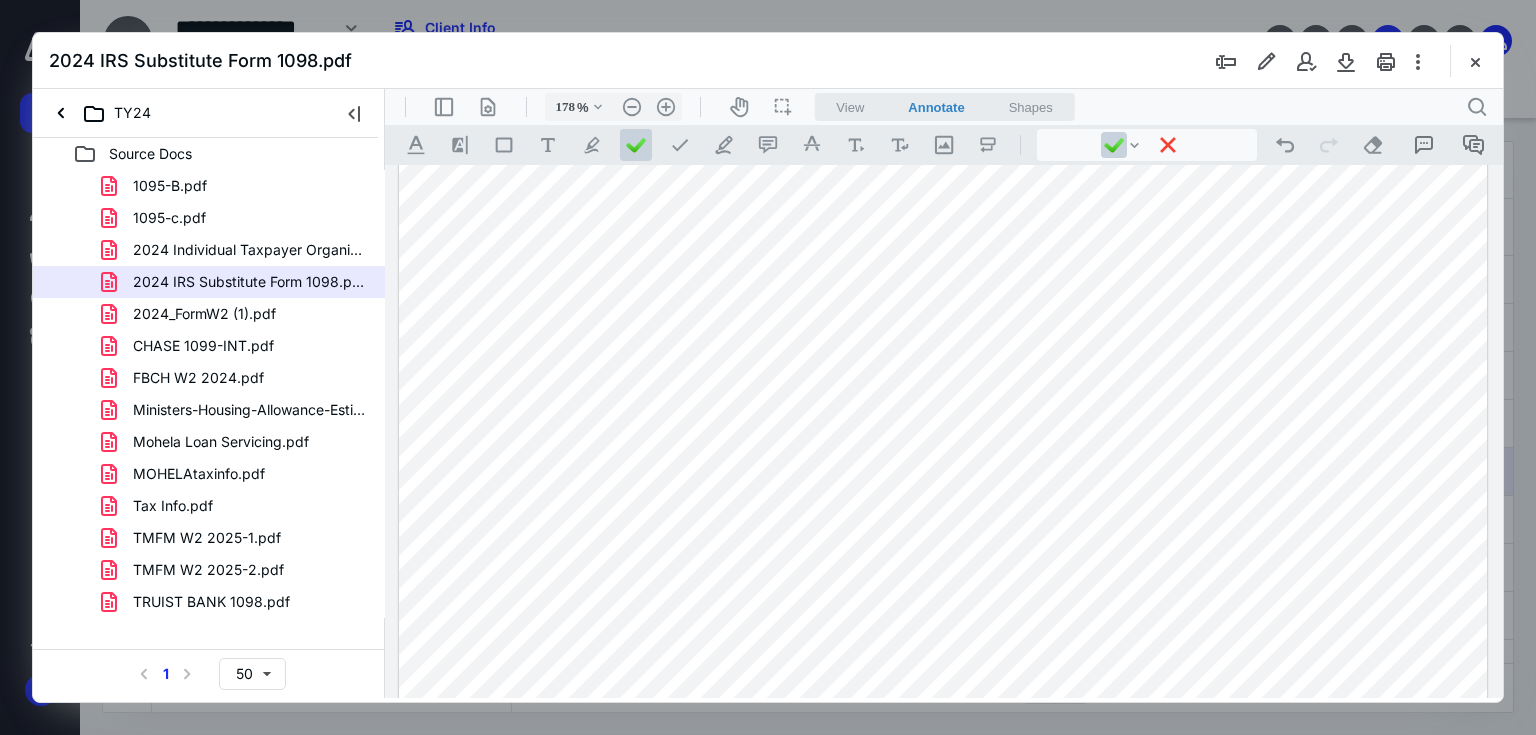 scroll, scrollTop: 1272, scrollLeft: 0, axis: vertical 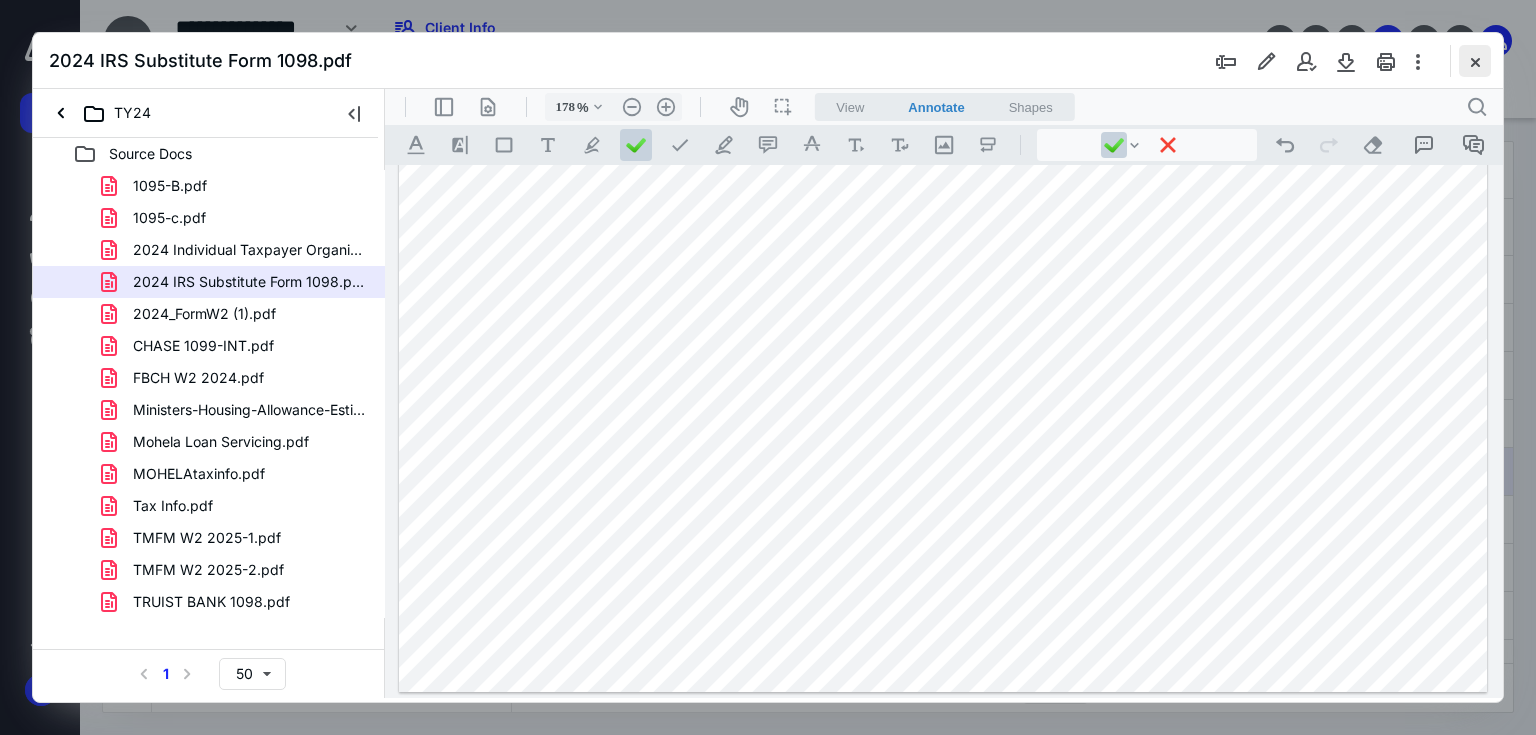 click at bounding box center [1475, 61] 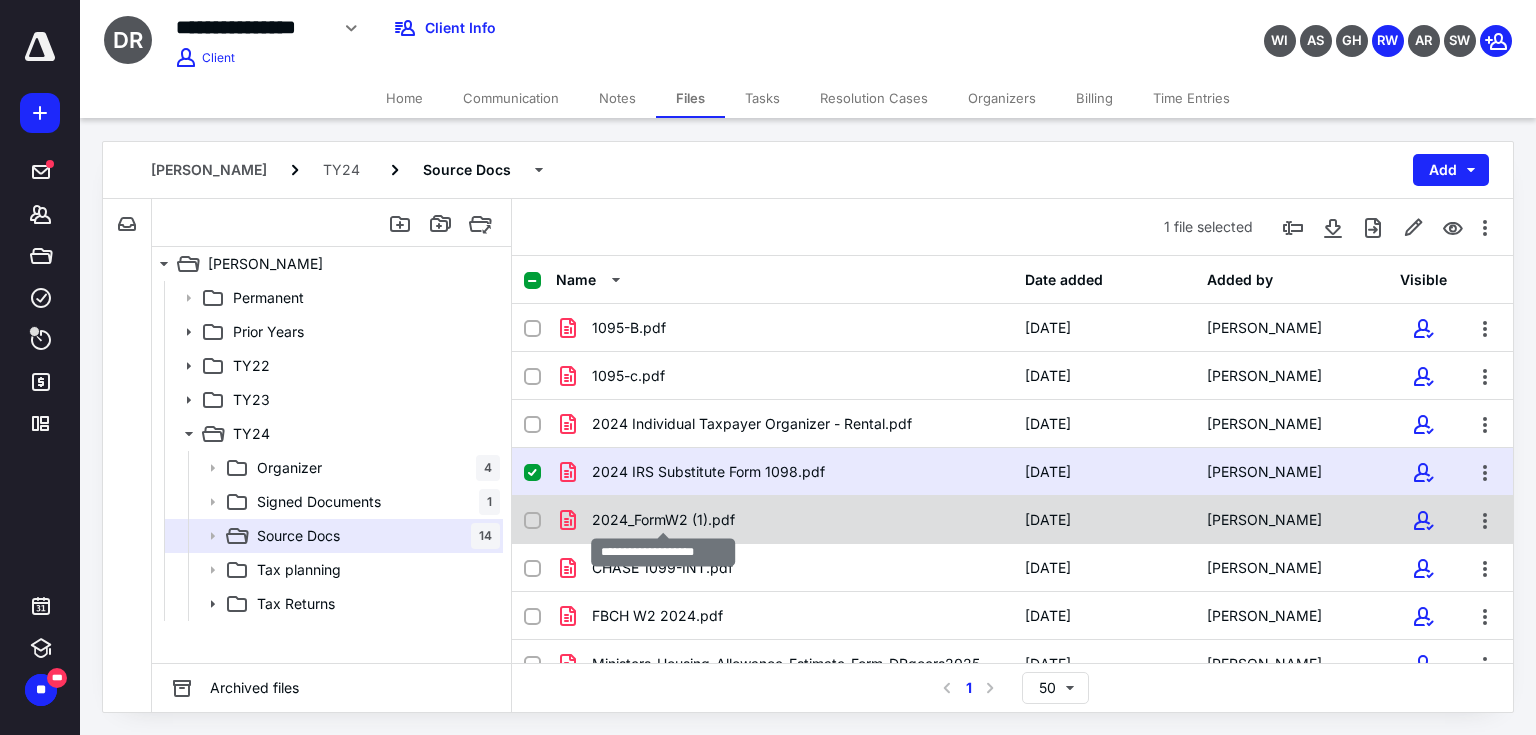 click on "2024_FormW2 (1).pdf" at bounding box center [663, 520] 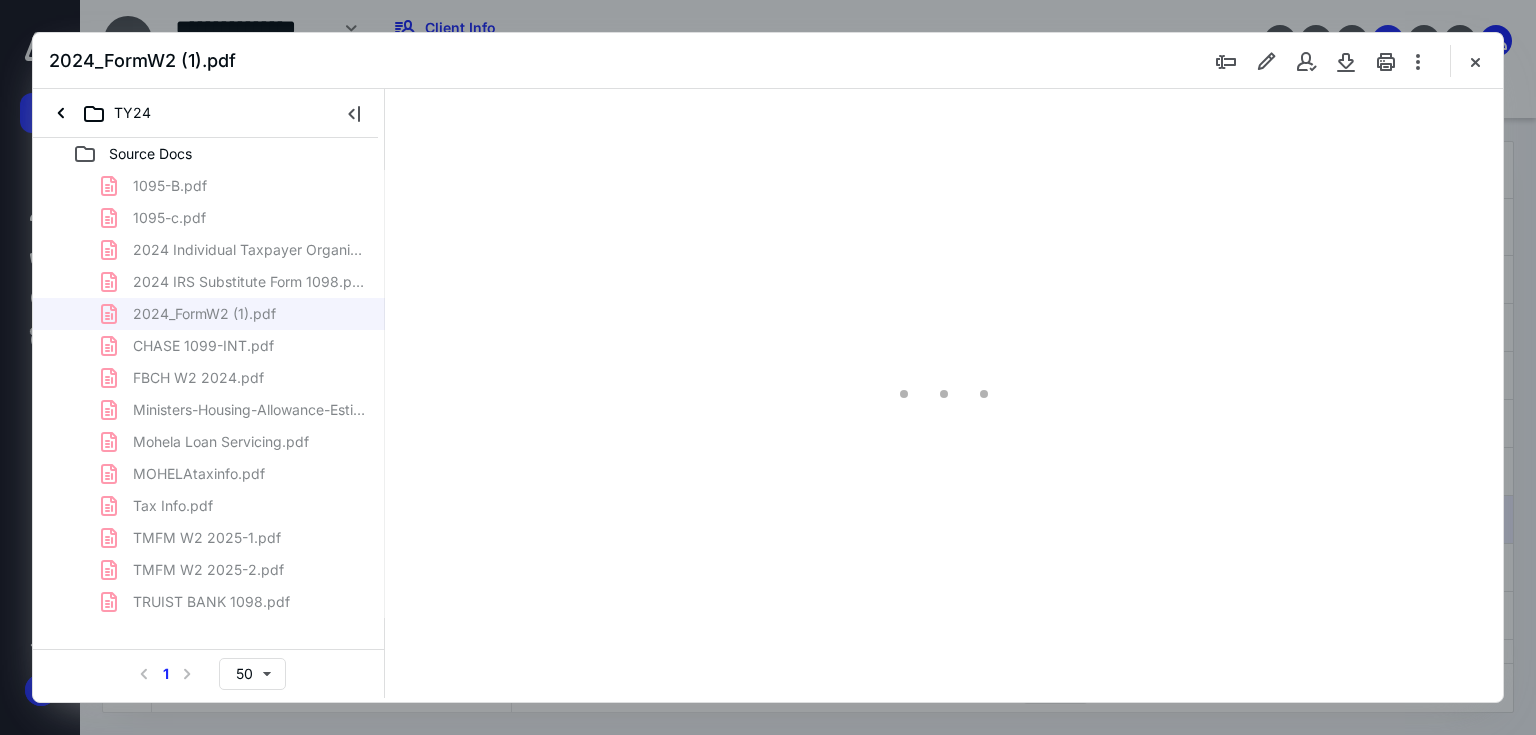 scroll, scrollTop: 0, scrollLeft: 0, axis: both 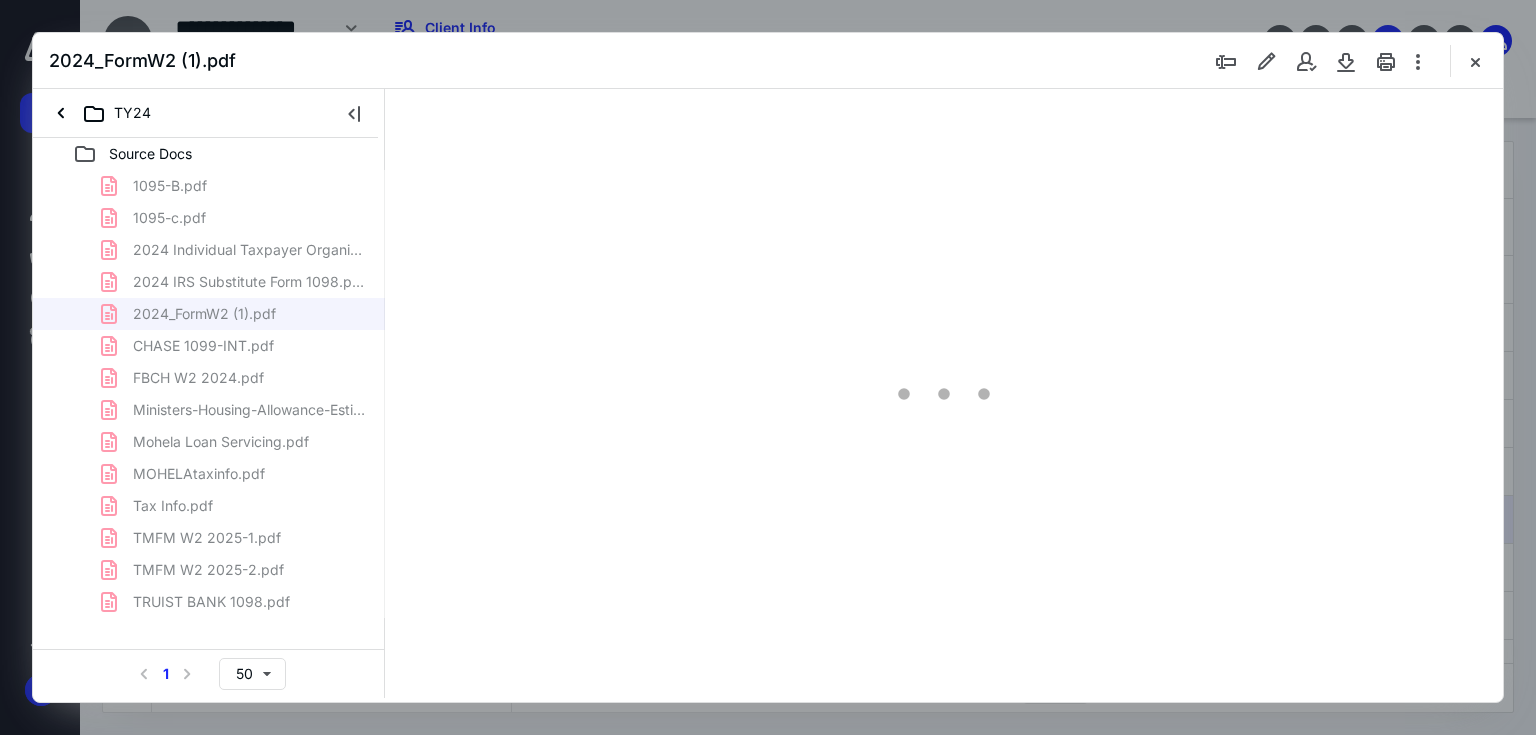 type on "179" 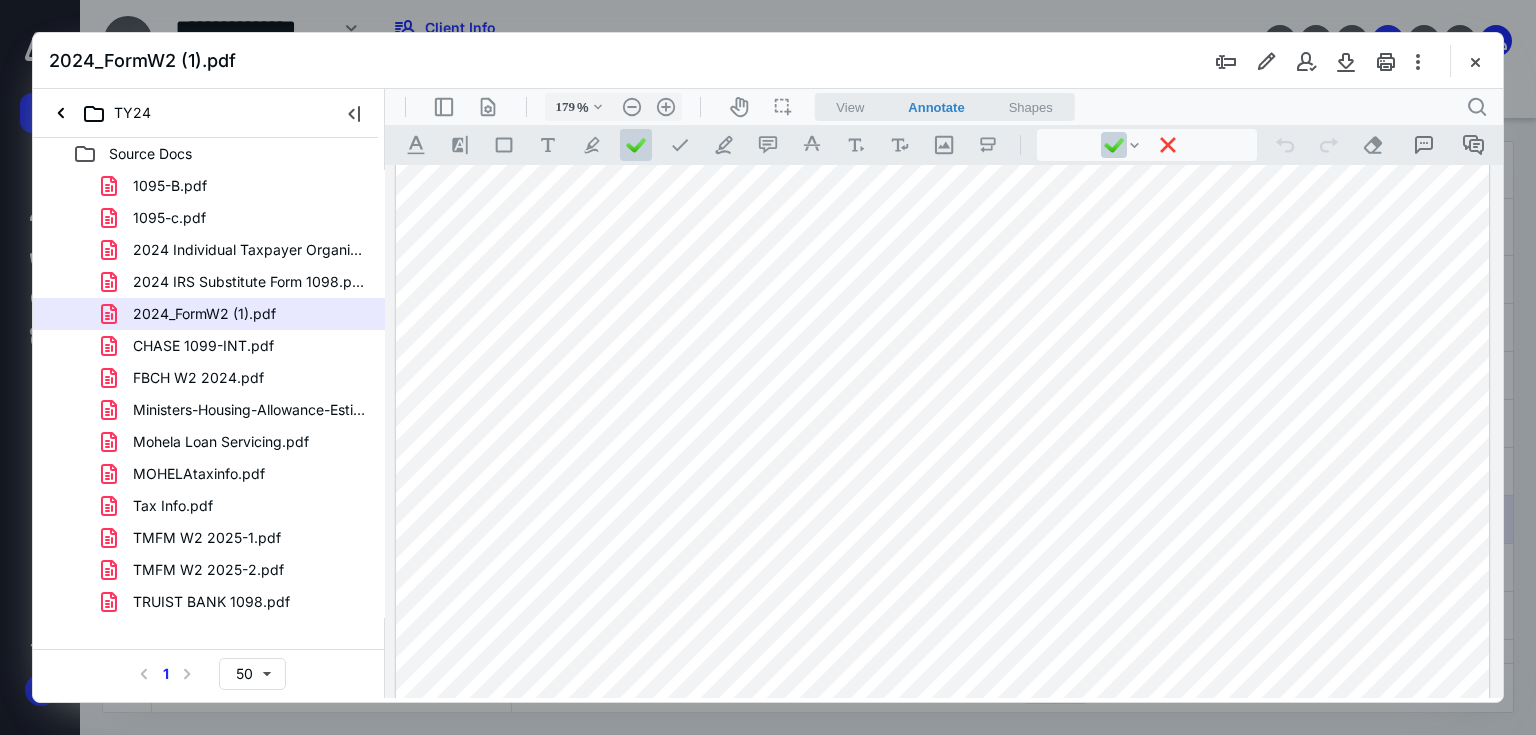scroll, scrollTop: 0, scrollLeft: 0, axis: both 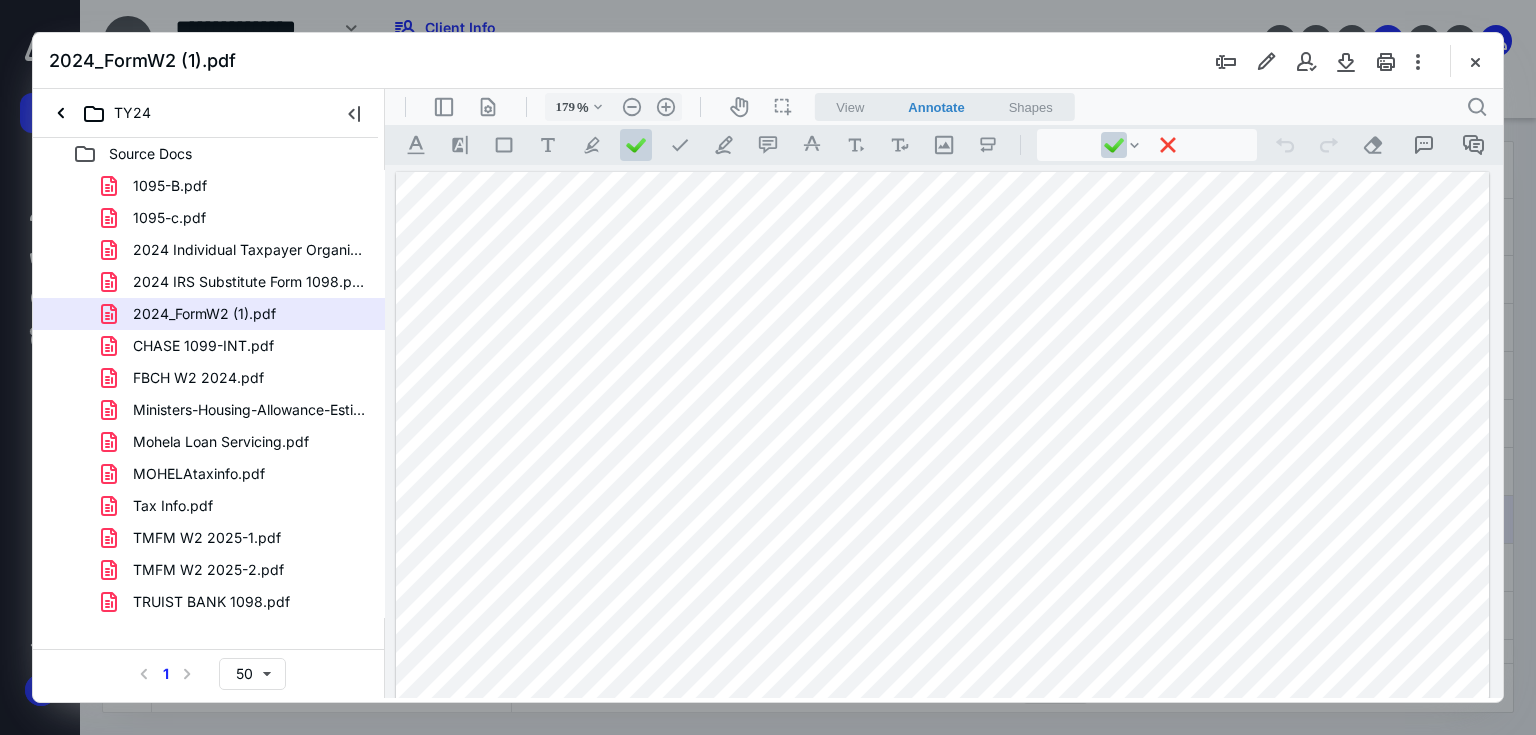 click at bounding box center [943, 880] 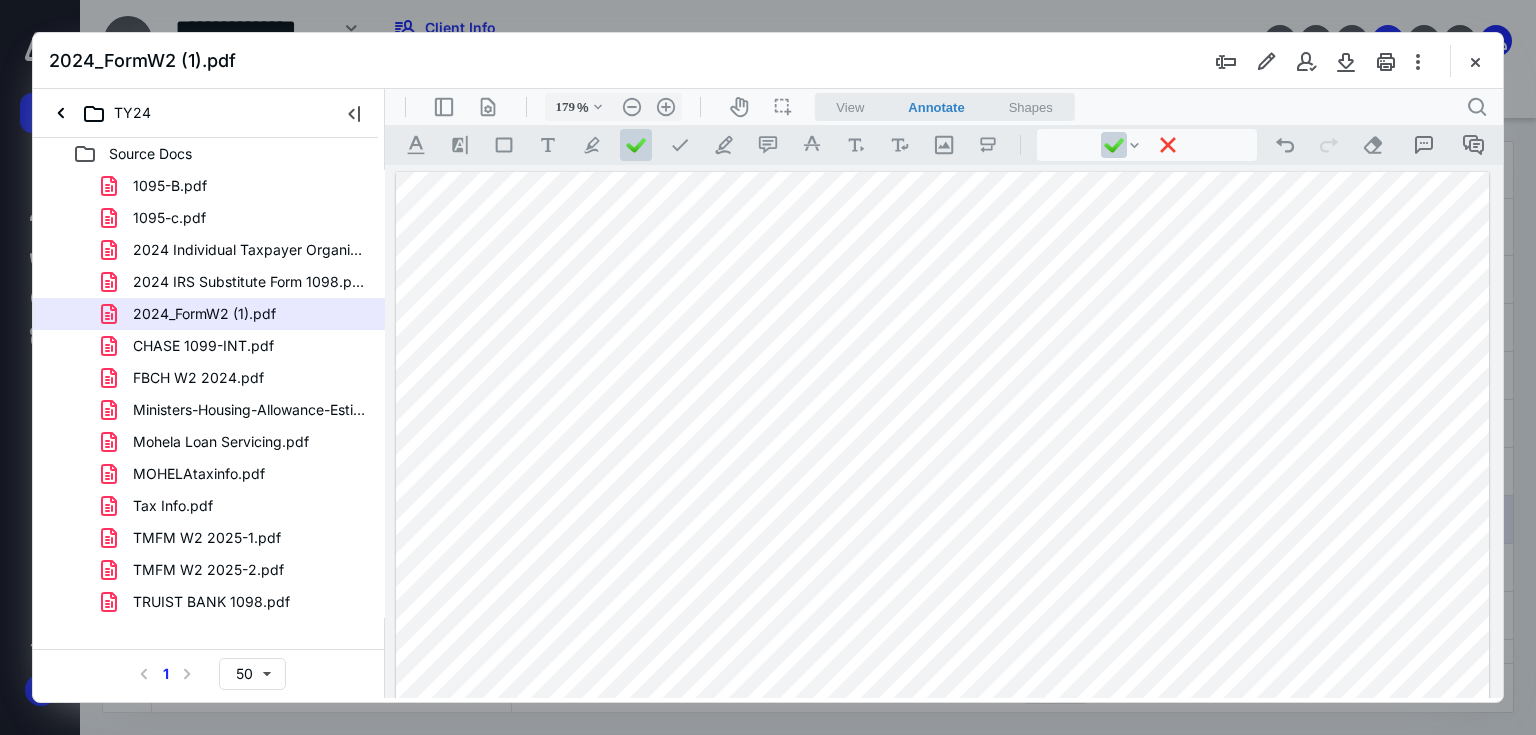 click at bounding box center (943, 880) 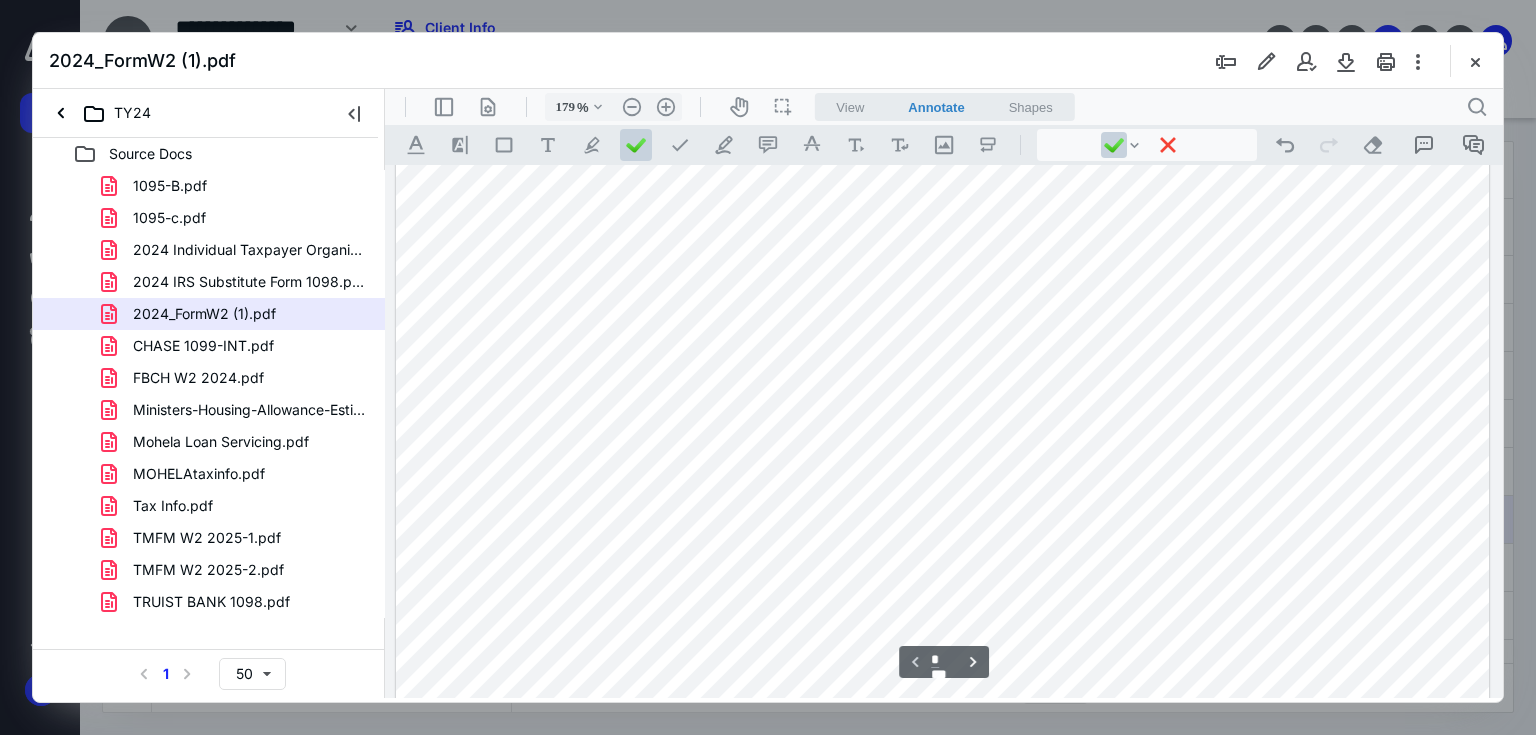 scroll, scrollTop: 240, scrollLeft: 0, axis: vertical 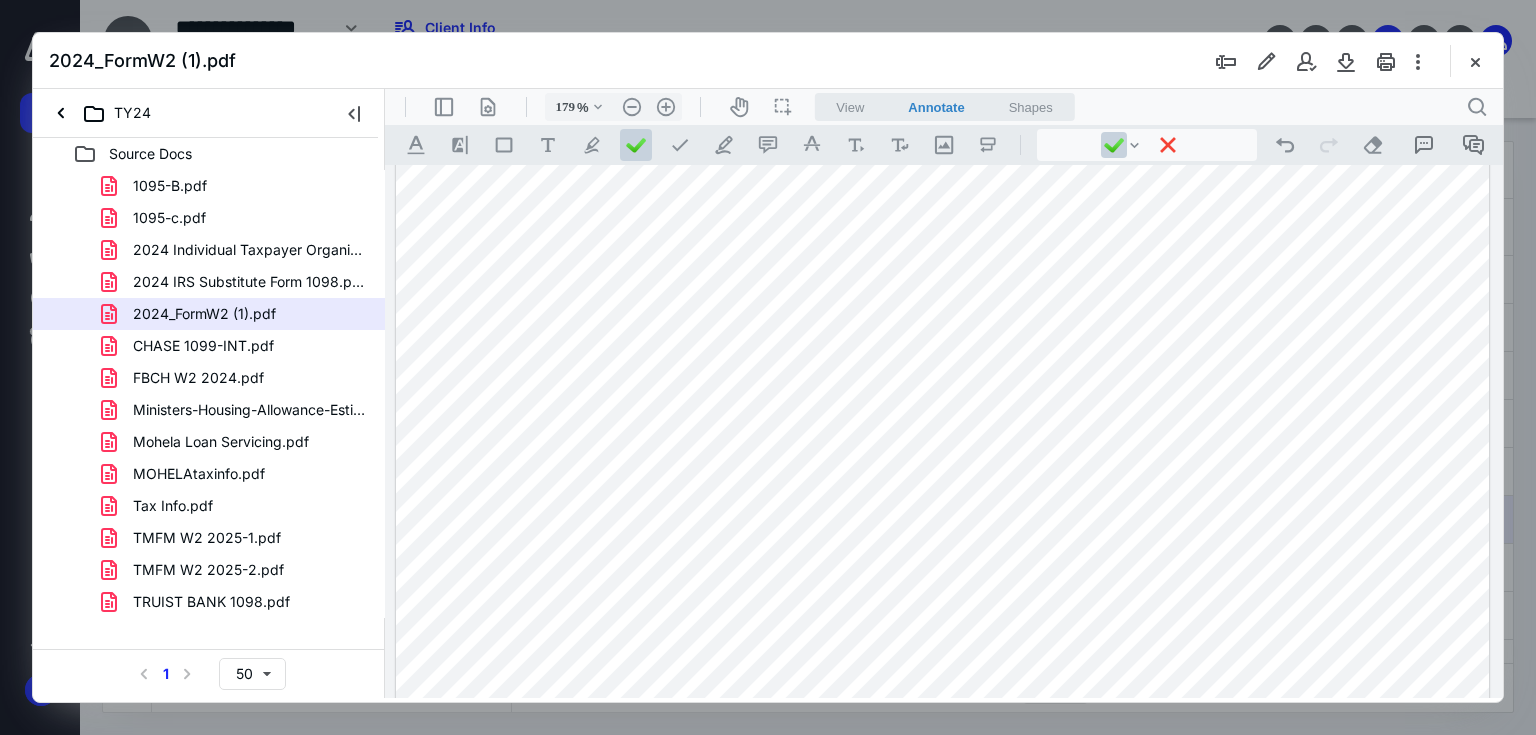 click at bounding box center [943, 640] 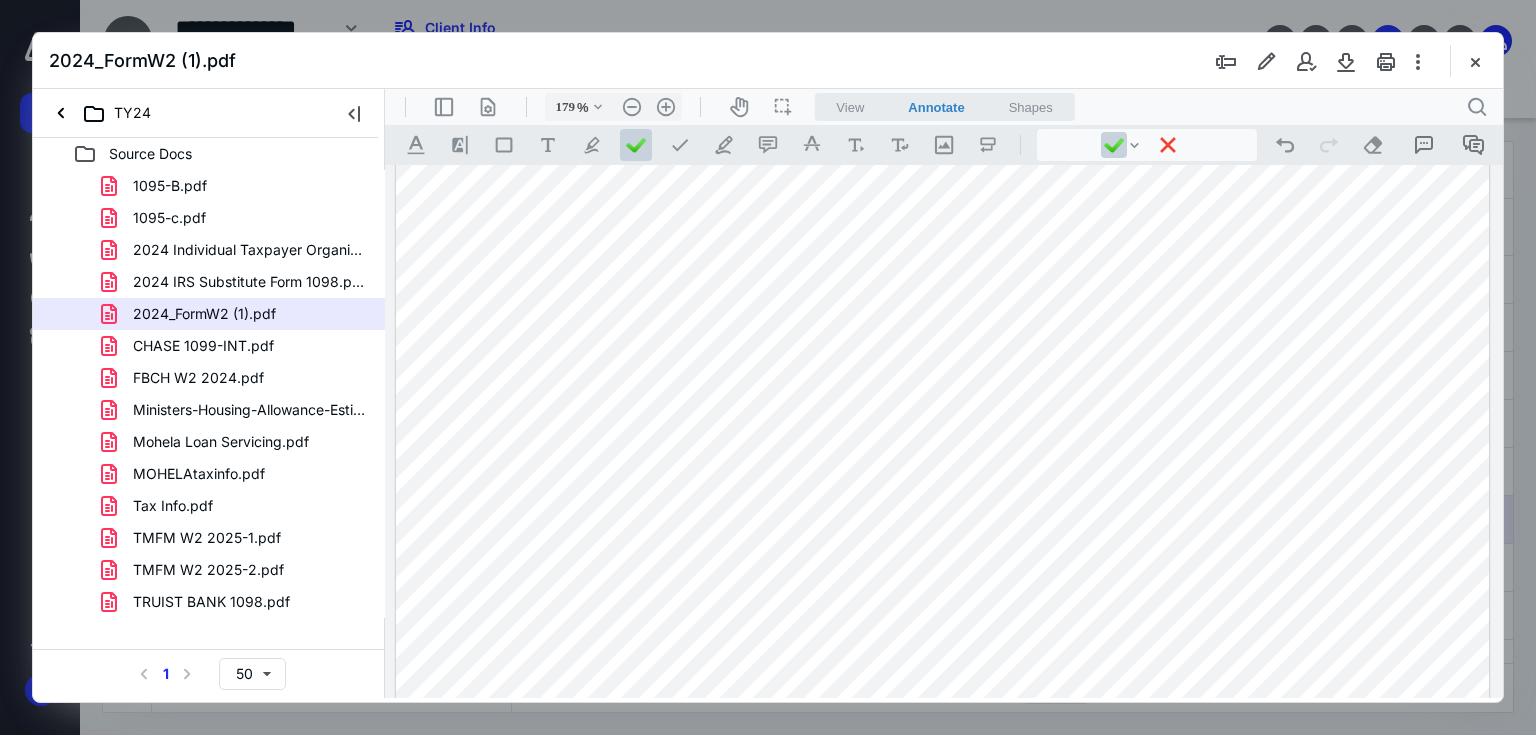 click at bounding box center [943, 640] 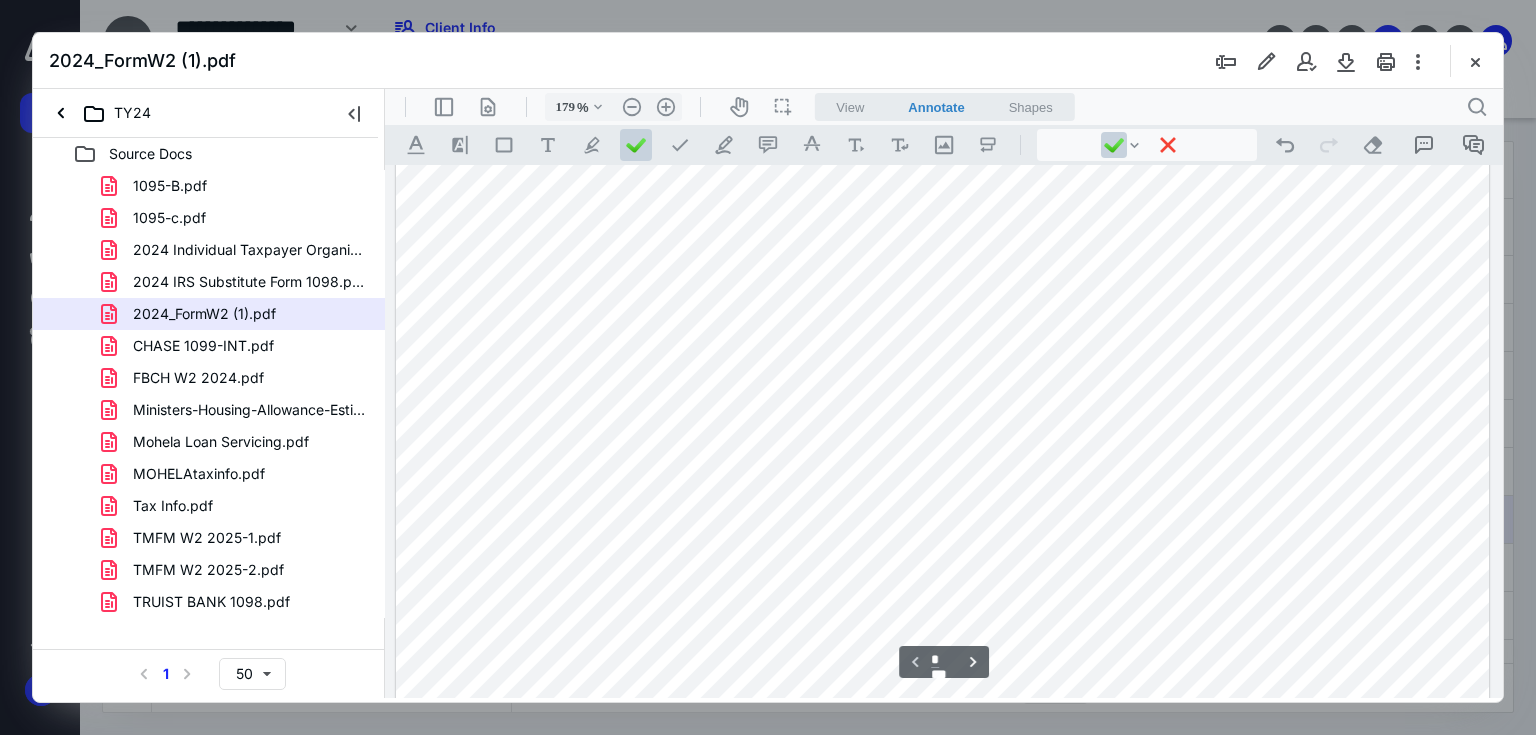 scroll, scrollTop: 320, scrollLeft: 0, axis: vertical 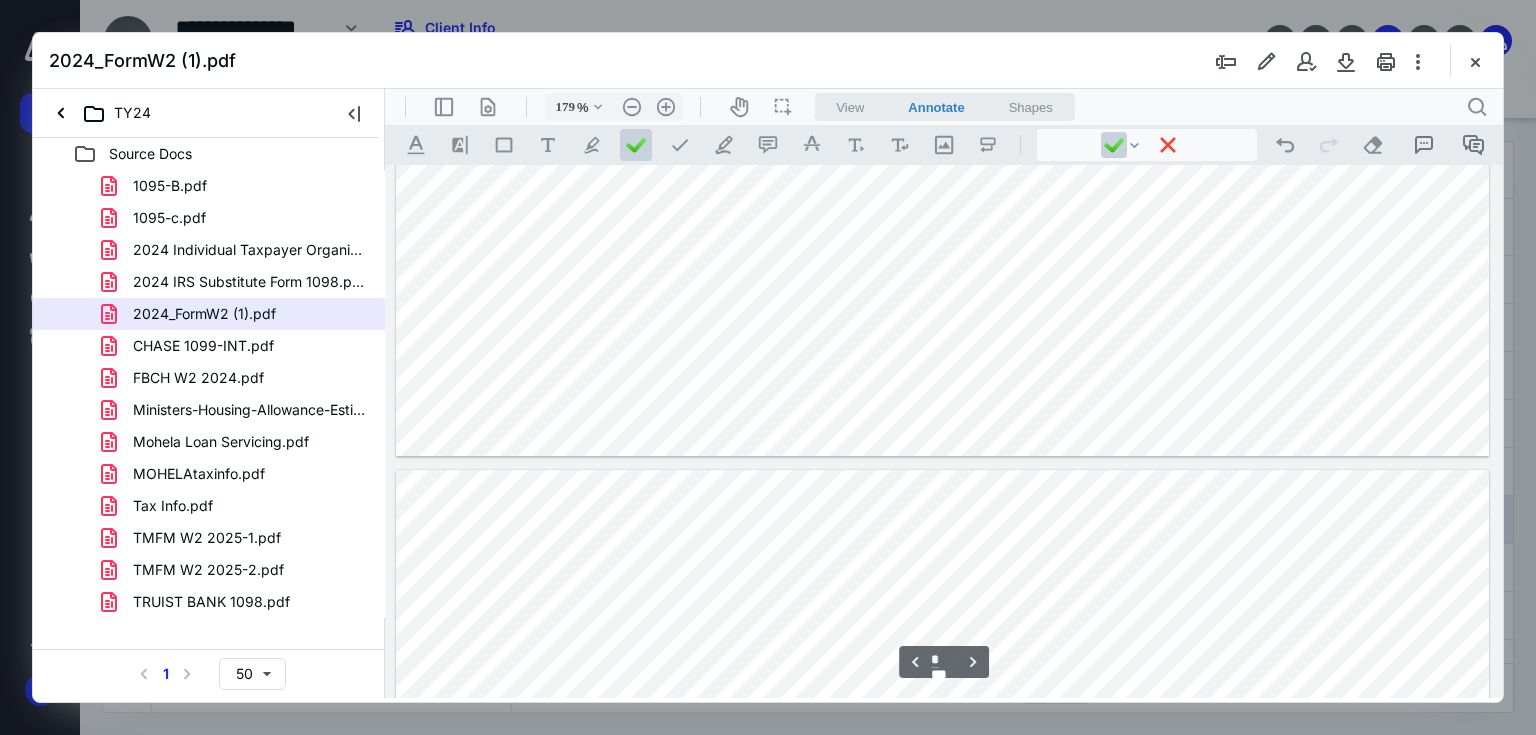 type on "*" 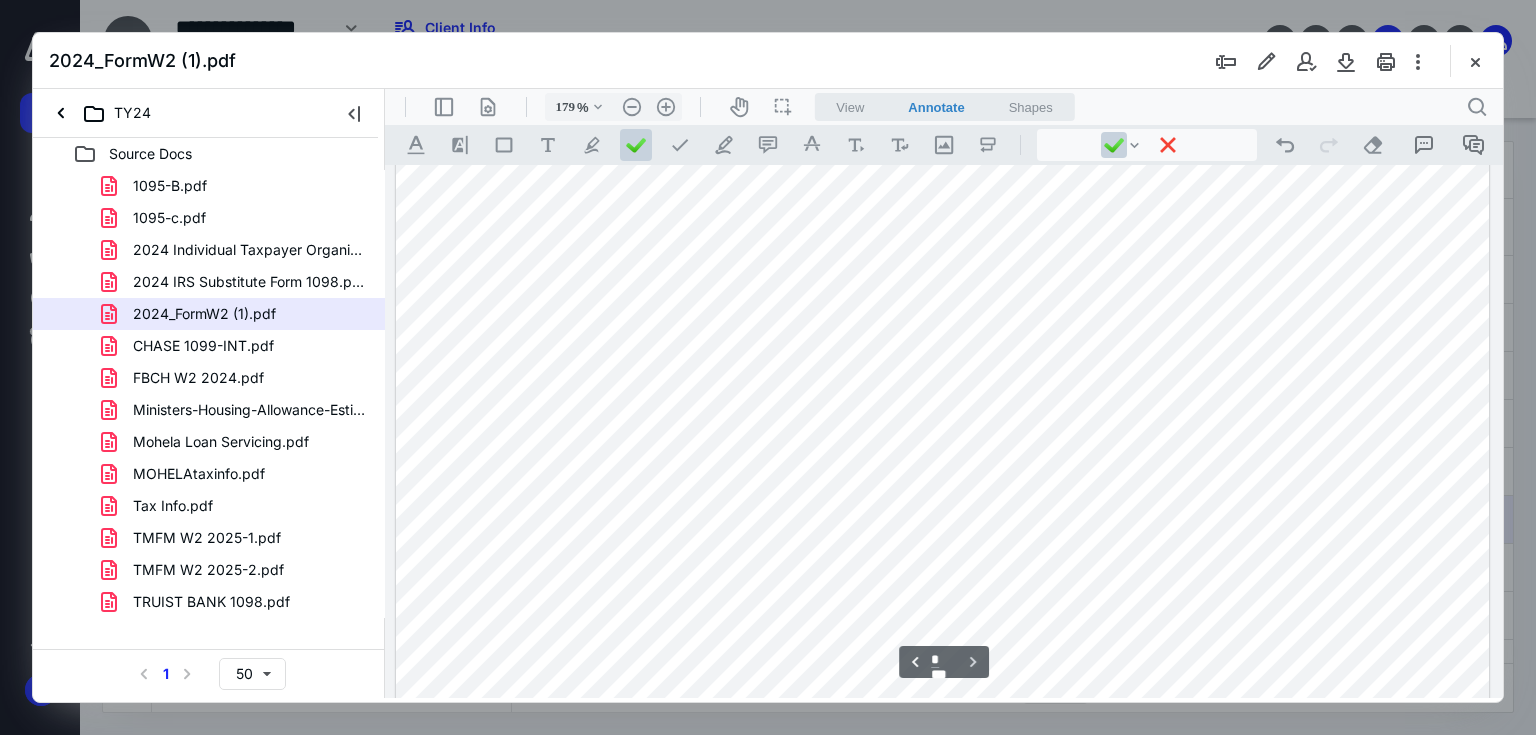 scroll, scrollTop: 3753, scrollLeft: 0, axis: vertical 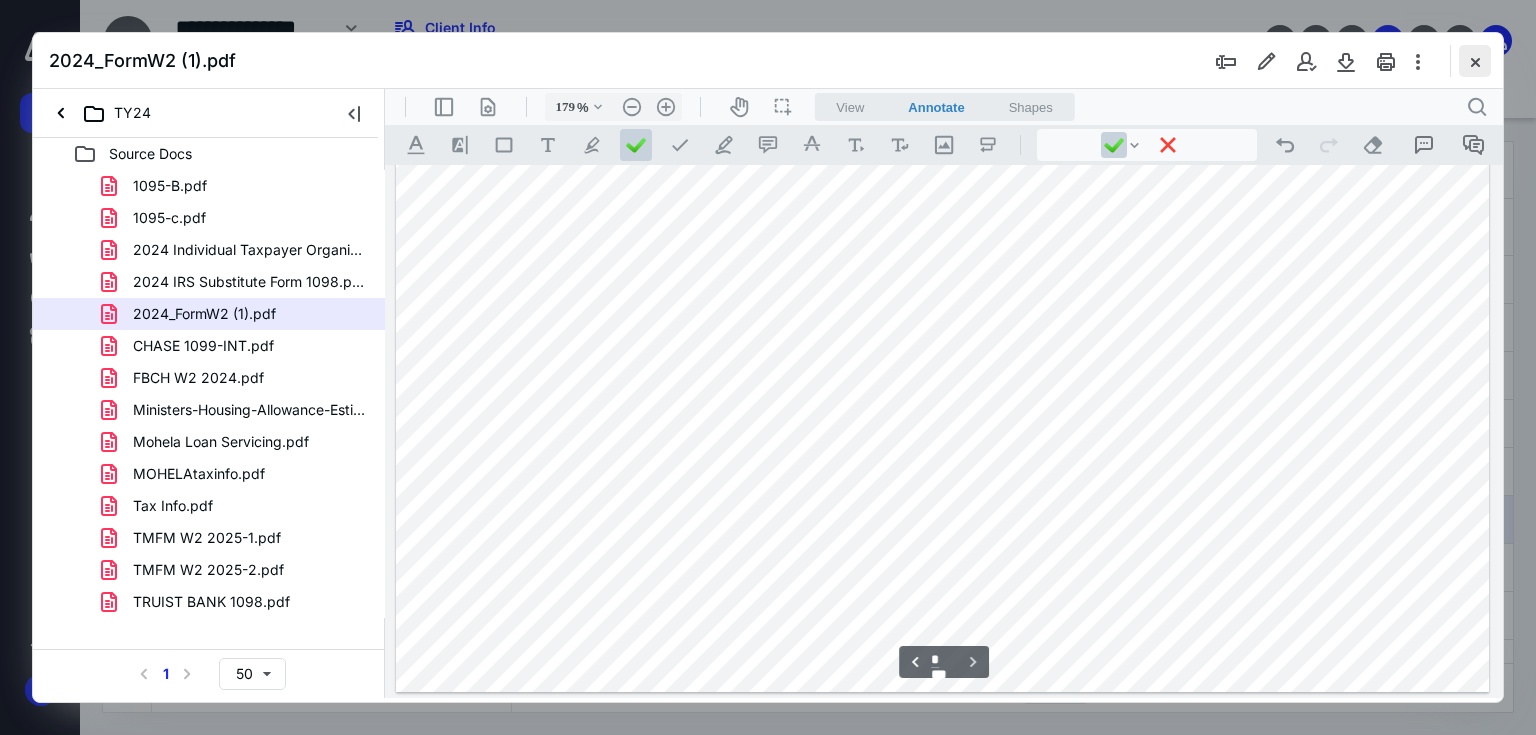 click at bounding box center [1475, 61] 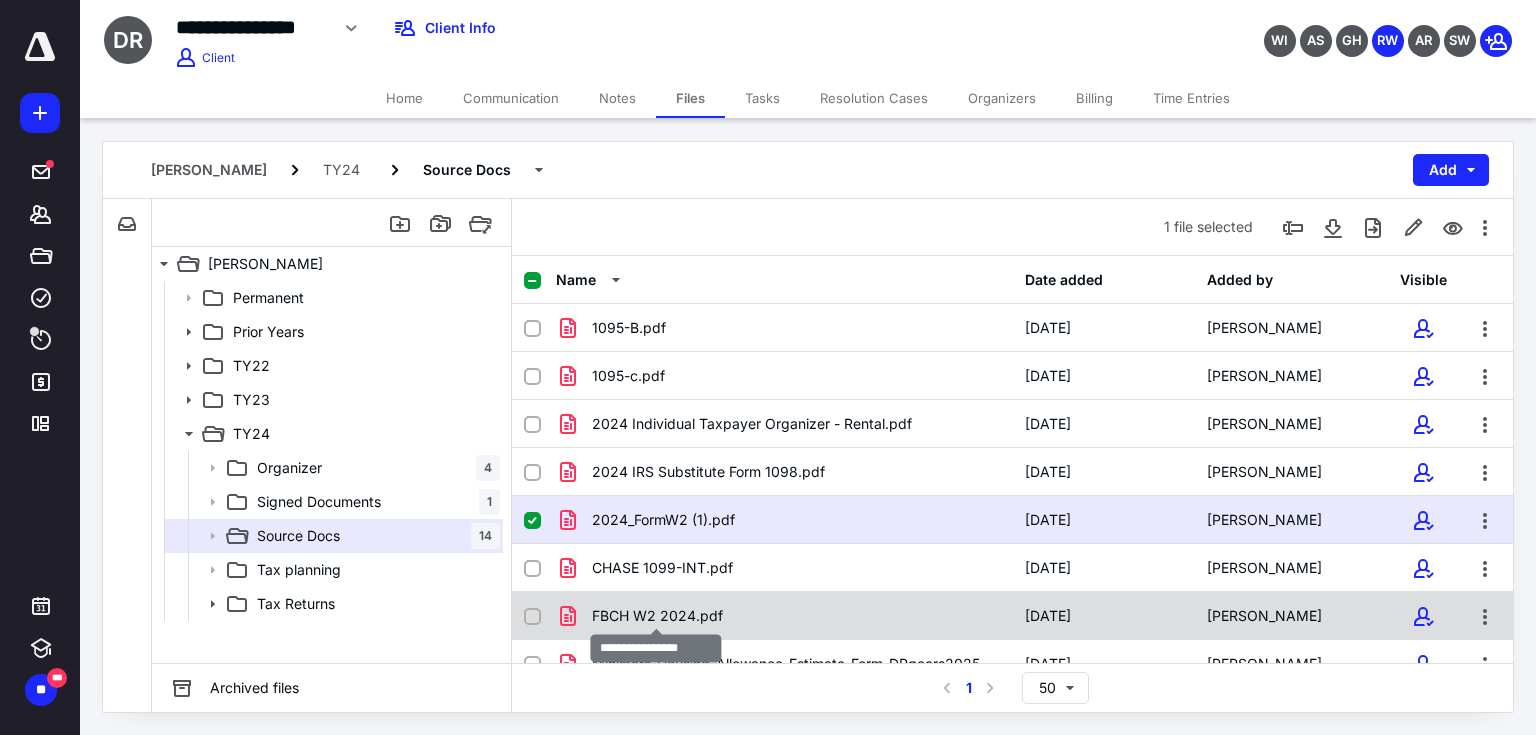 click on "FBCH W2 2024.pdf" at bounding box center (657, 616) 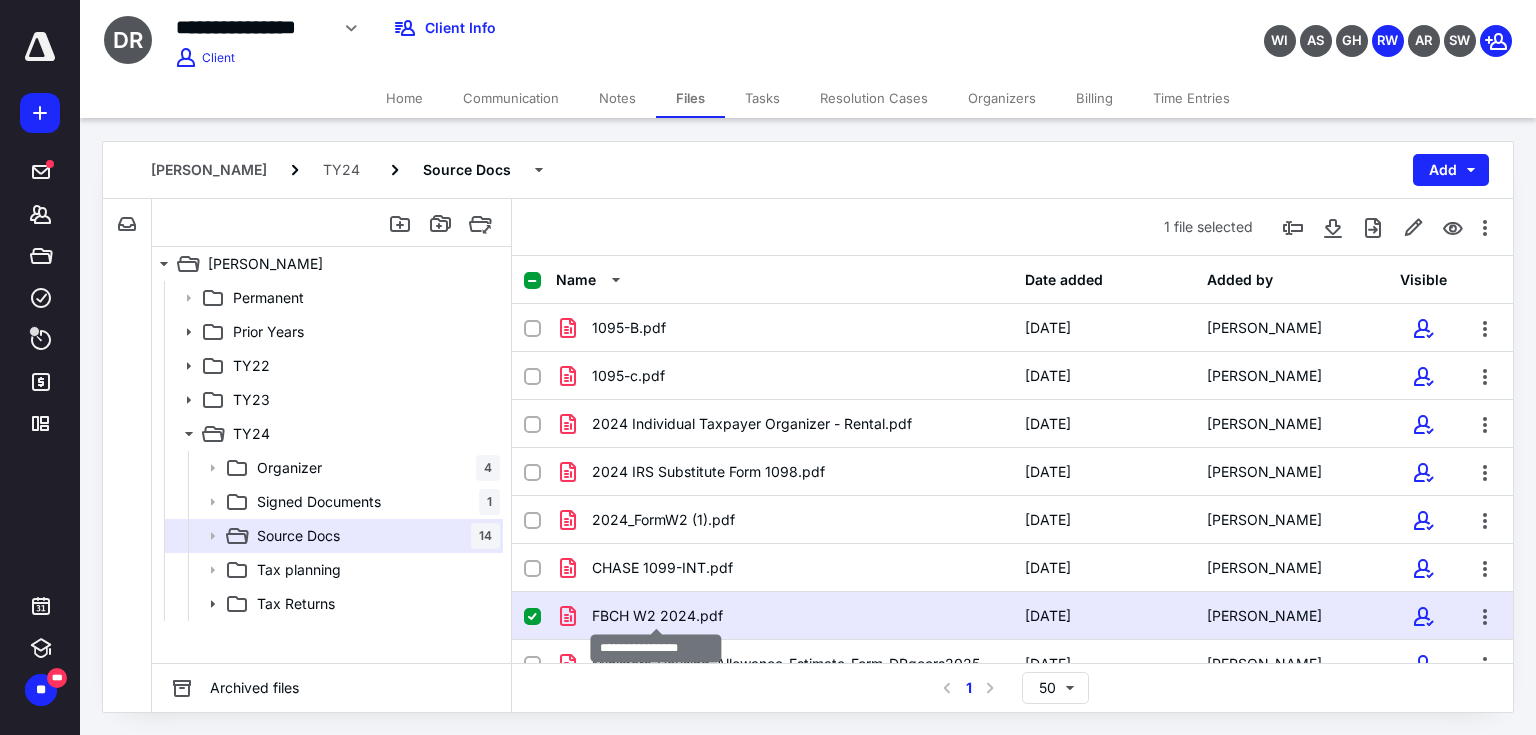 click on "FBCH W2 2024.pdf" at bounding box center (657, 616) 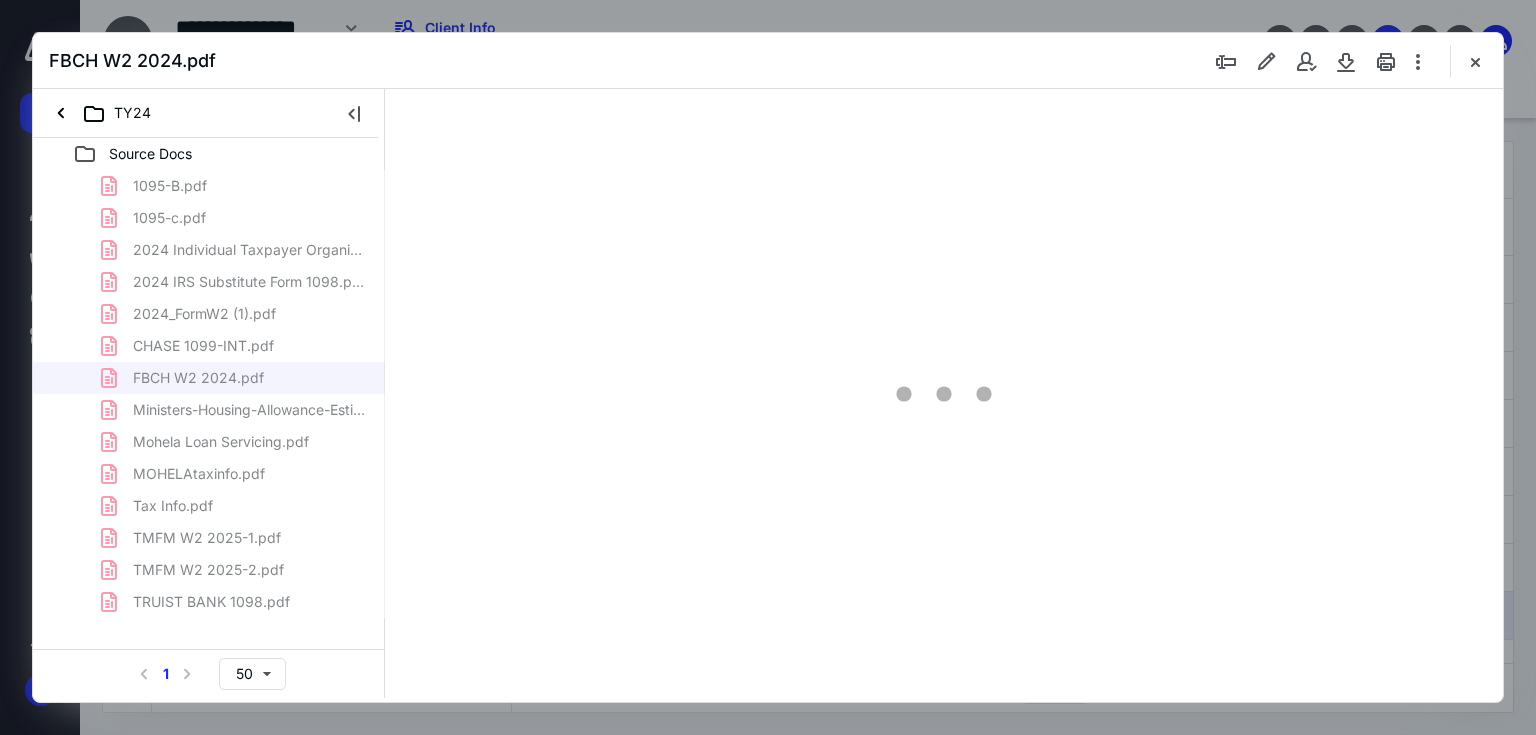 scroll, scrollTop: 0, scrollLeft: 0, axis: both 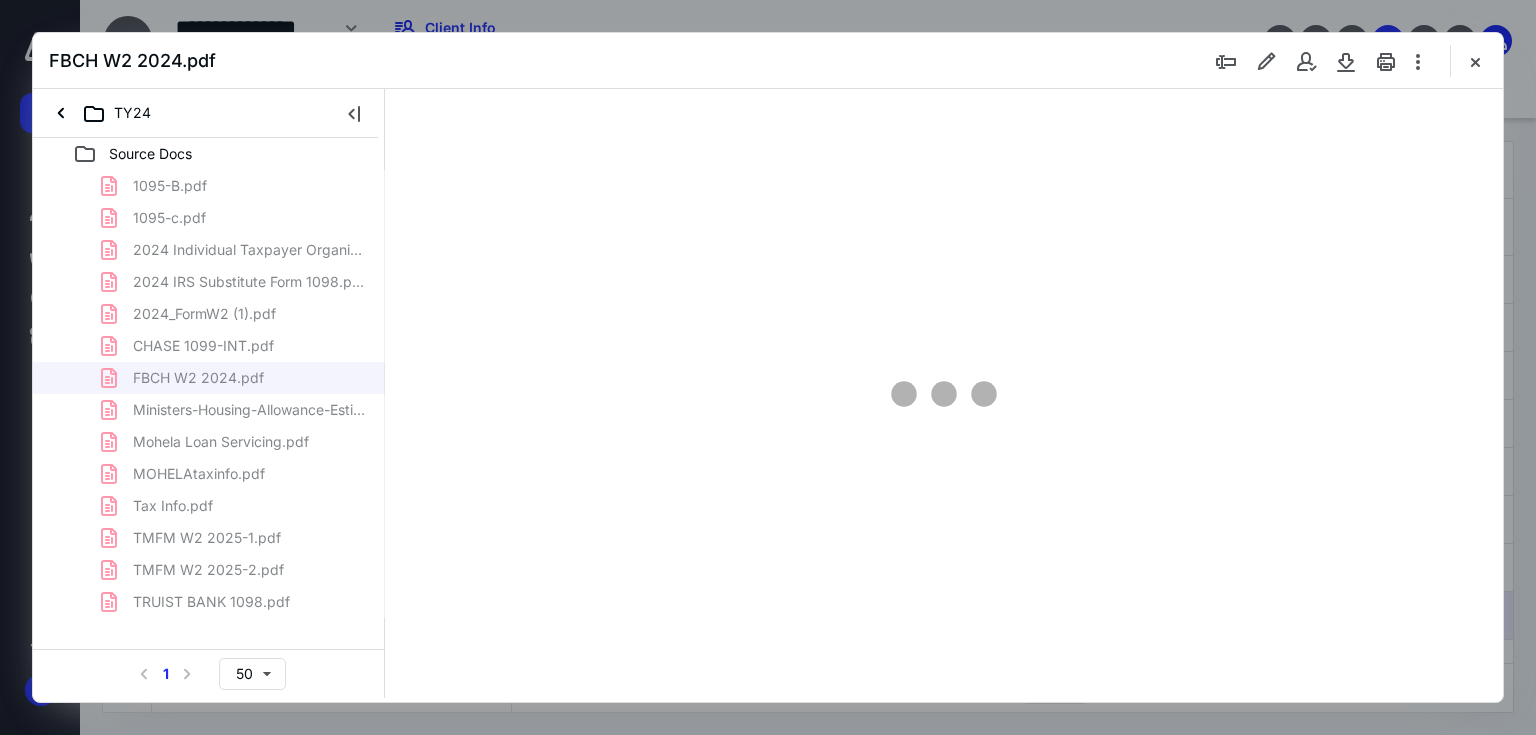 type on "62" 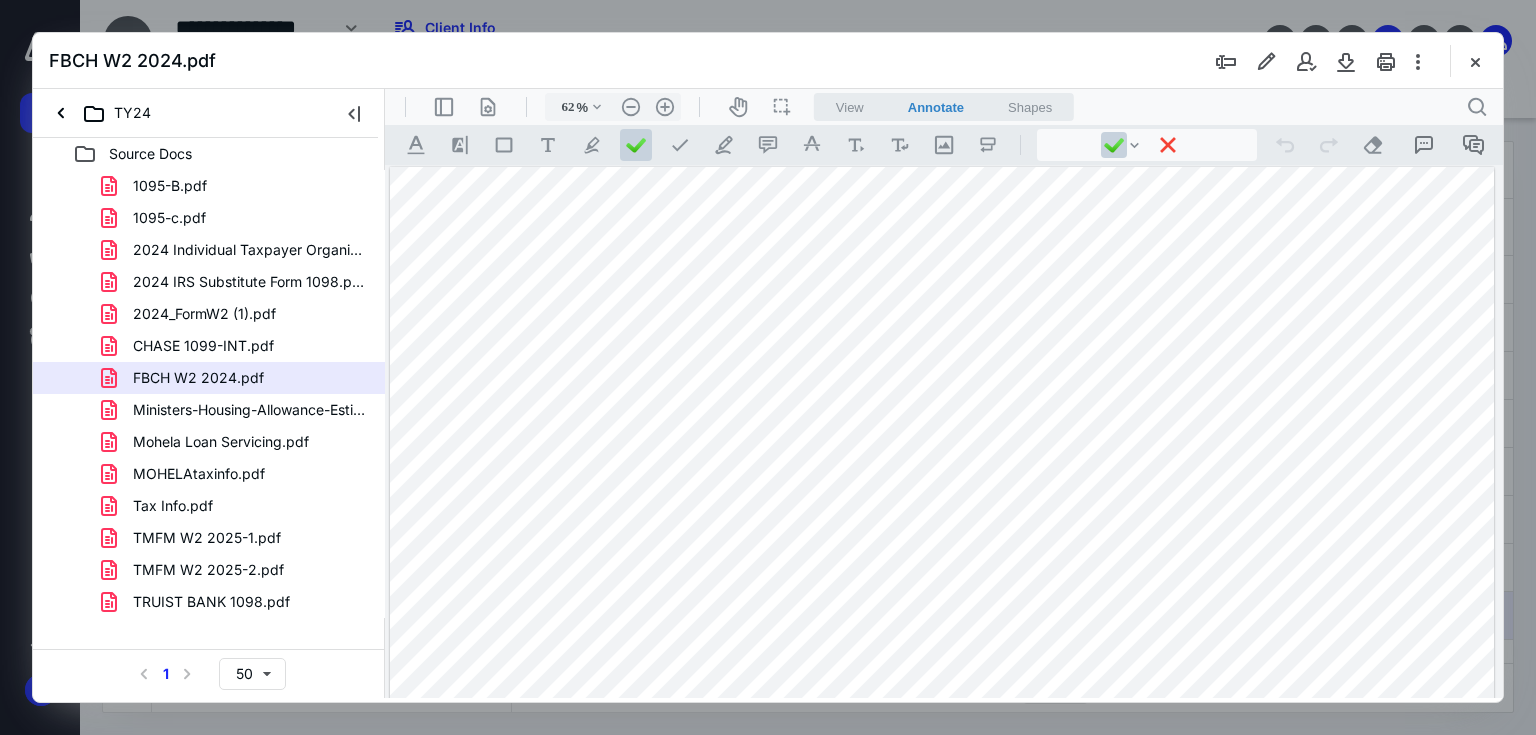 scroll, scrollTop: 80, scrollLeft: 0, axis: vertical 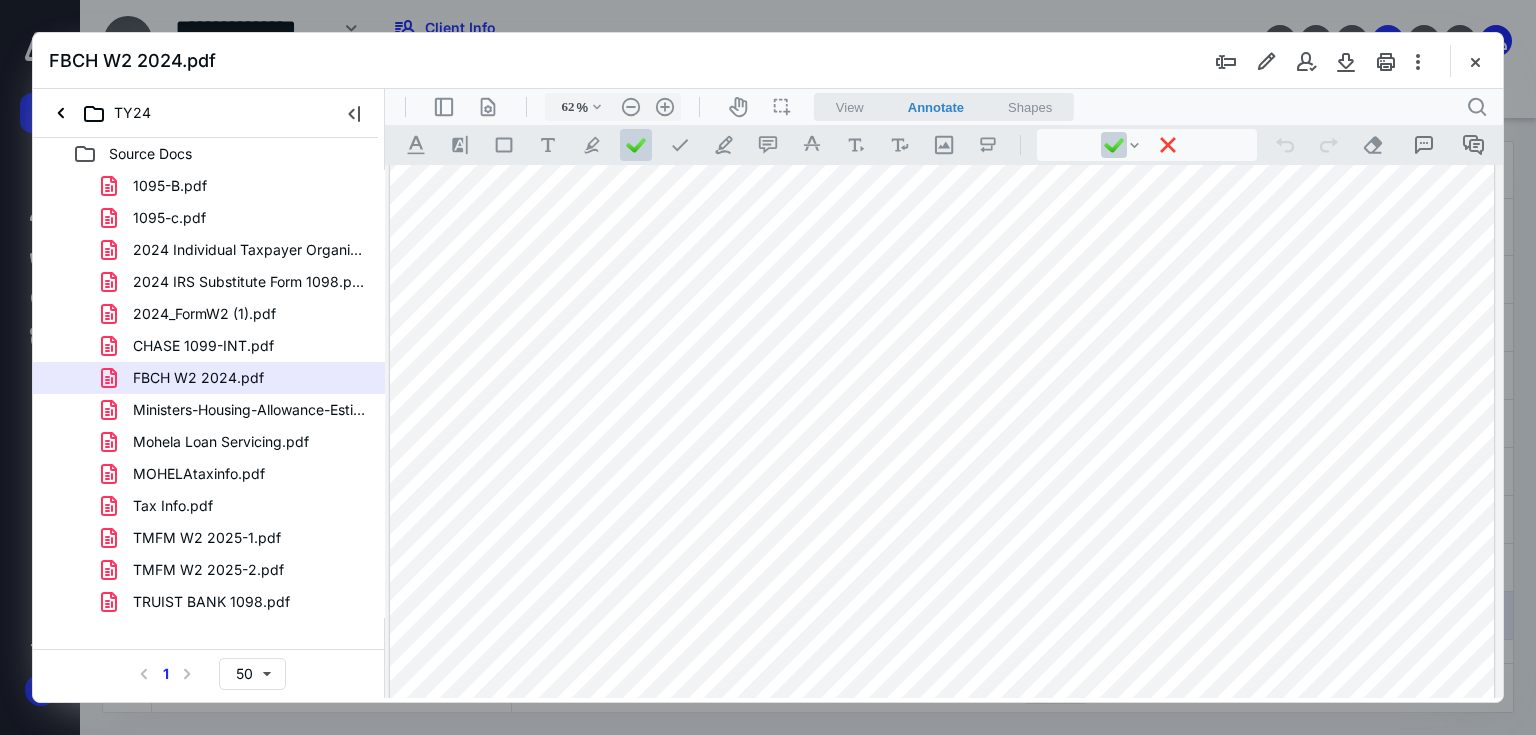 click at bounding box center [942, 802] 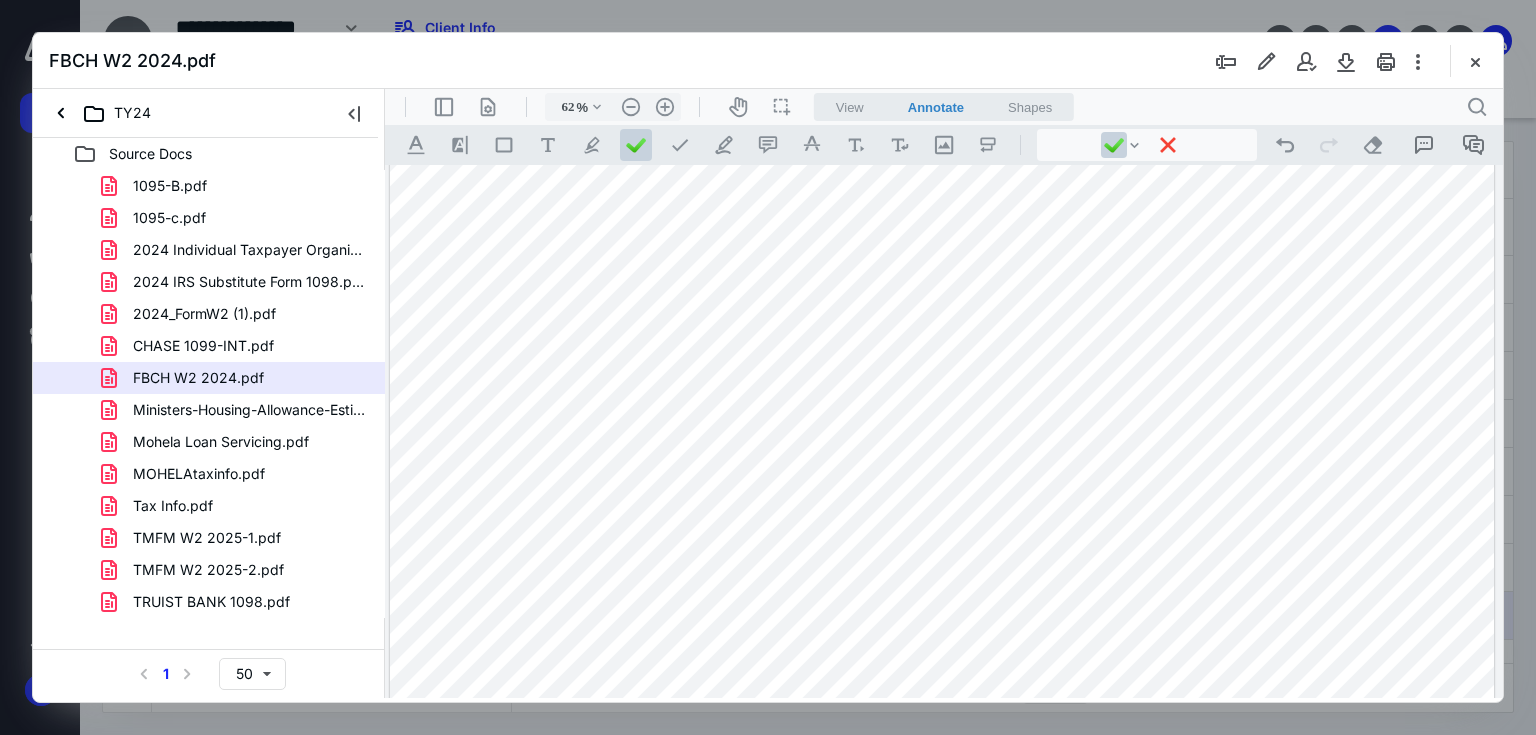 click at bounding box center (942, 802) 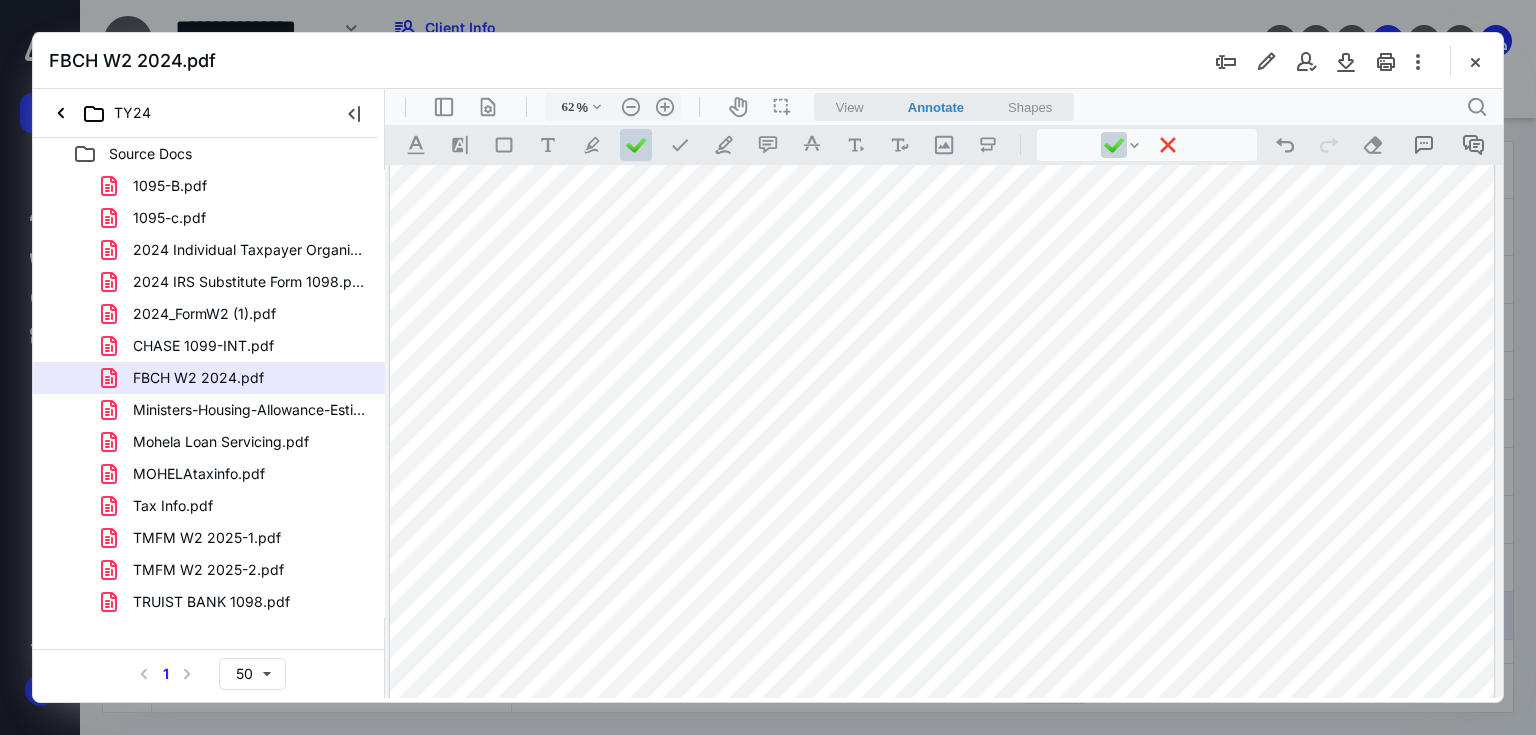 scroll, scrollTop: 900, scrollLeft: 0, axis: vertical 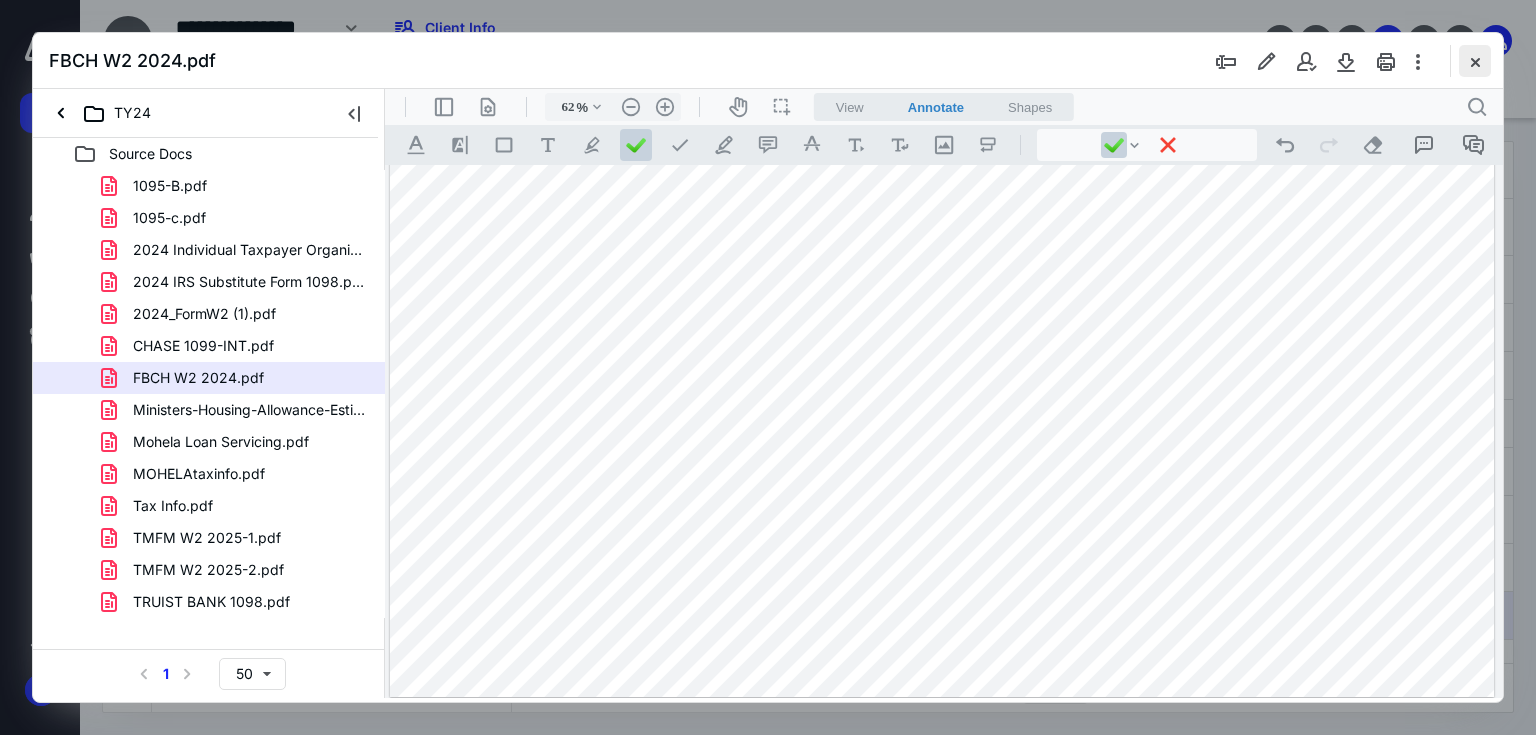 click at bounding box center [1475, 61] 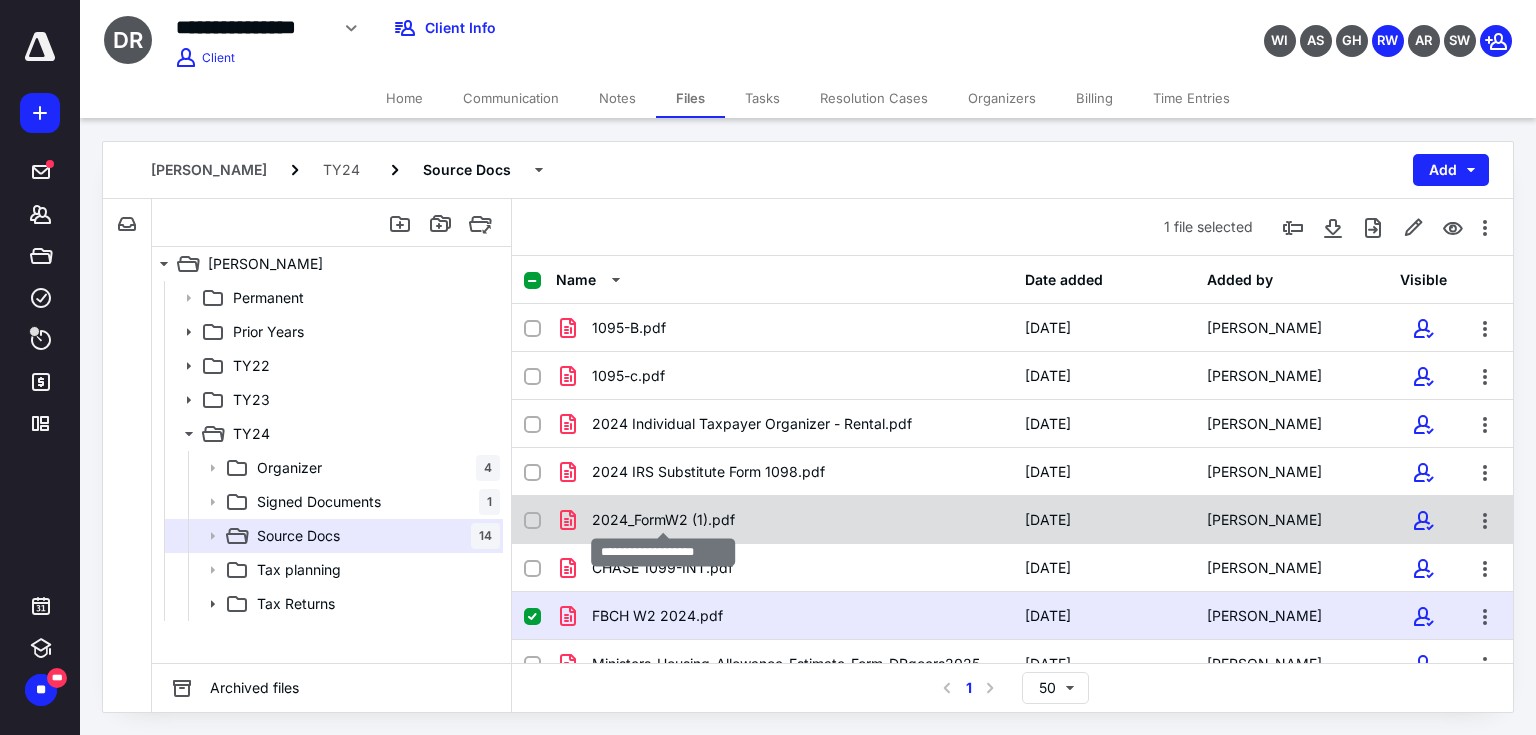 click on "2024_FormW2 (1).pdf" at bounding box center (663, 520) 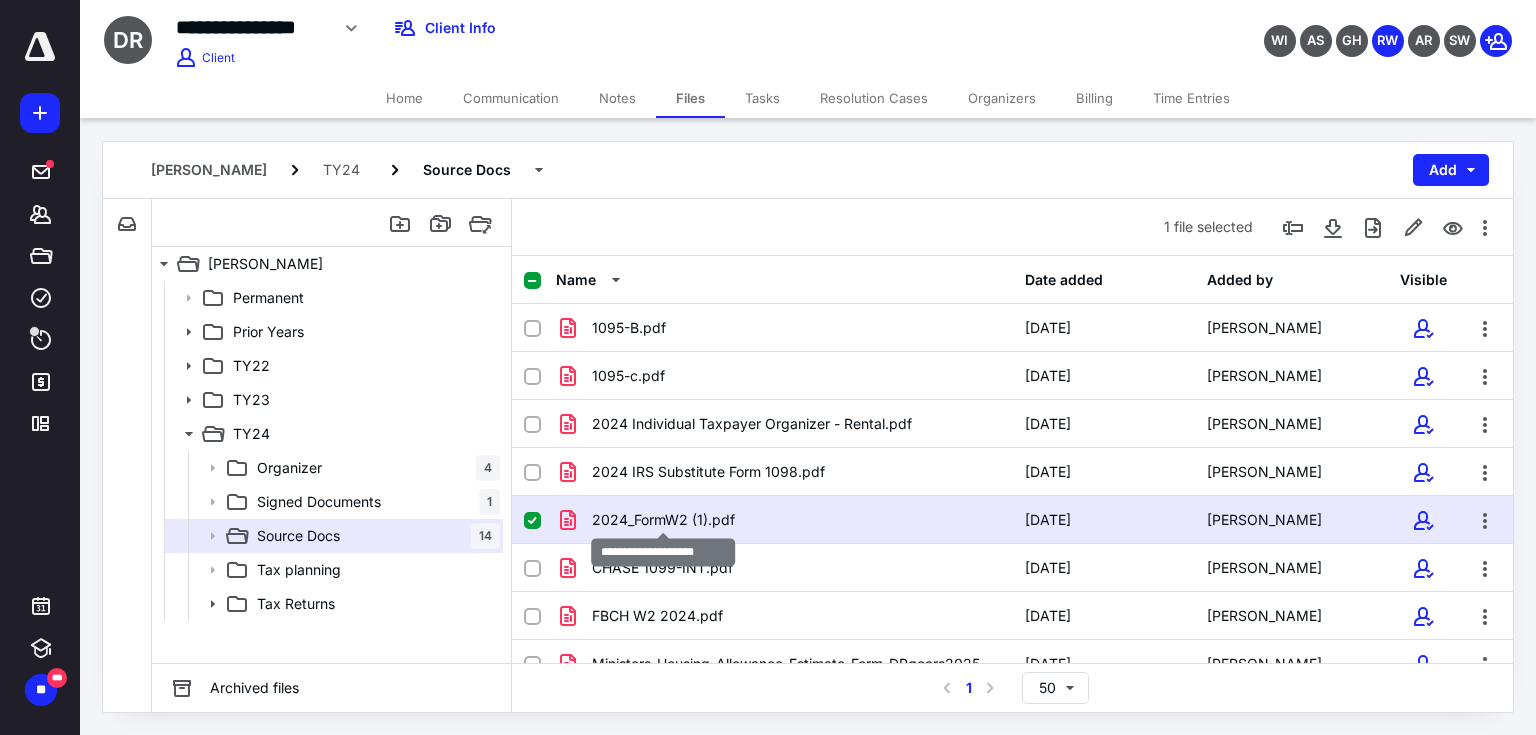 click on "2024_FormW2 (1).pdf" at bounding box center (663, 520) 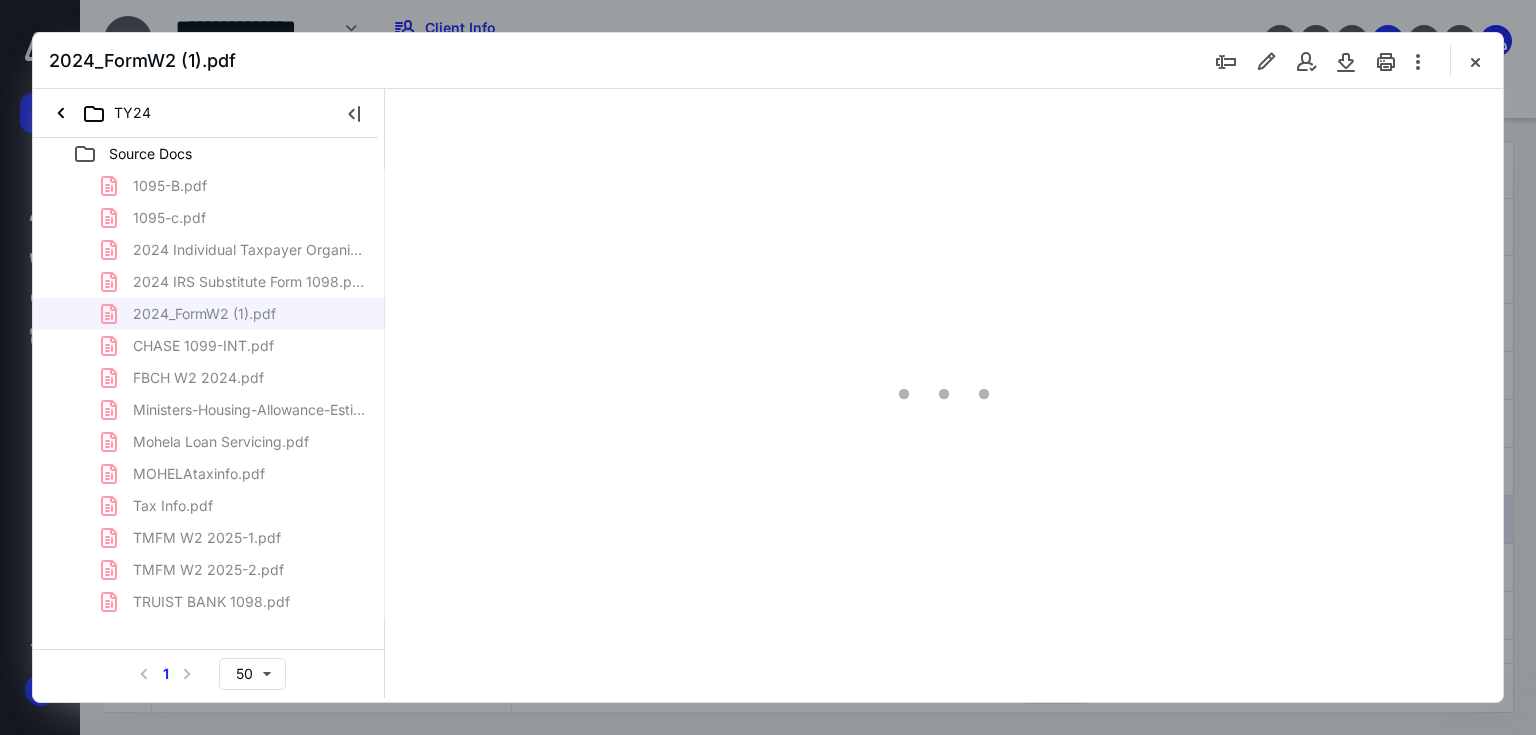scroll, scrollTop: 0, scrollLeft: 0, axis: both 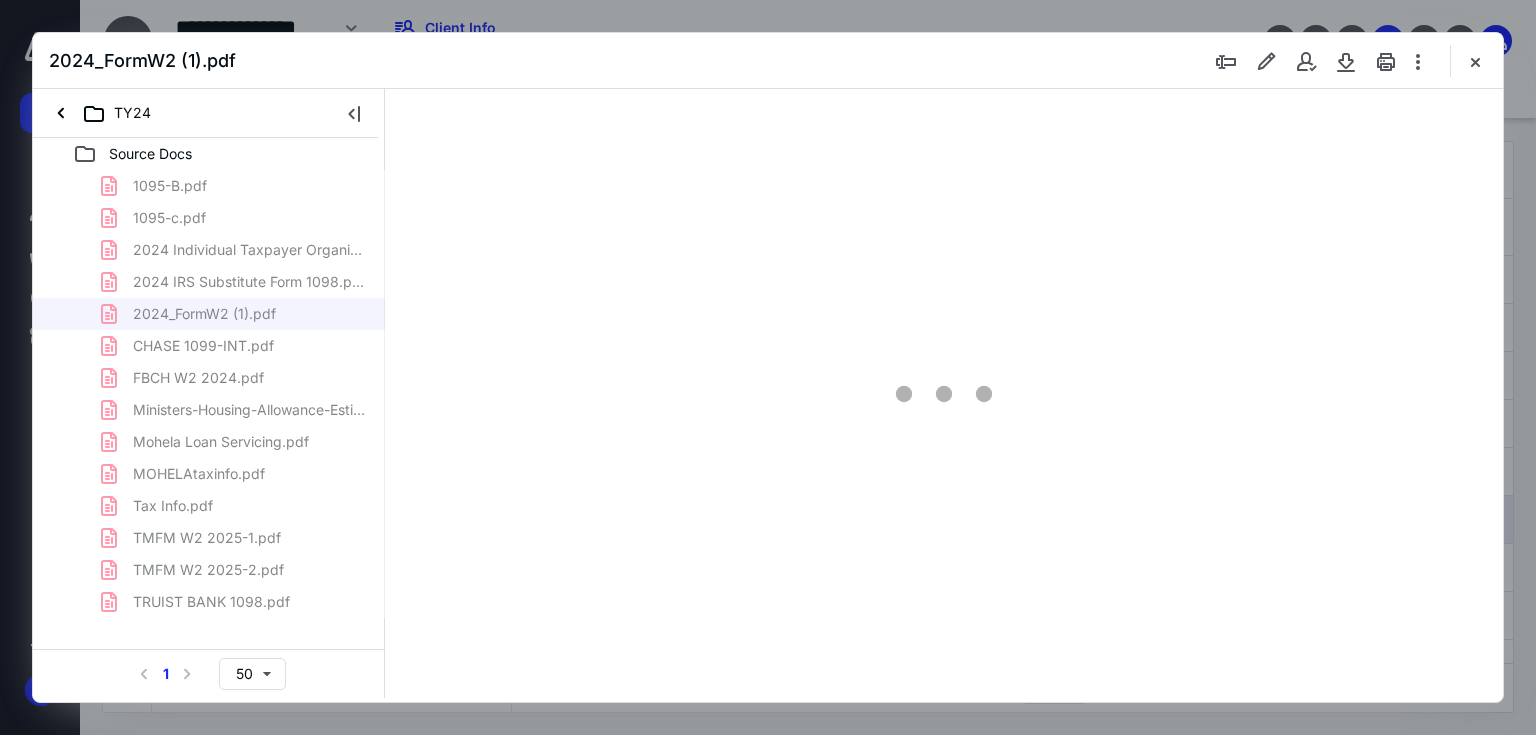 type on "179" 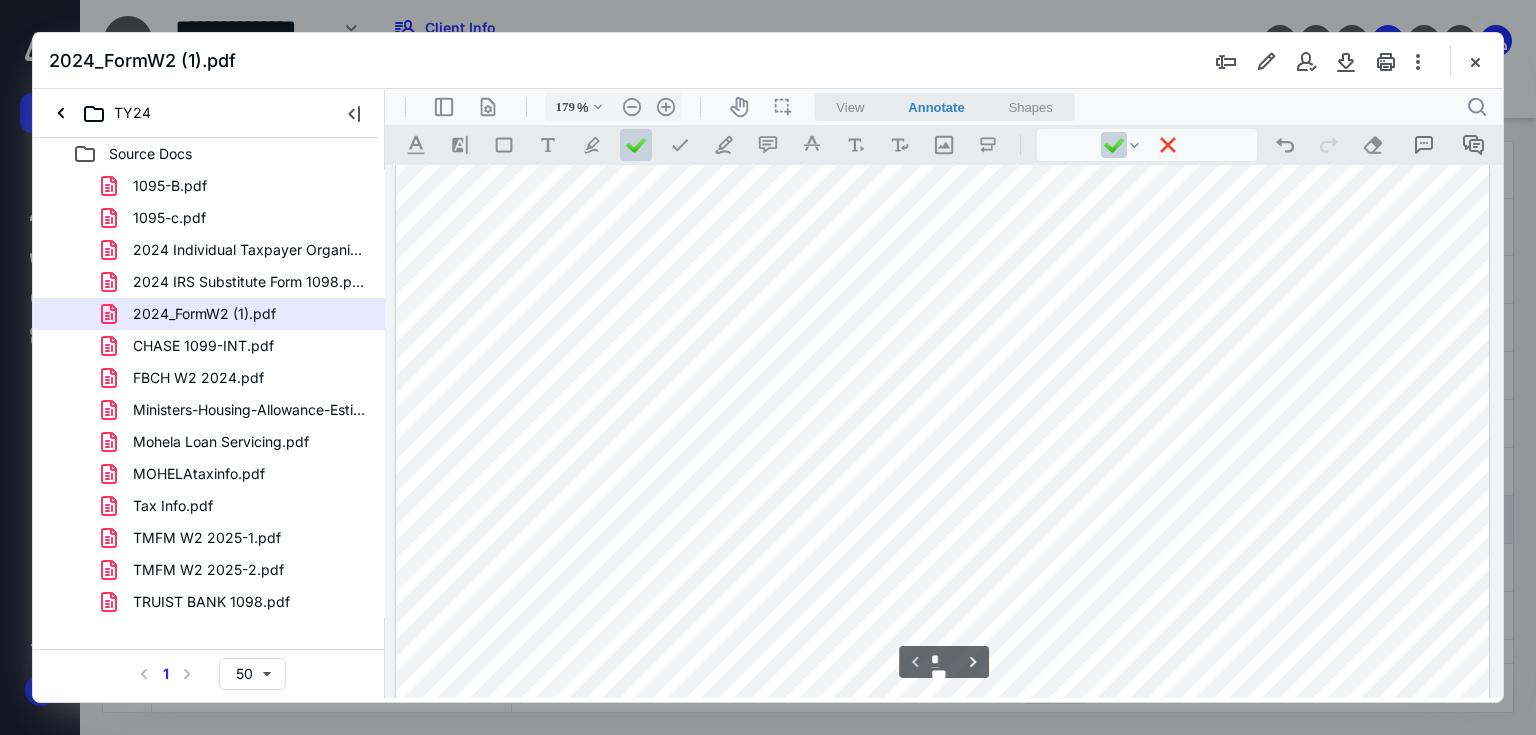 scroll, scrollTop: 240, scrollLeft: 0, axis: vertical 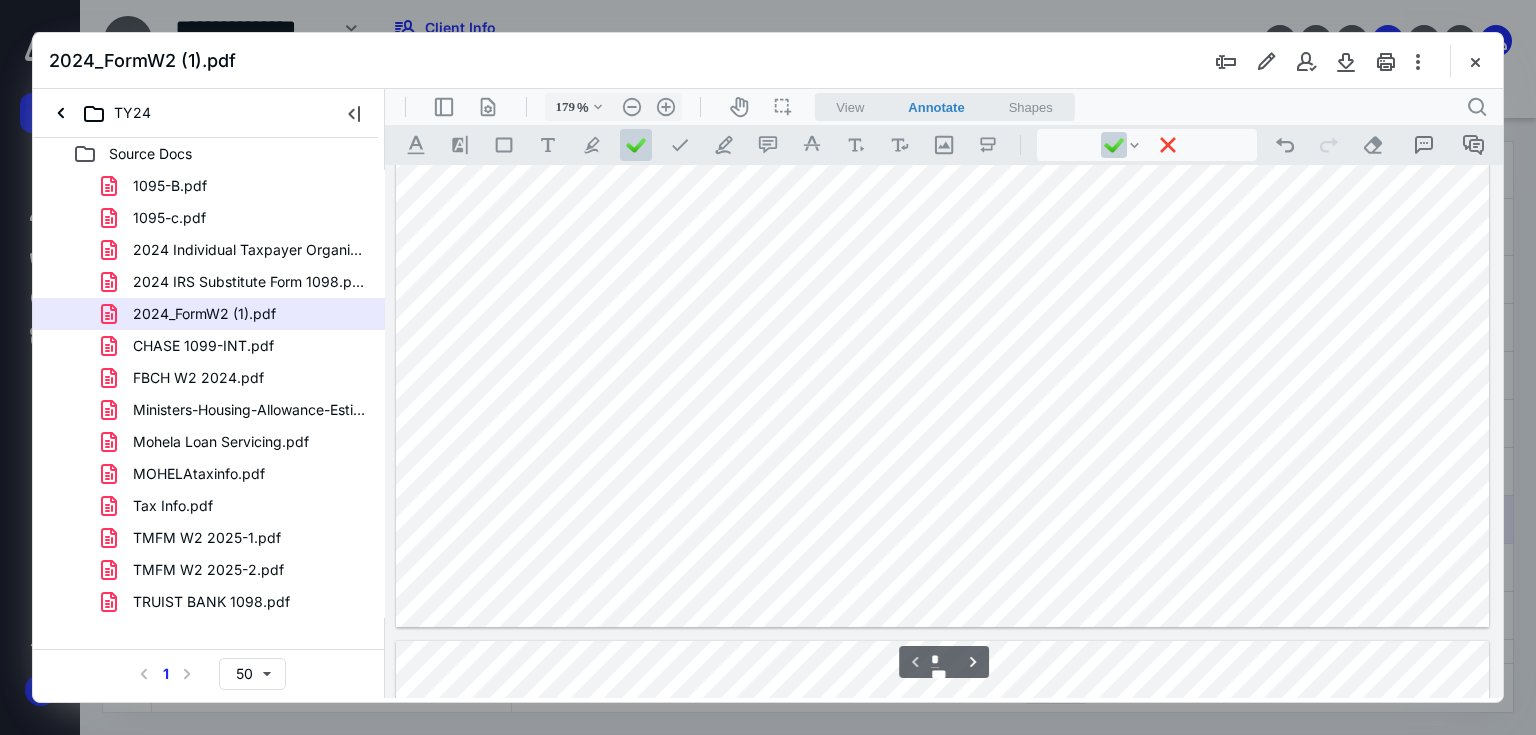 type on "*" 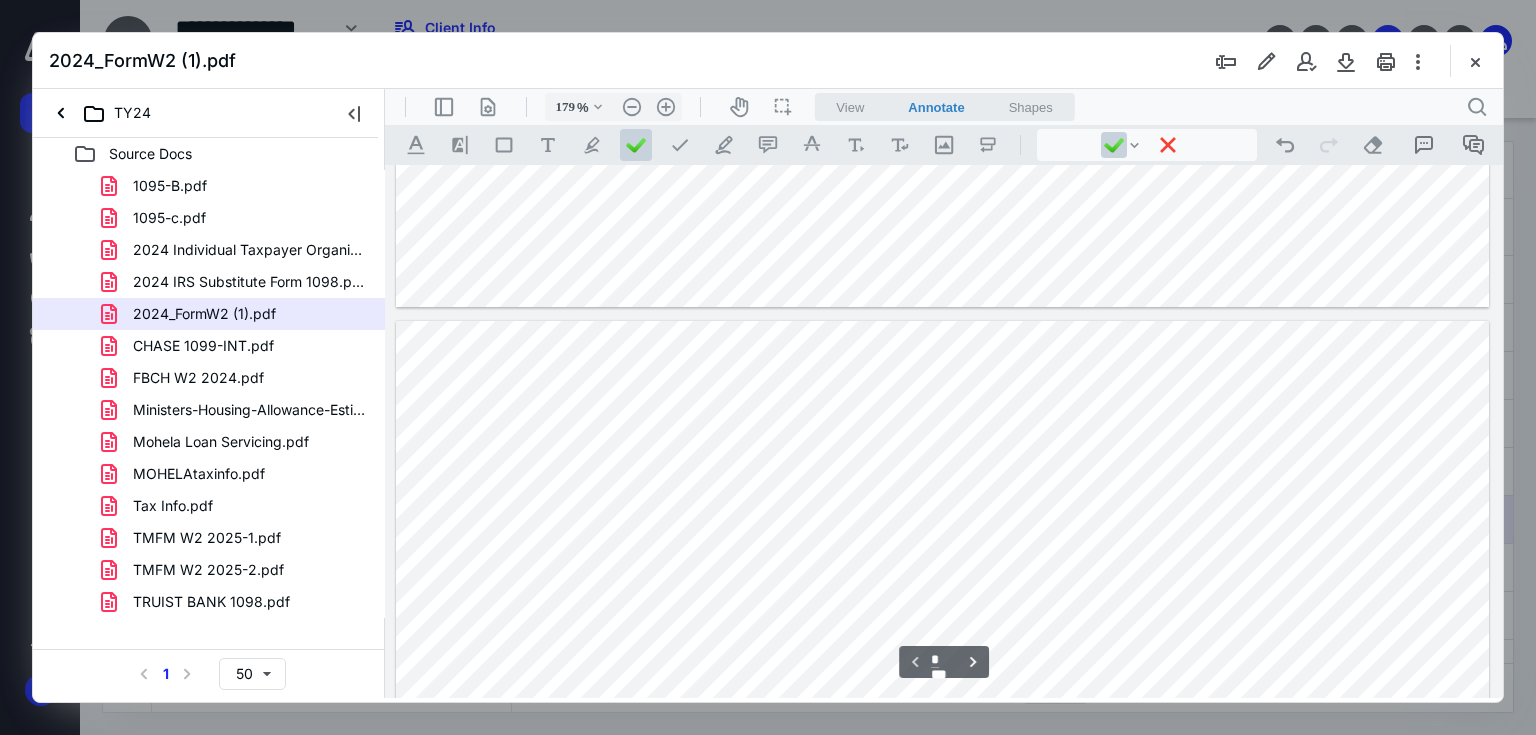 scroll, scrollTop: 1360, scrollLeft: 0, axis: vertical 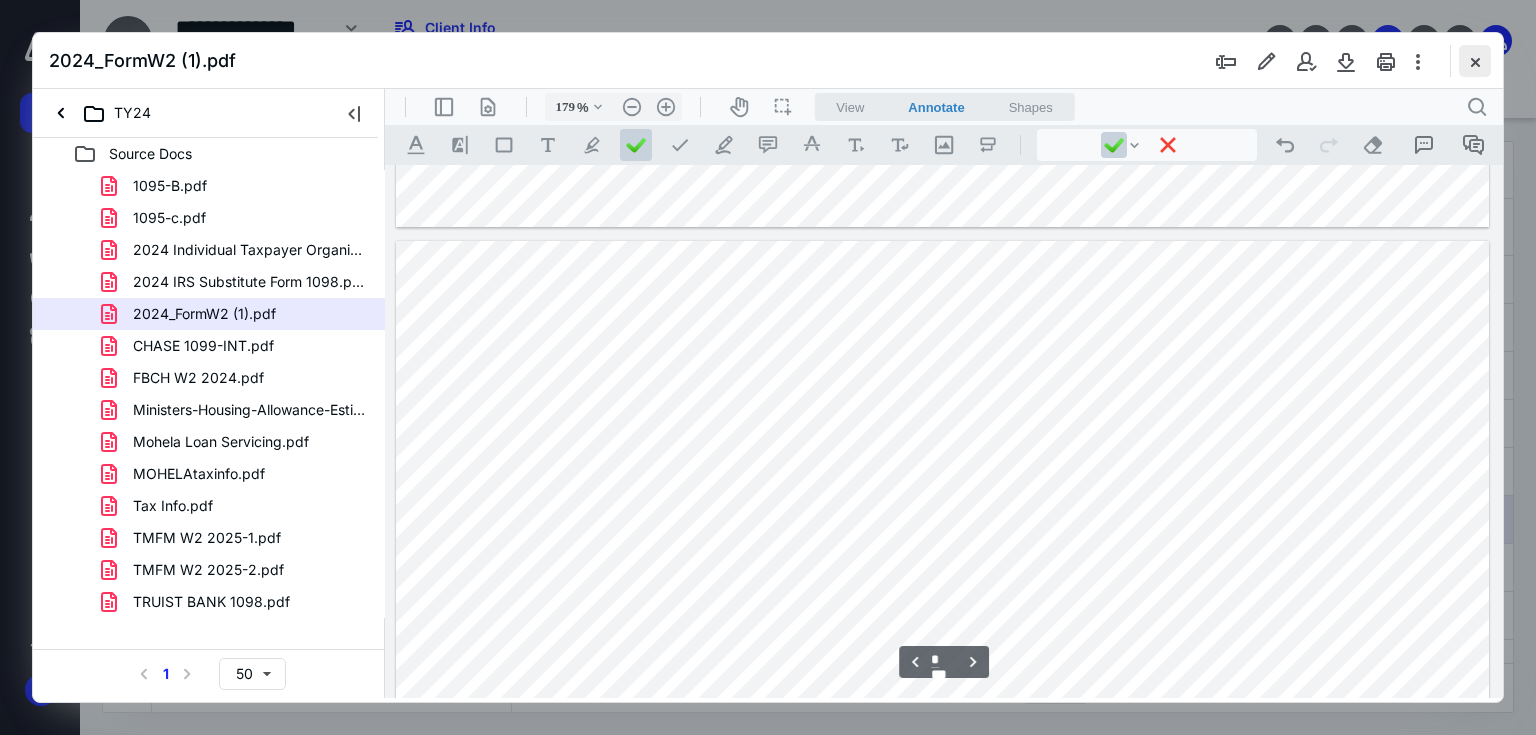 click at bounding box center [1475, 61] 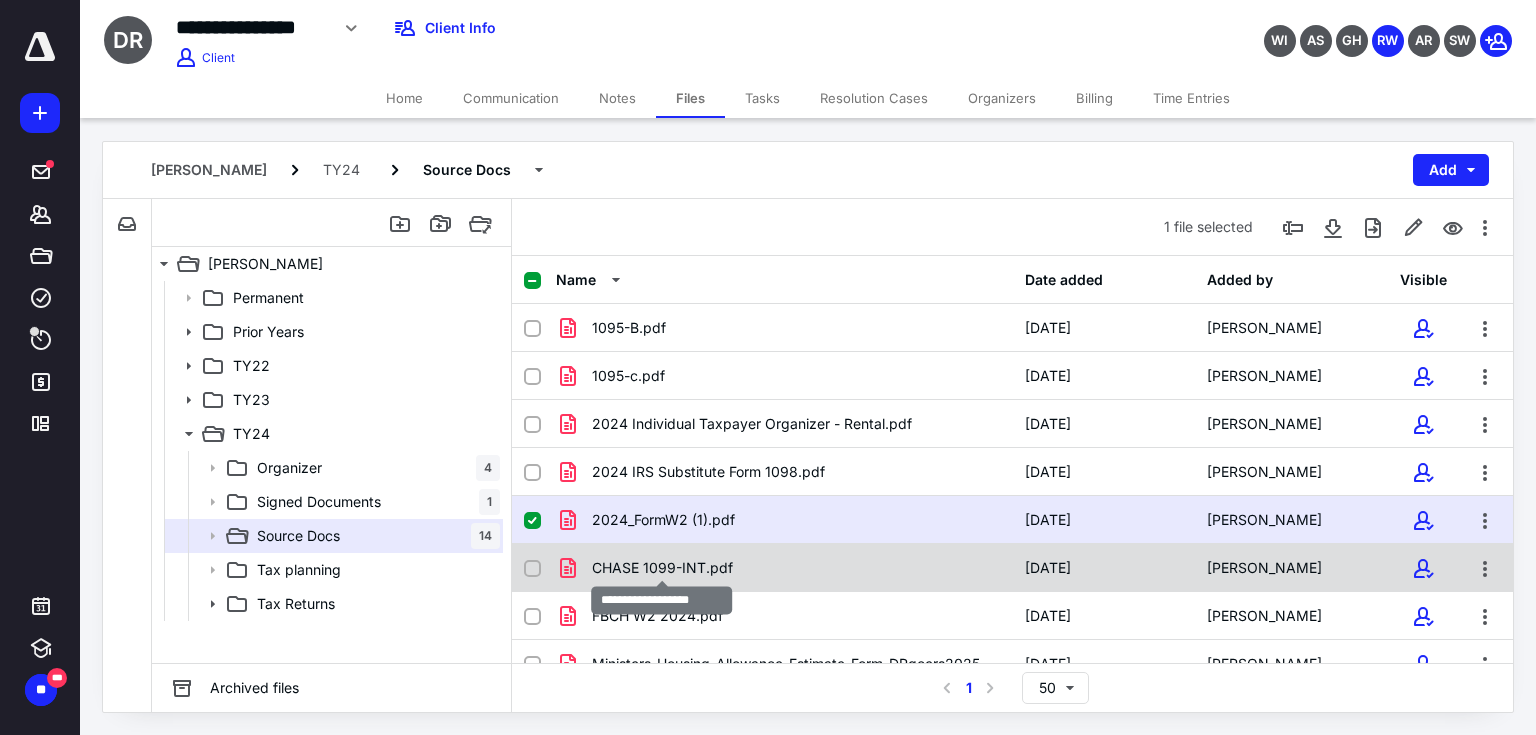 click on "CHASE 1099-INT.pdf" at bounding box center [662, 568] 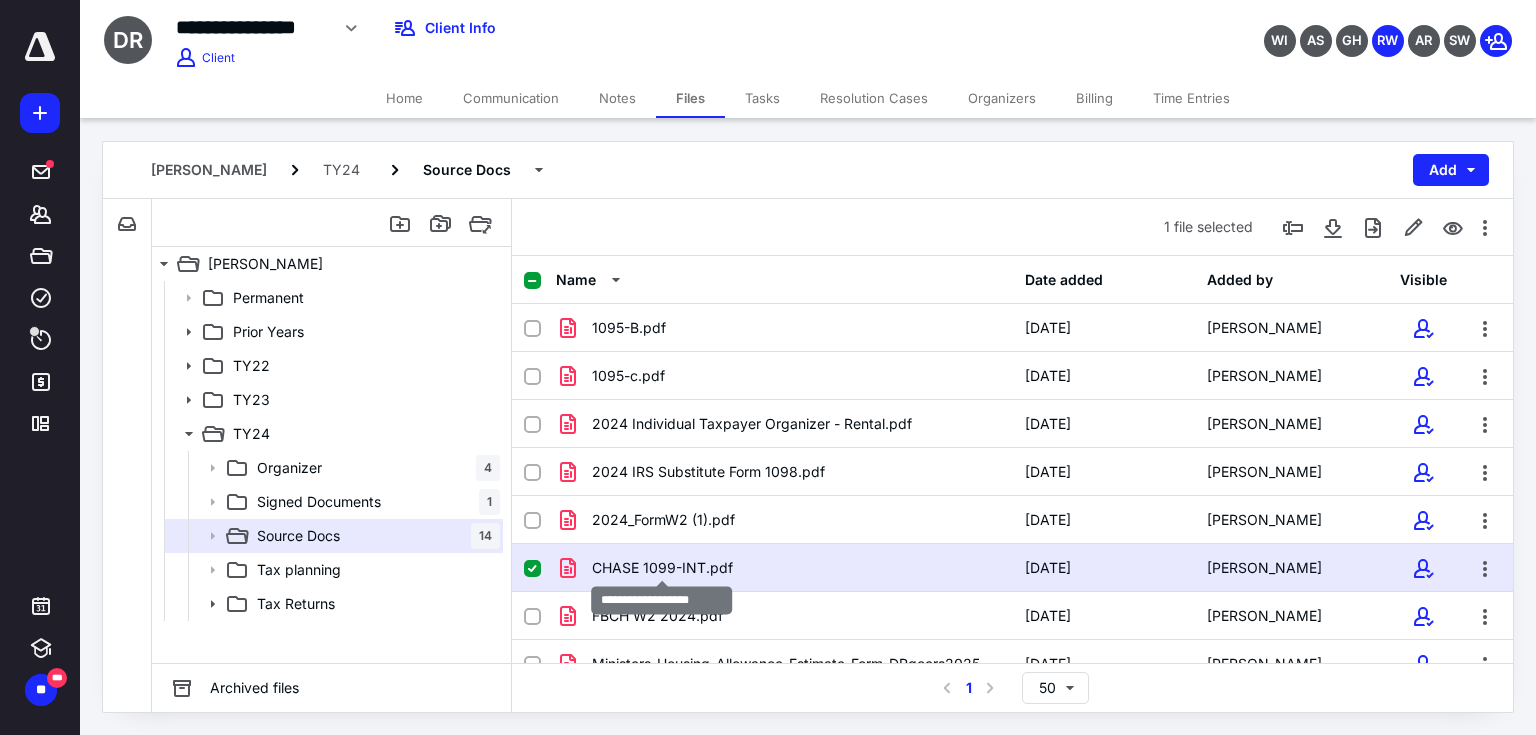 click on "CHASE 1099-INT.pdf" at bounding box center [662, 568] 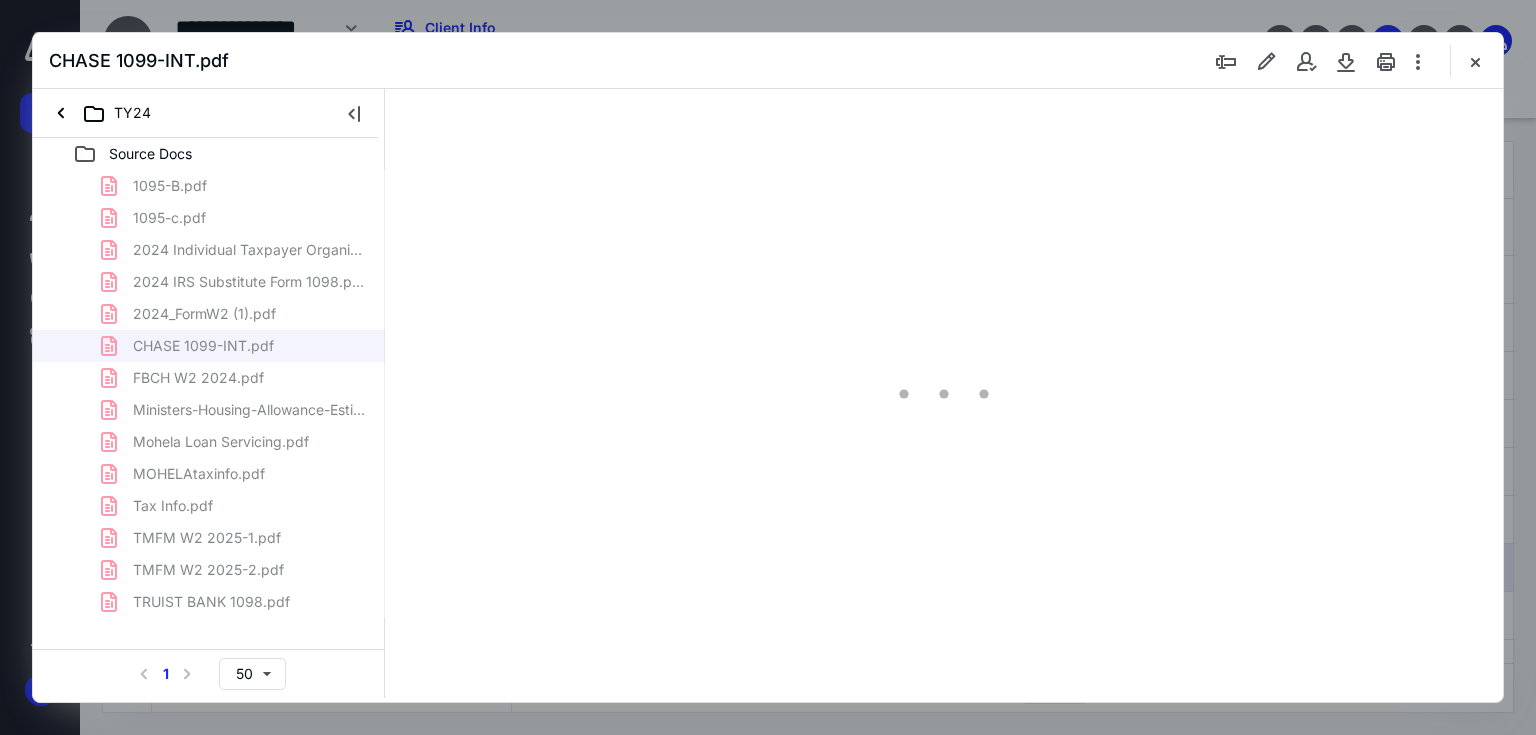 scroll, scrollTop: 0, scrollLeft: 0, axis: both 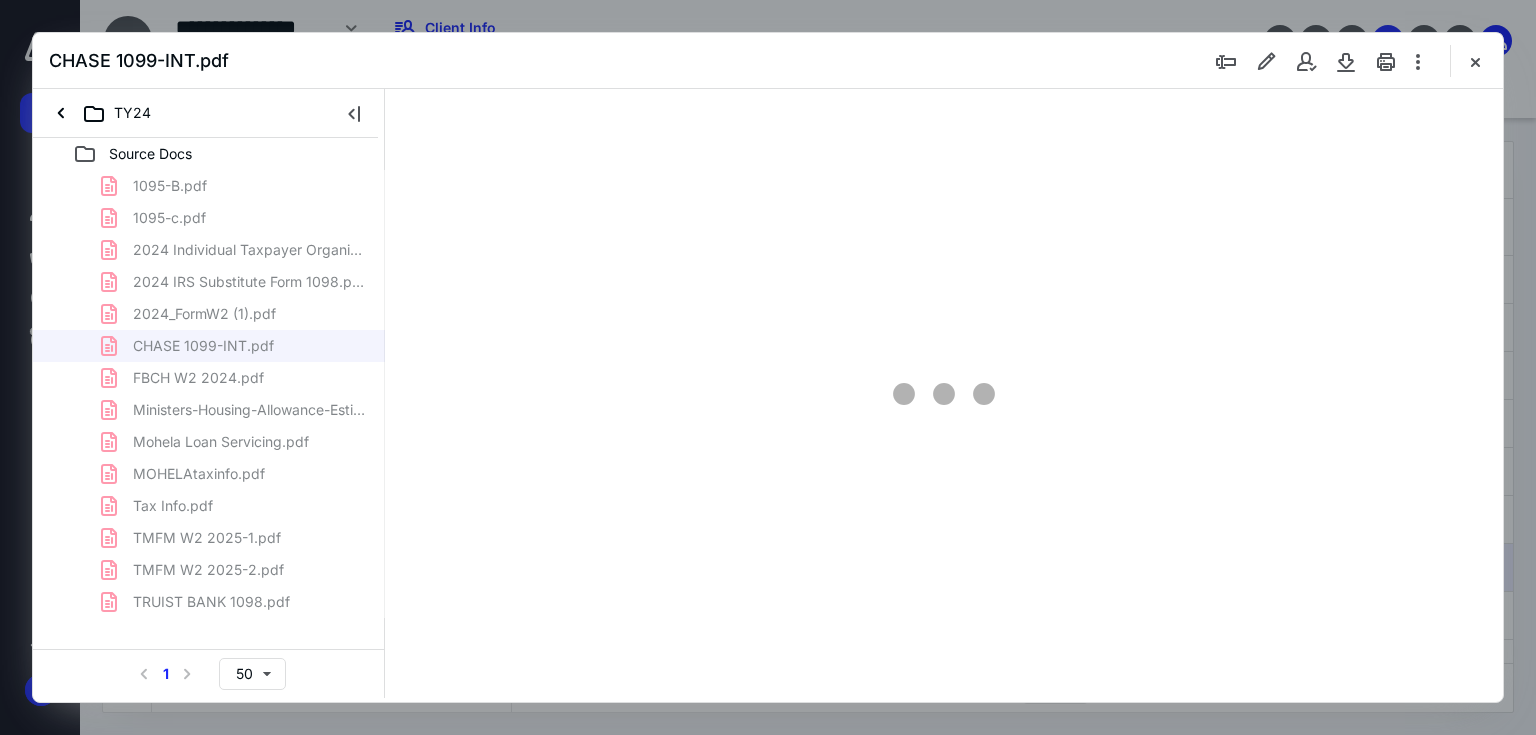 type on "62" 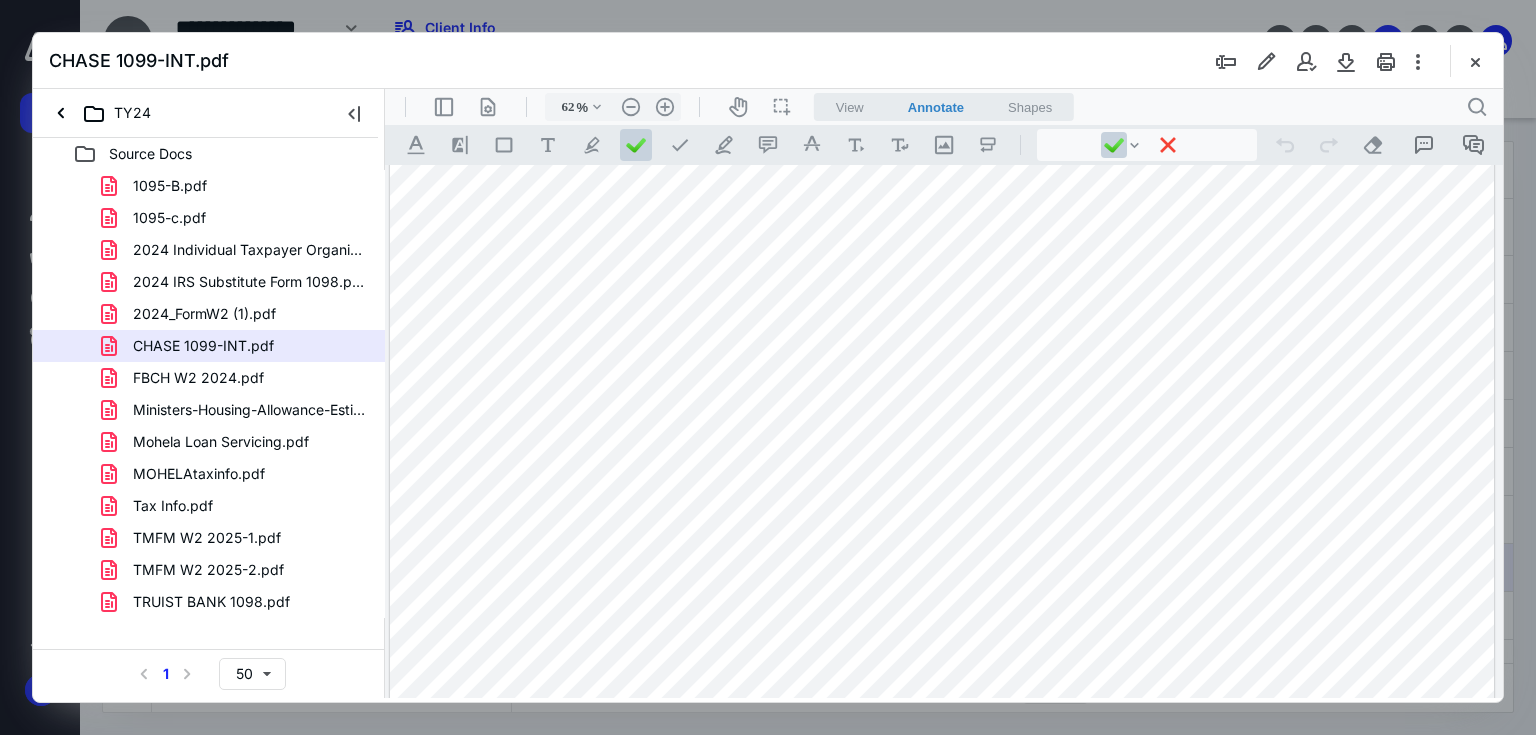 scroll, scrollTop: 400, scrollLeft: 0, axis: vertical 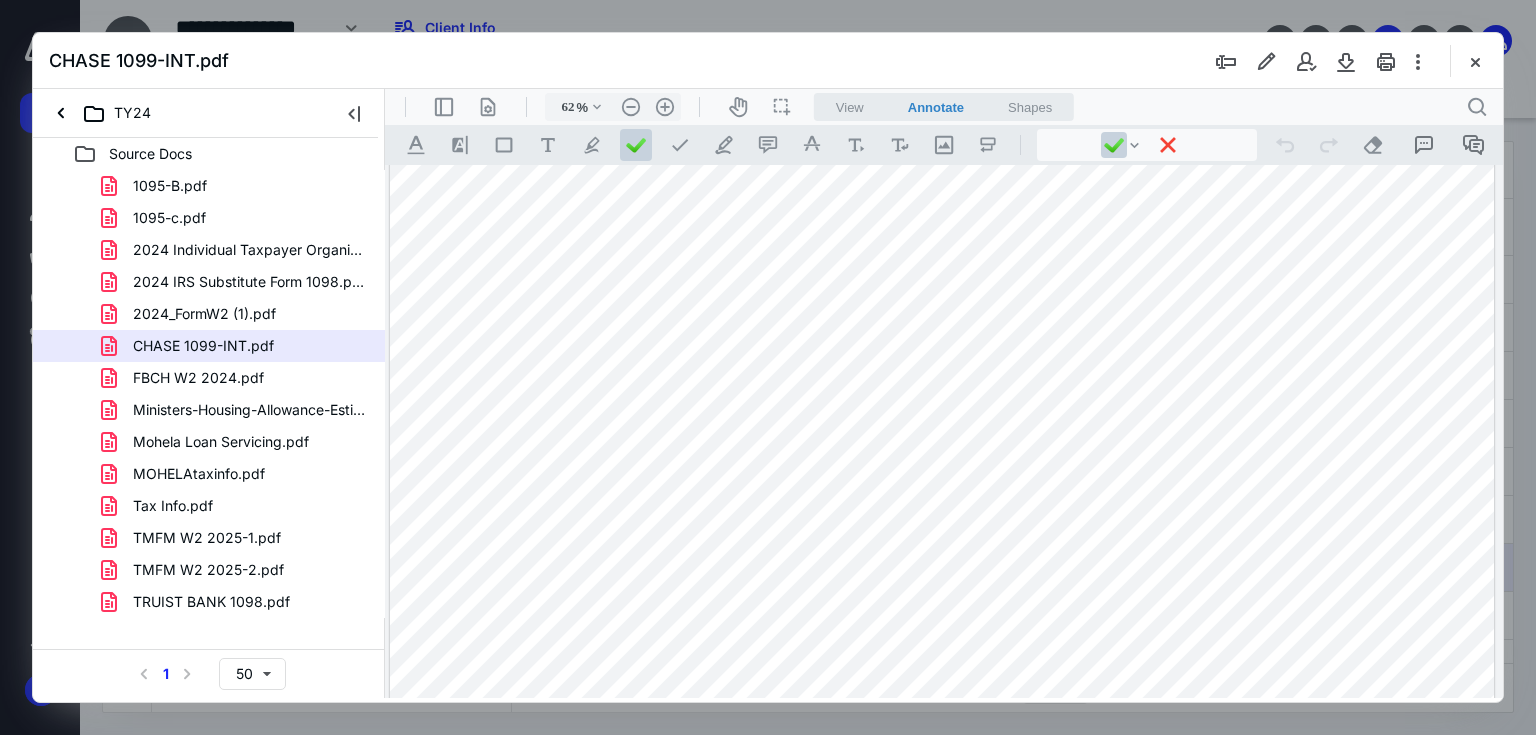 click at bounding box center (942, 491) 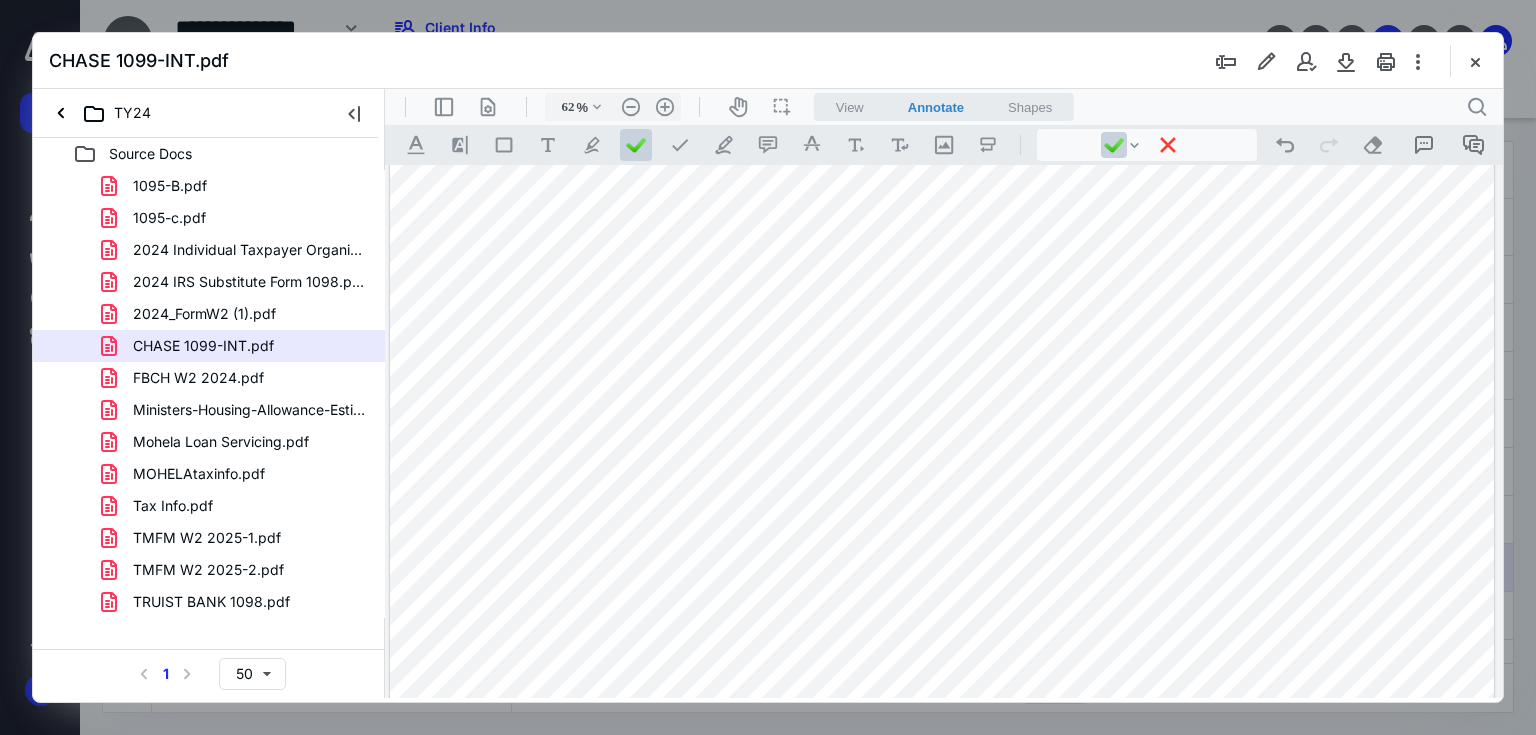 scroll, scrollTop: 918, scrollLeft: 0, axis: vertical 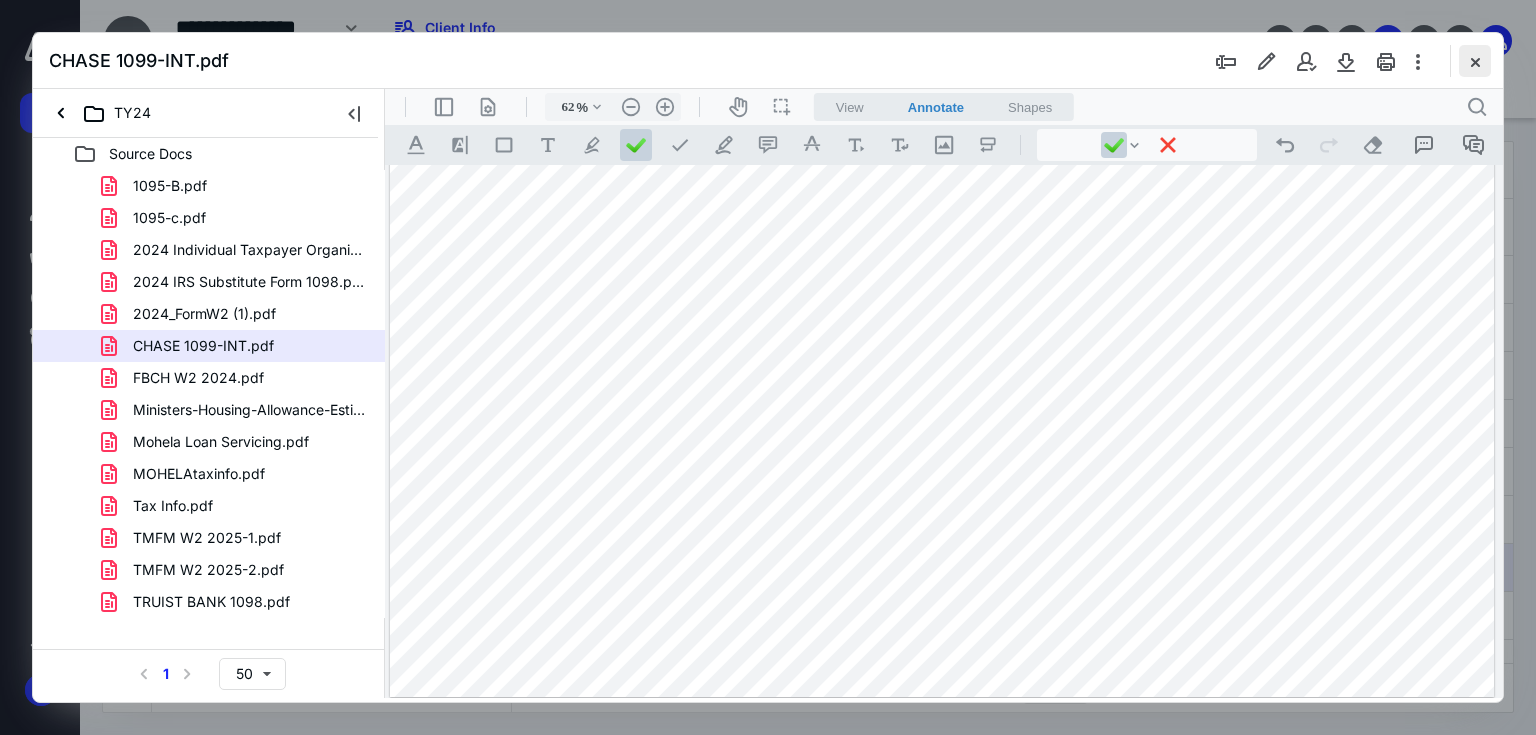 click at bounding box center (1475, 61) 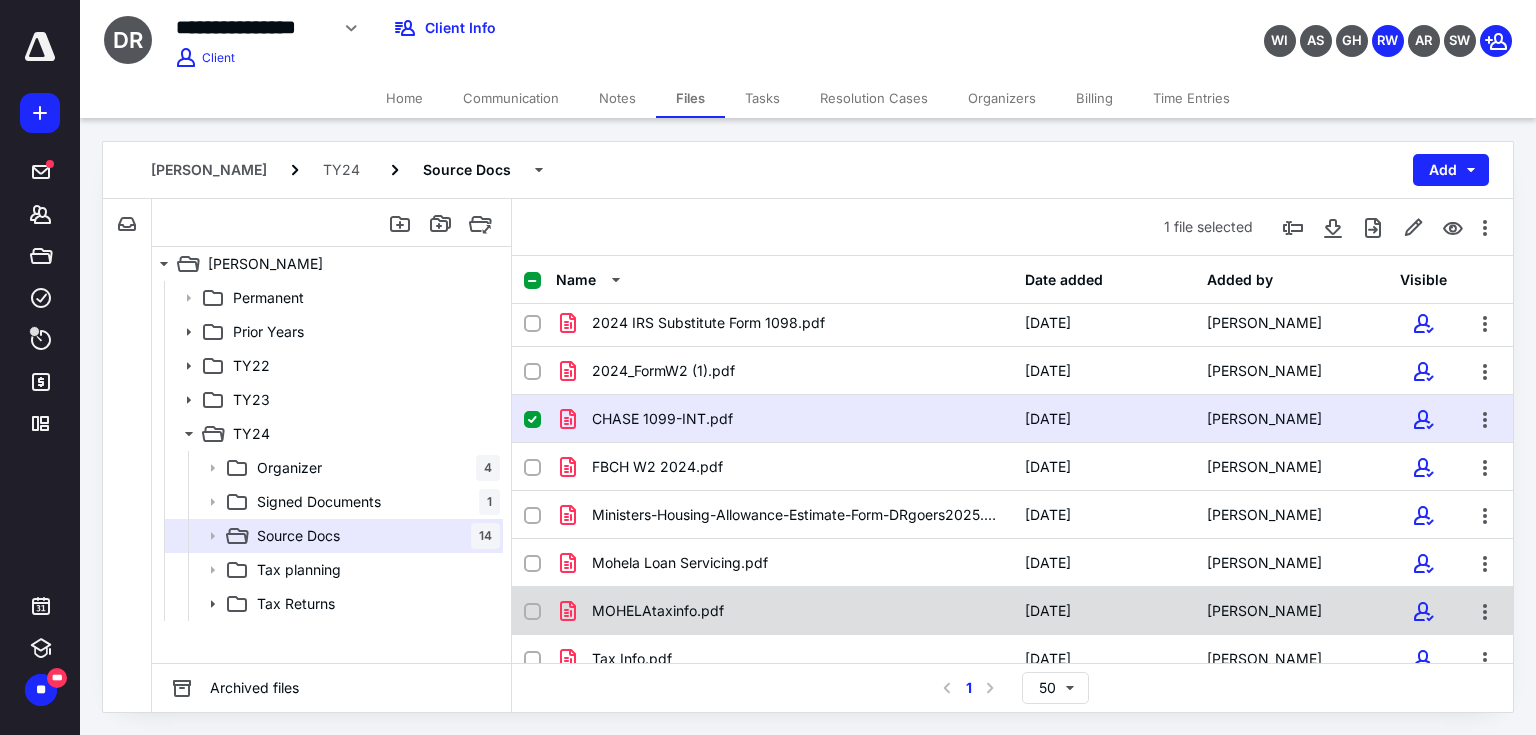 scroll, scrollTop: 69, scrollLeft: 0, axis: vertical 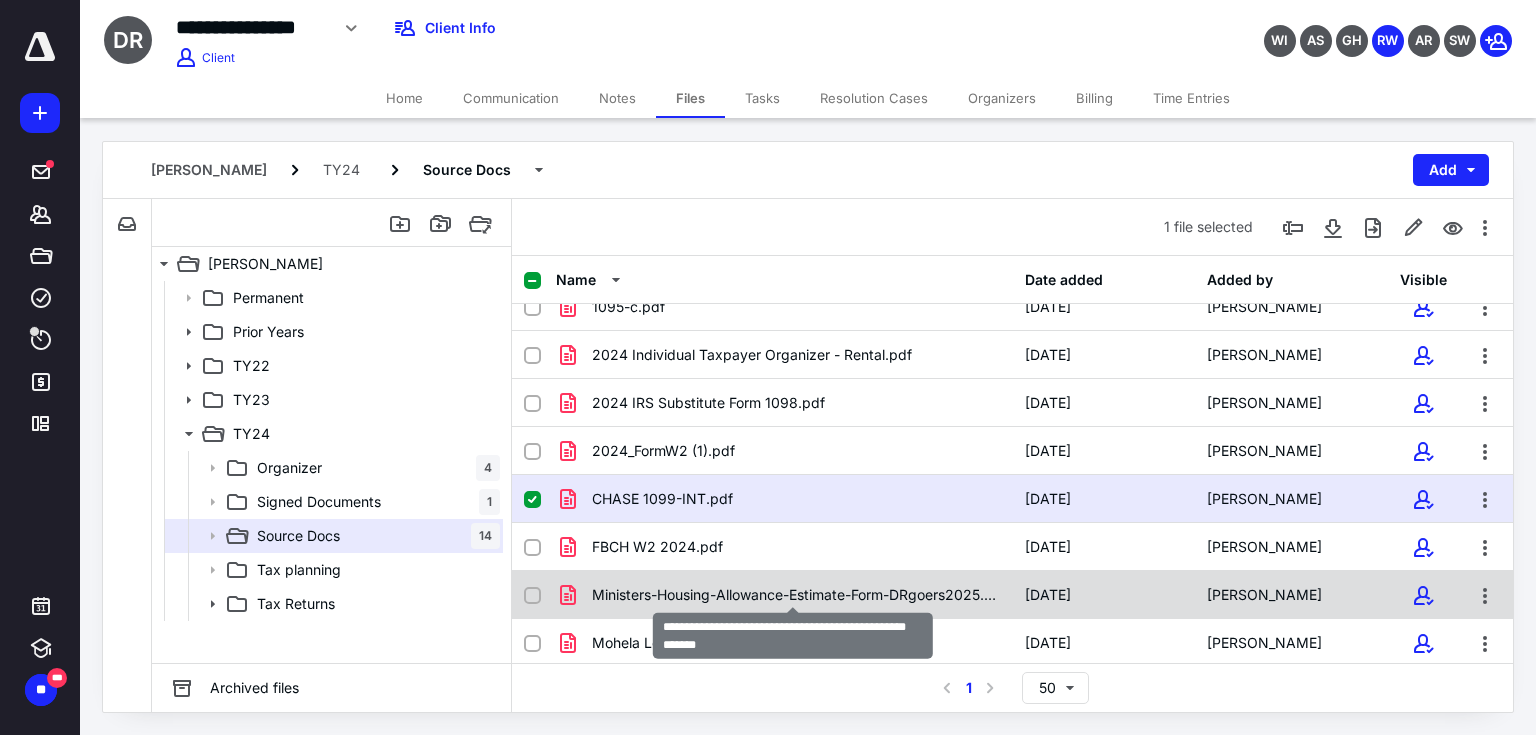 click on "Ministers-Housing-Allowance-Estimate-Form-DRgoers2025.pdf" at bounding box center [796, 595] 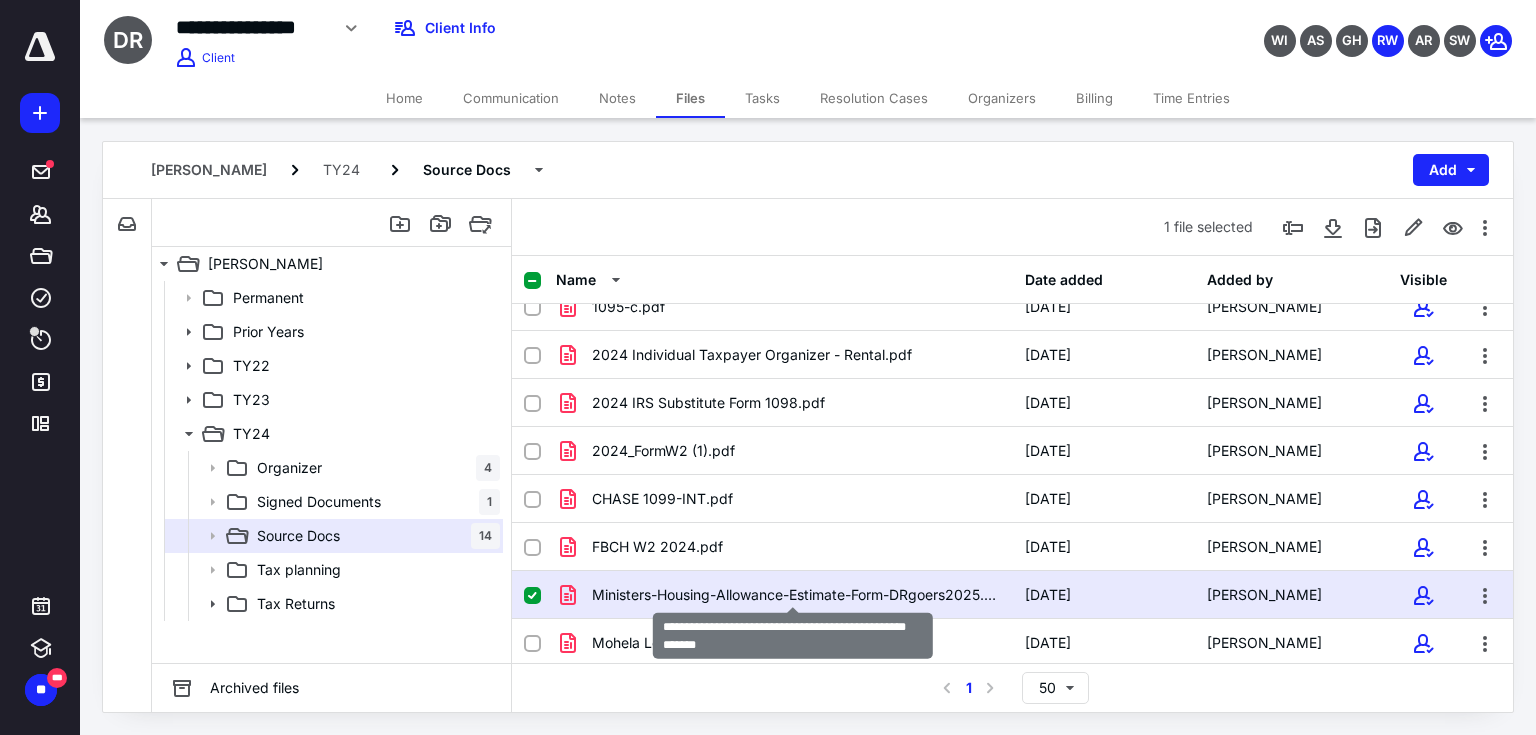 click on "Ministers-Housing-Allowance-Estimate-Form-DRgoers2025.pdf" at bounding box center [796, 595] 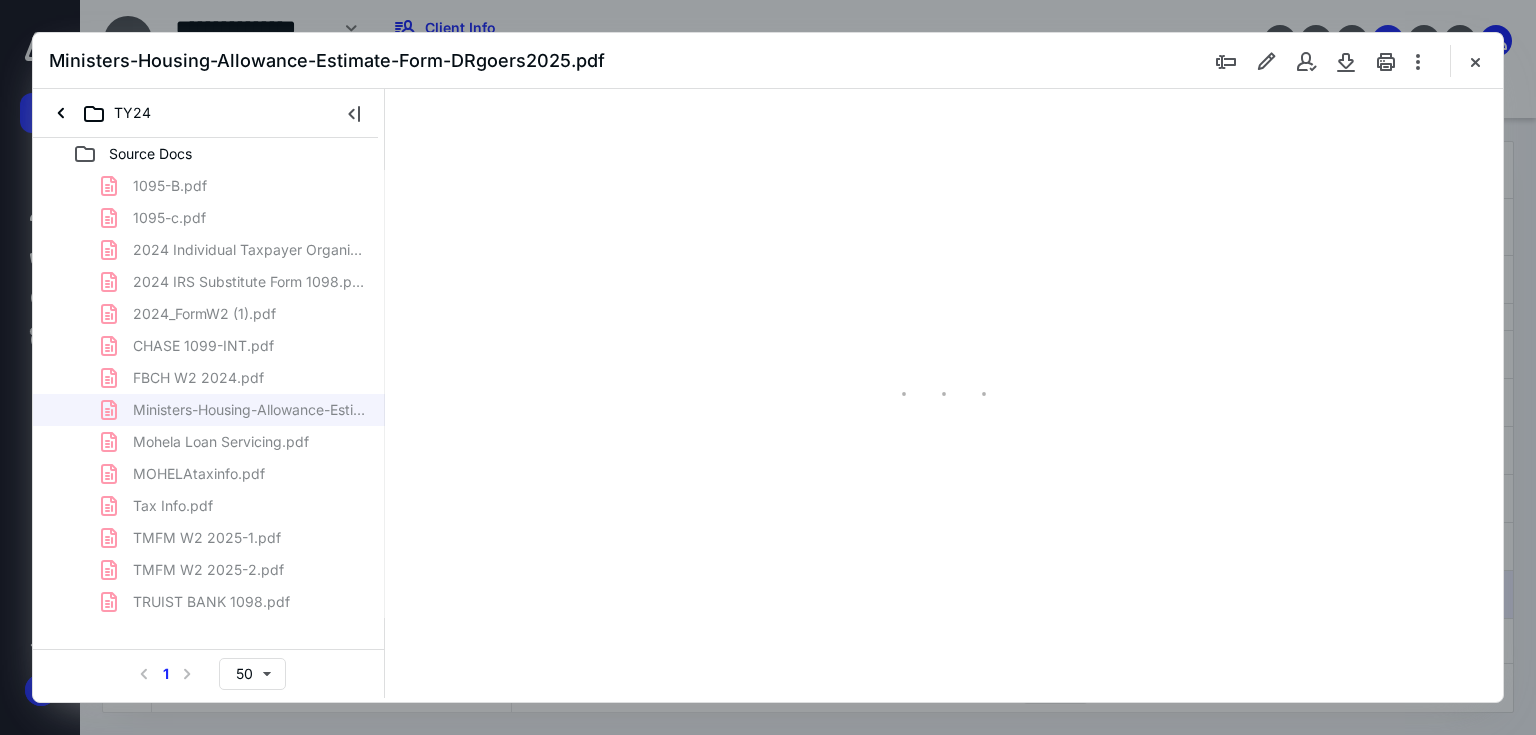 scroll, scrollTop: 0, scrollLeft: 0, axis: both 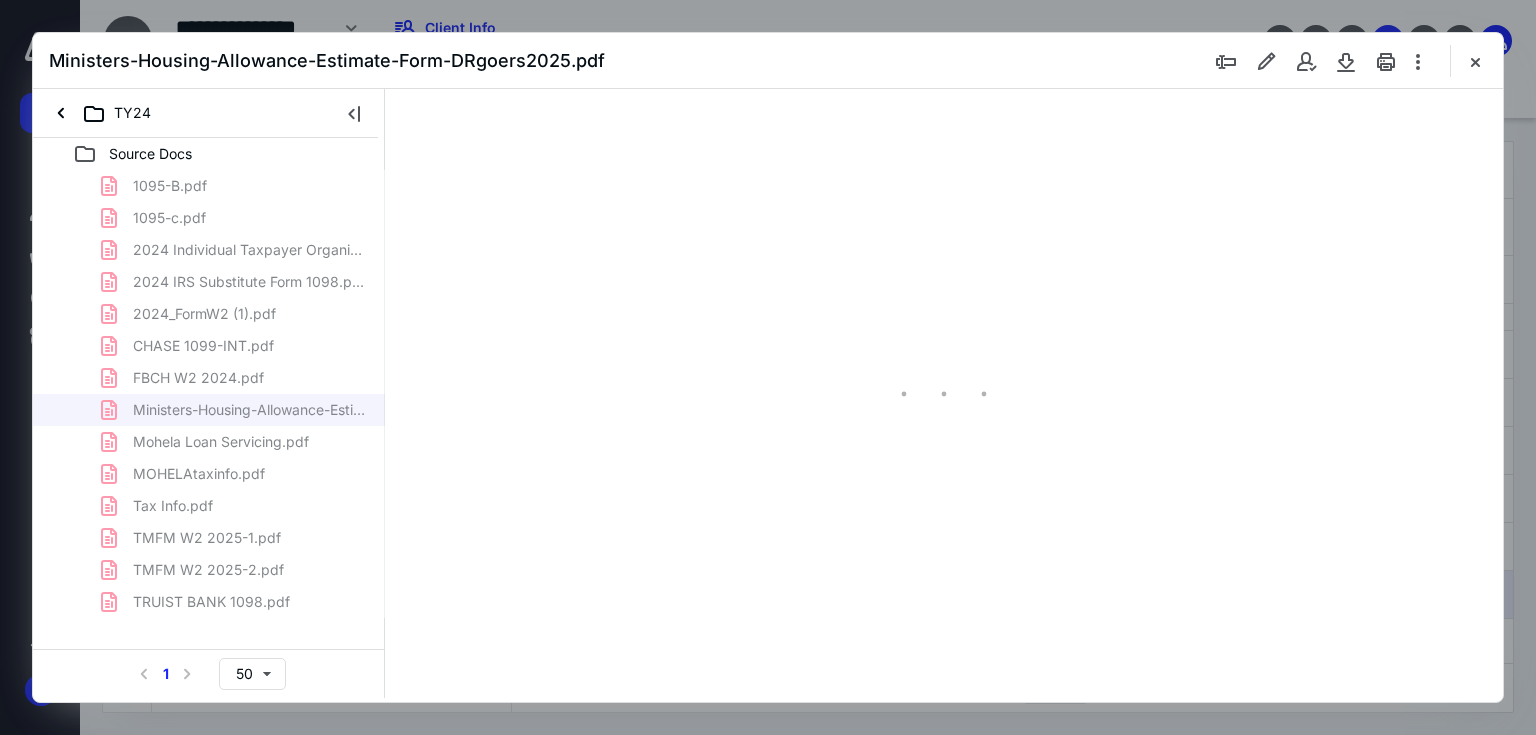 type on "179" 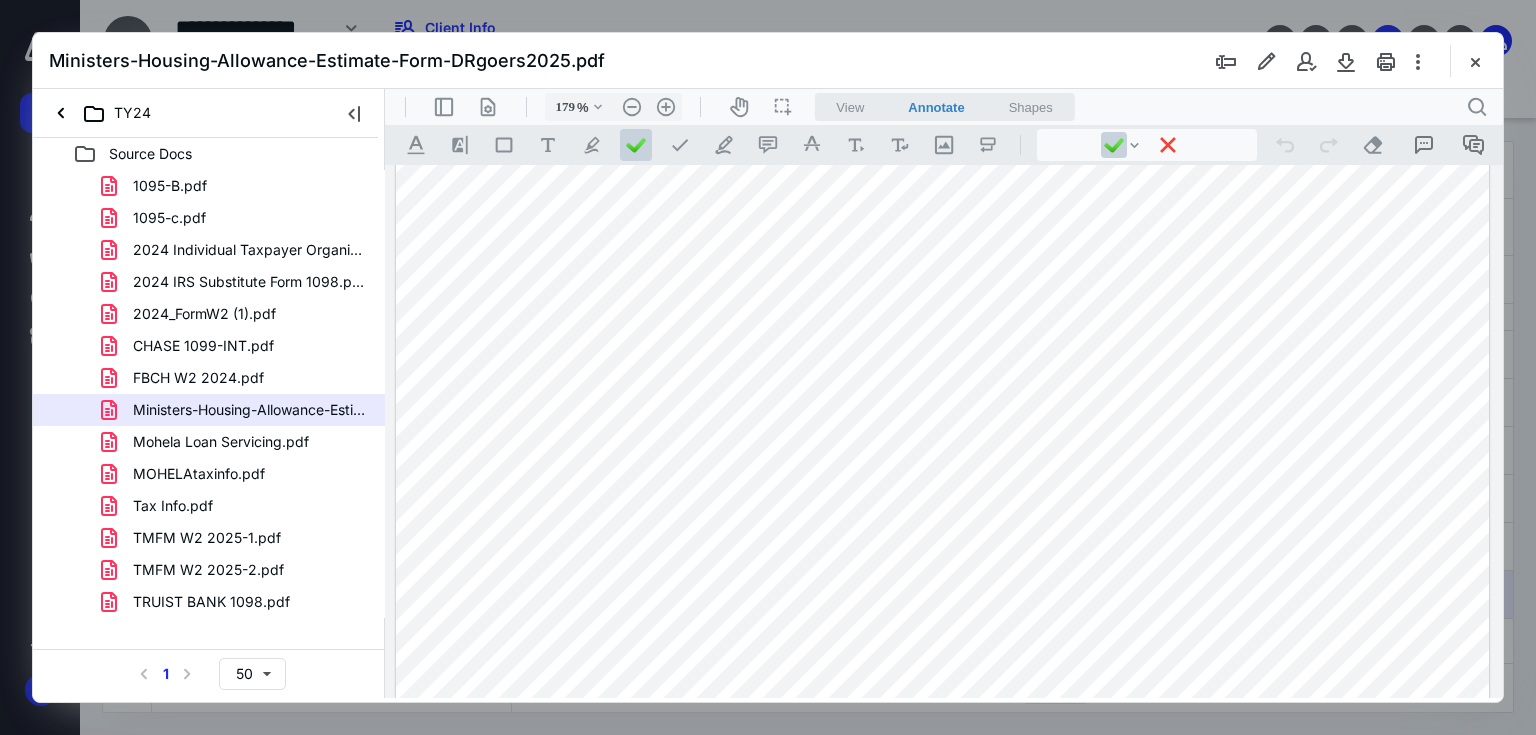 scroll, scrollTop: 480, scrollLeft: 0, axis: vertical 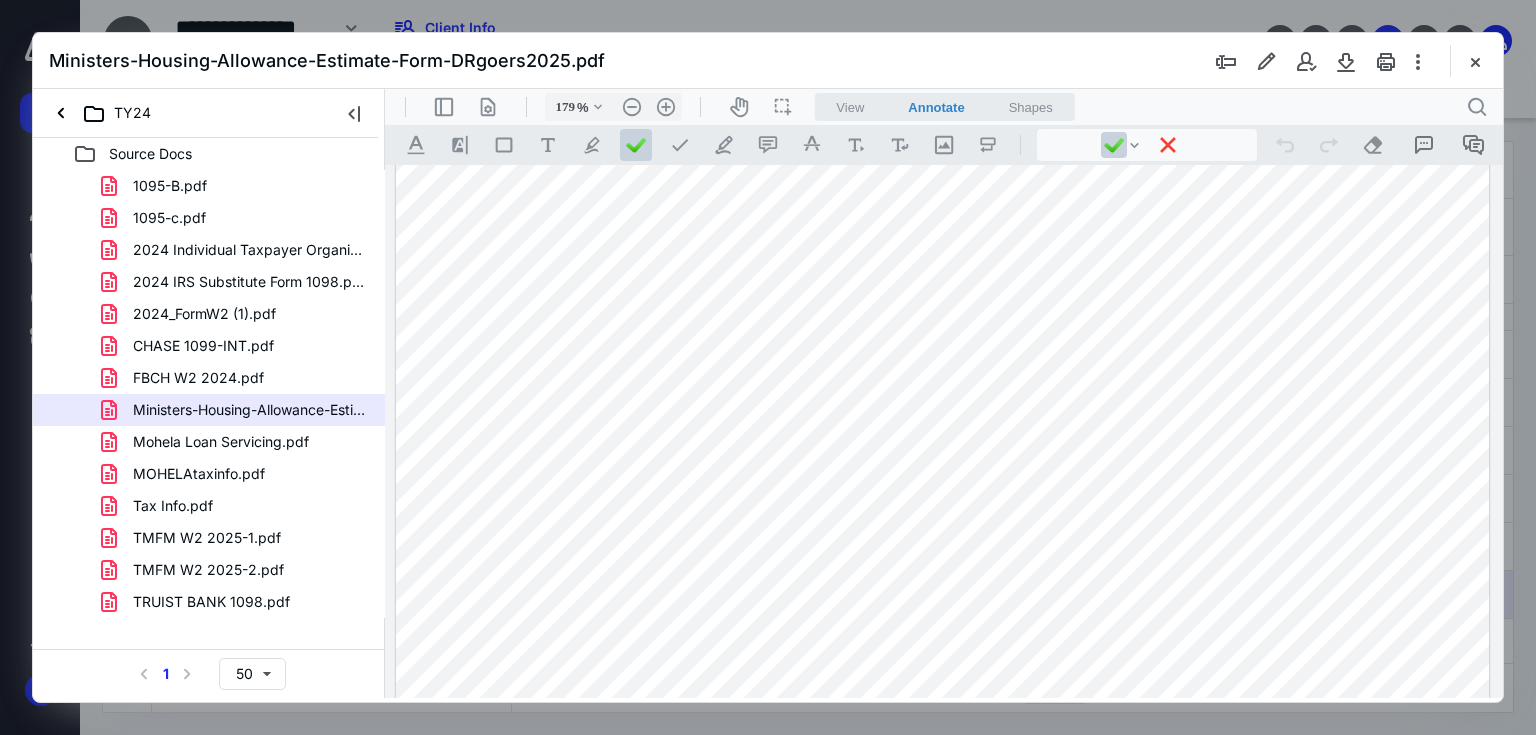 click at bounding box center (943, 400) 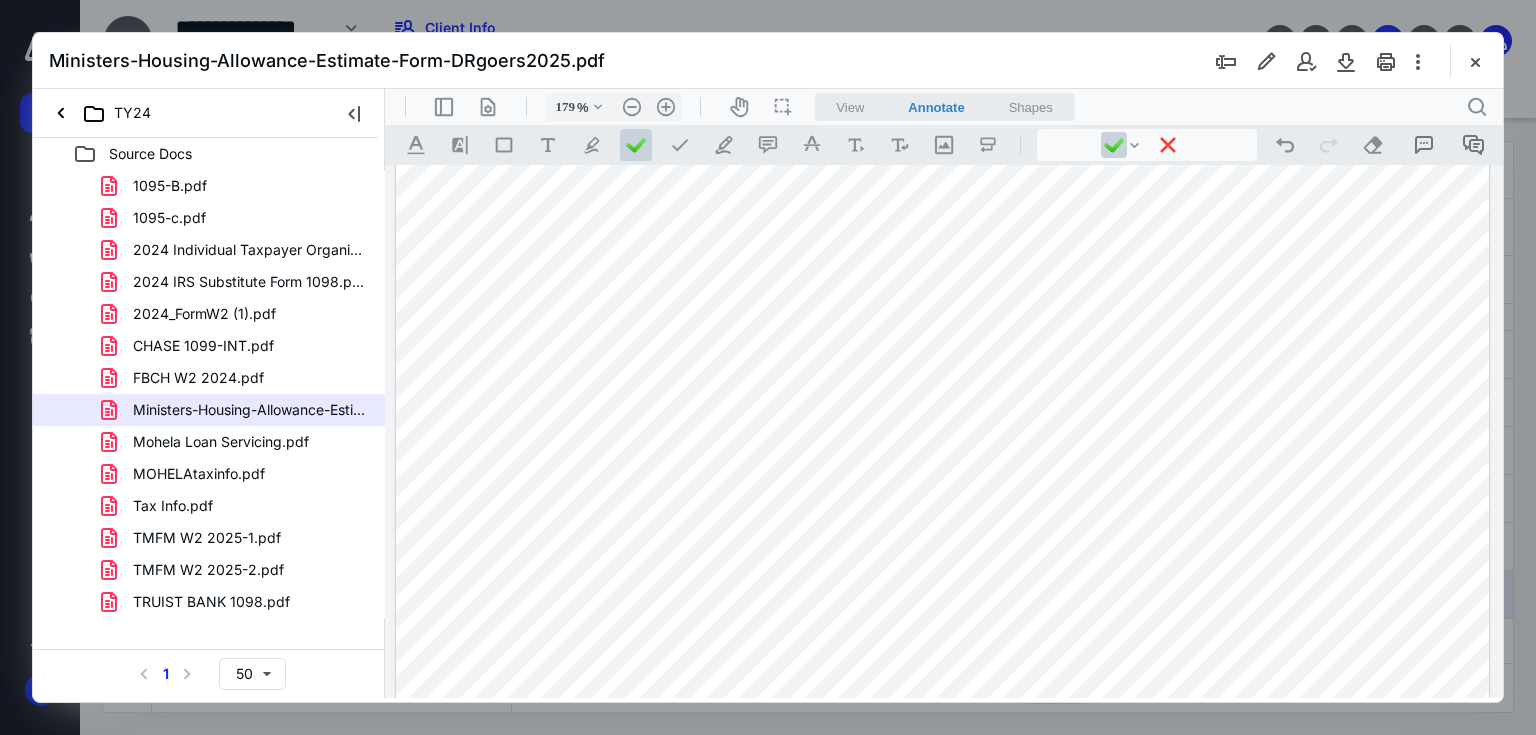 scroll, scrollTop: 895, scrollLeft: 0, axis: vertical 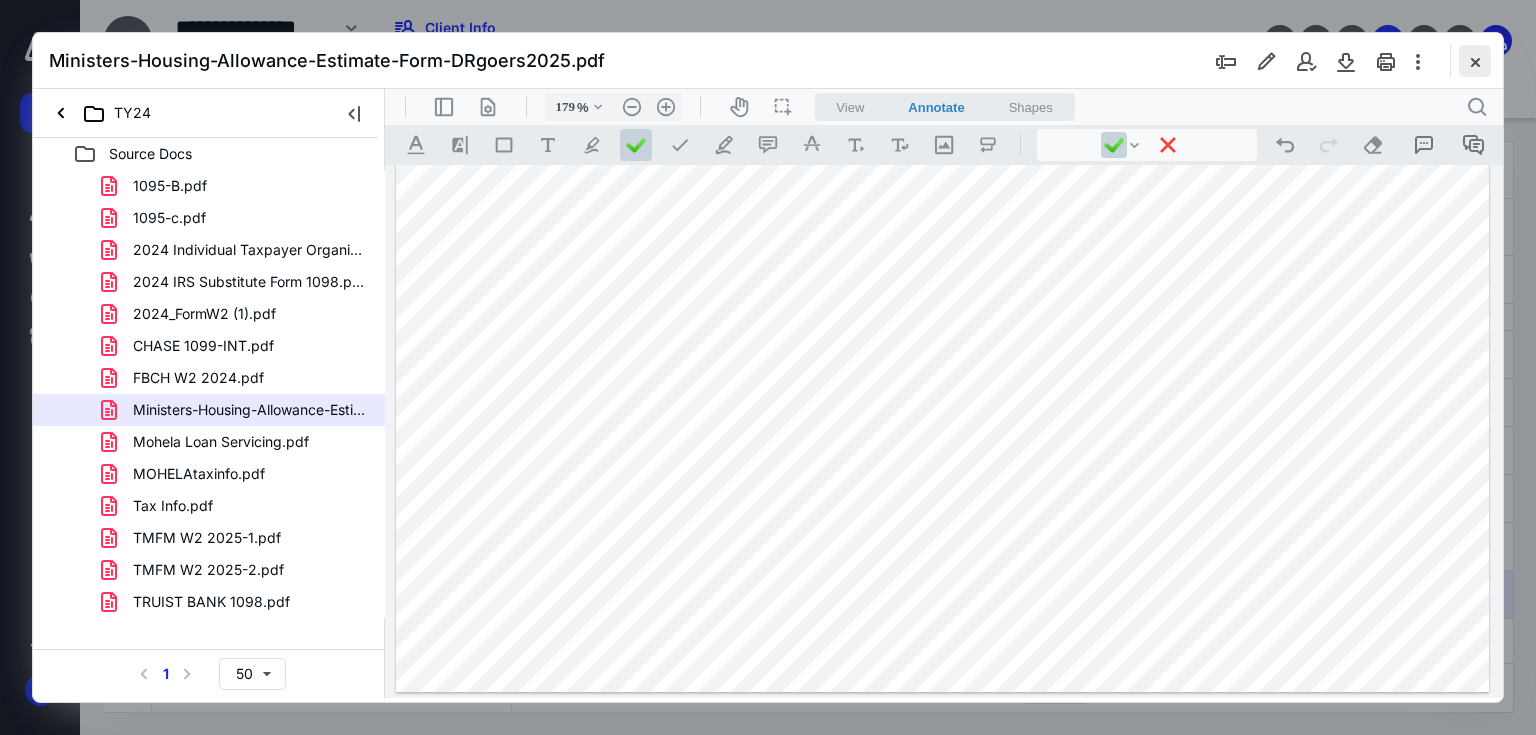 click at bounding box center (1475, 61) 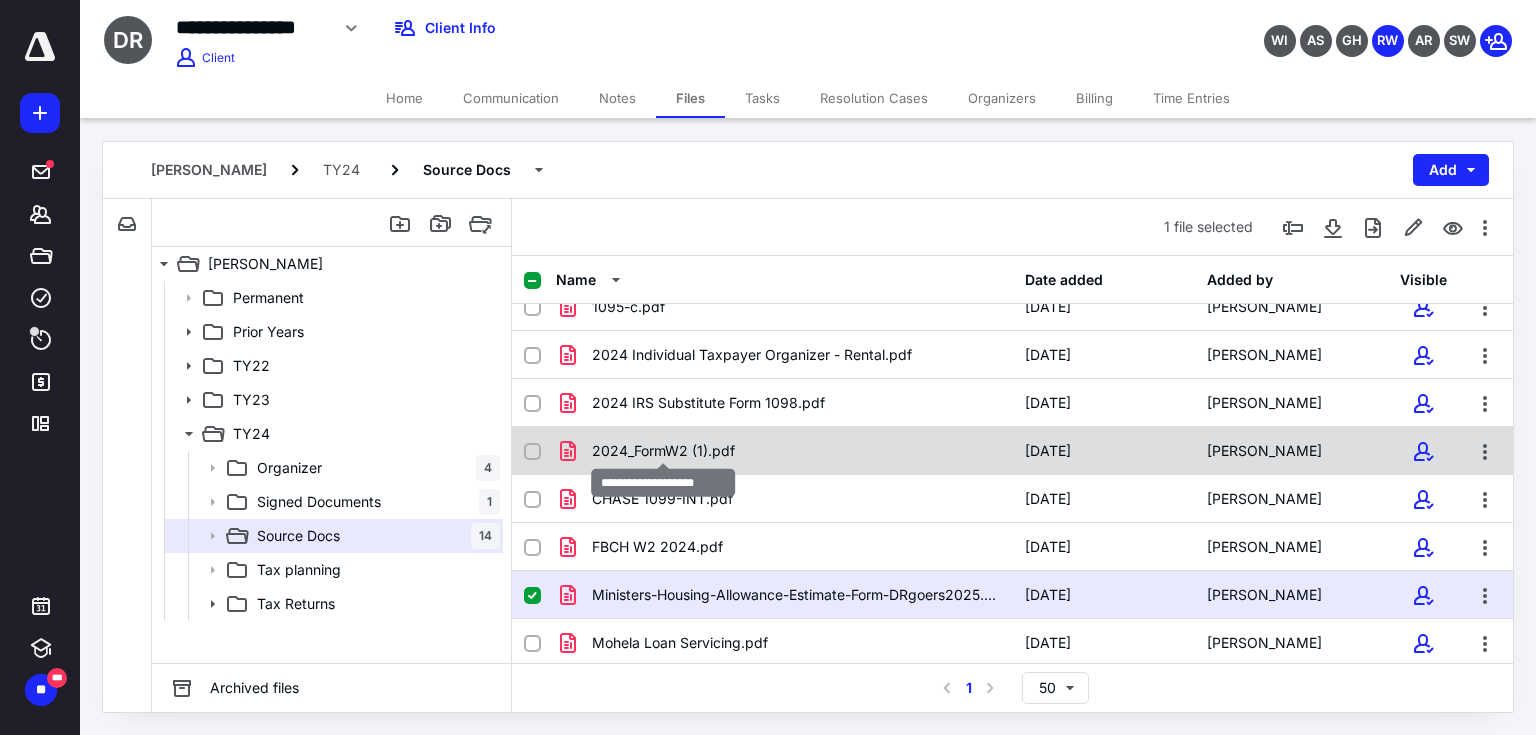click on "2024_FormW2 (1).pdf" at bounding box center (663, 451) 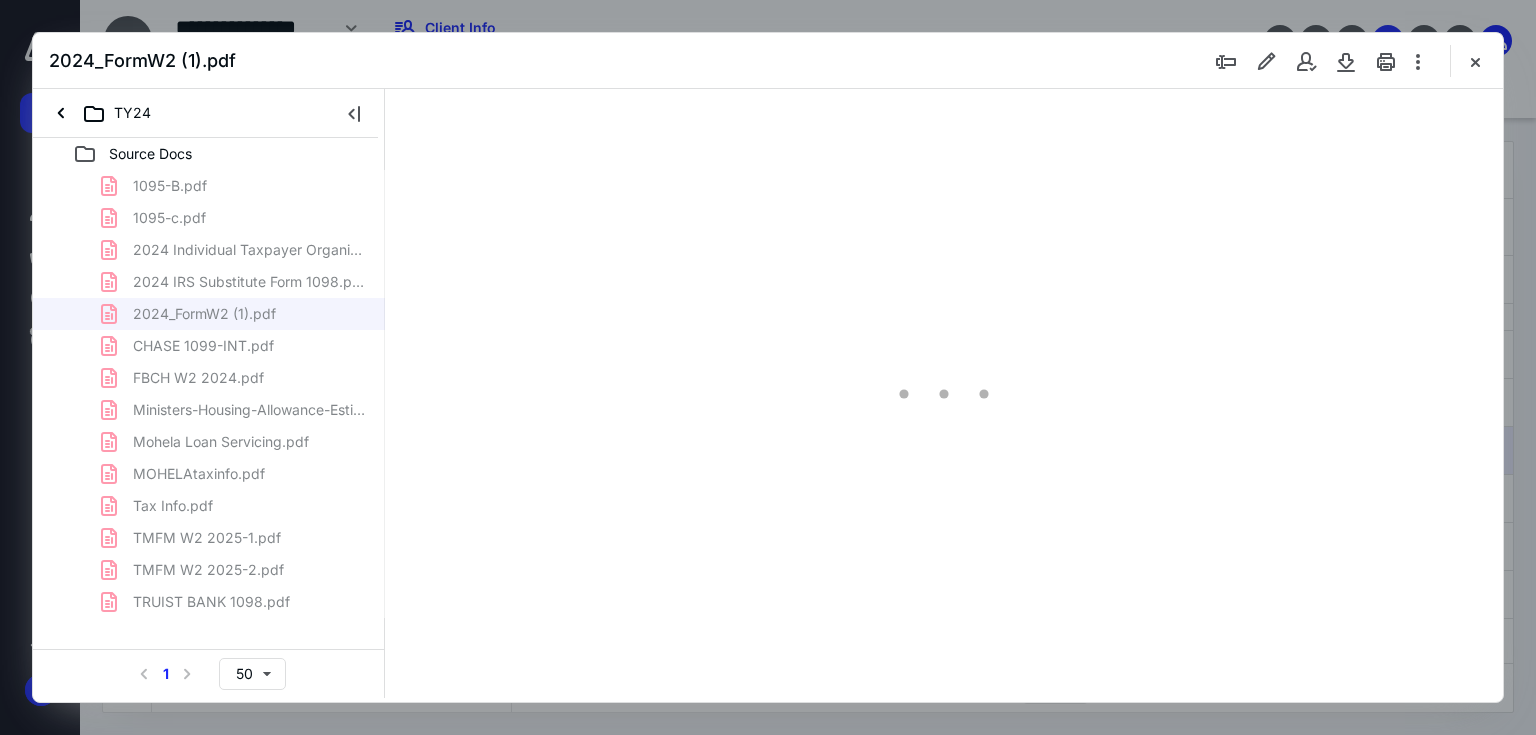 scroll, scrollTop: 0, scrollLeft: 0, axis: both 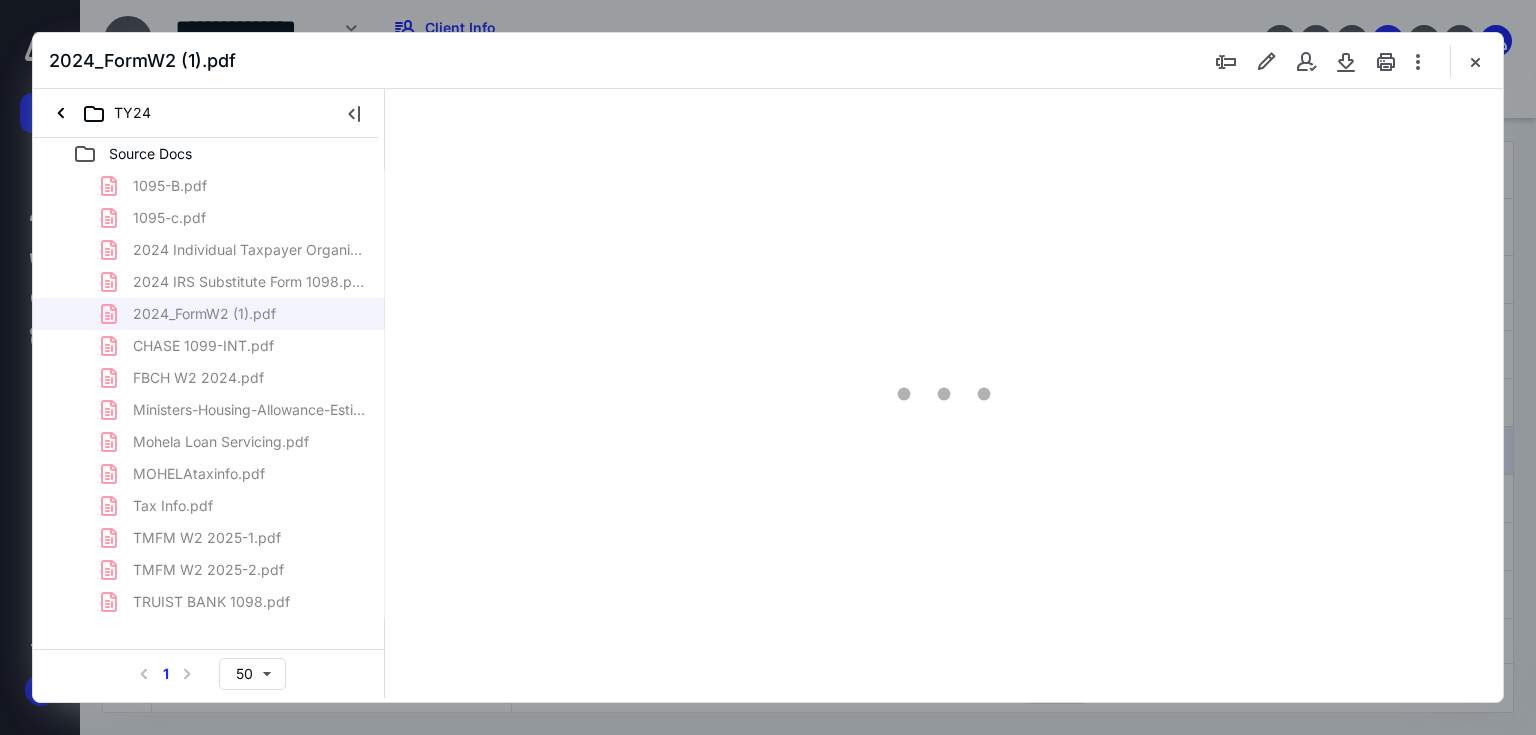 type on "179" 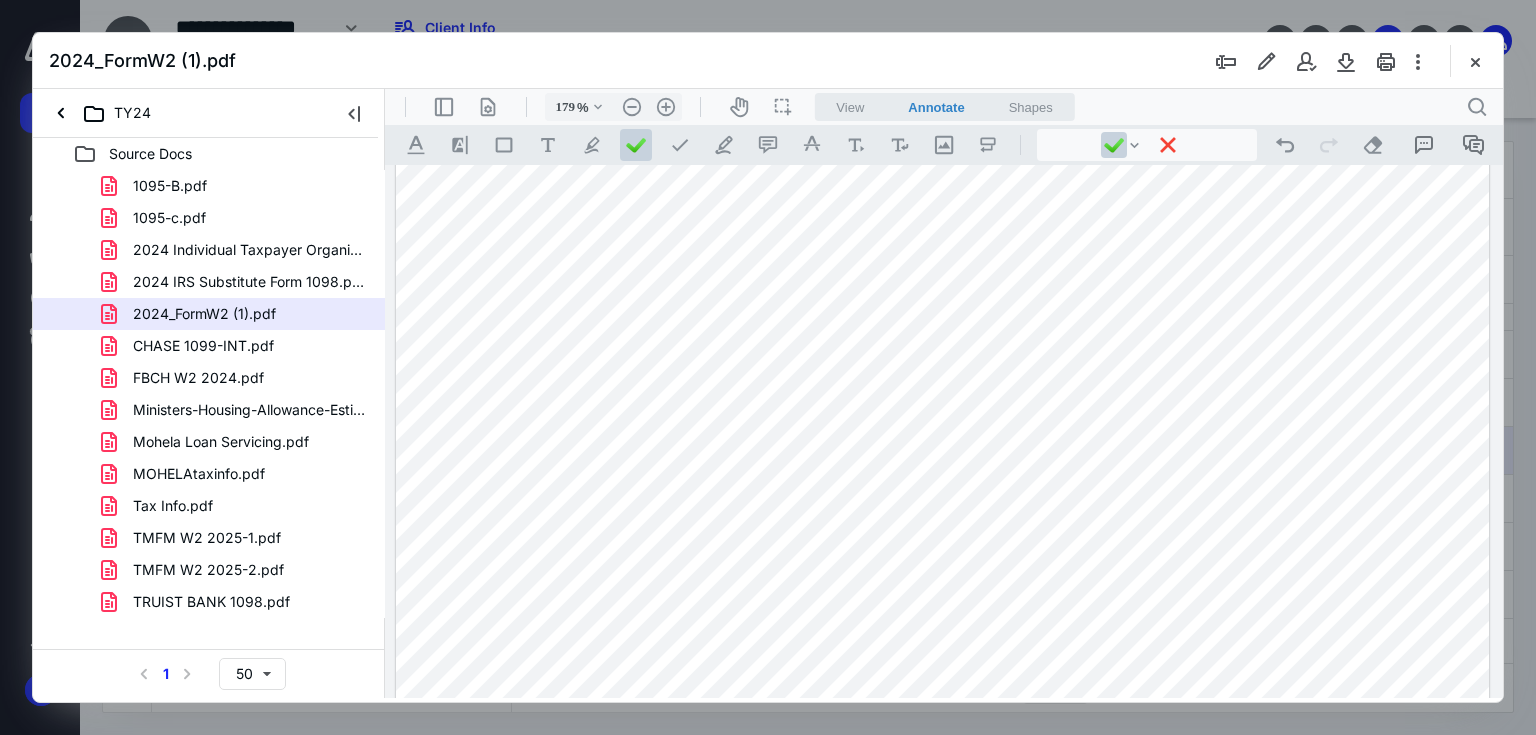 scroll, scrollTop: 0, scrollLeft: 0, axis: both 